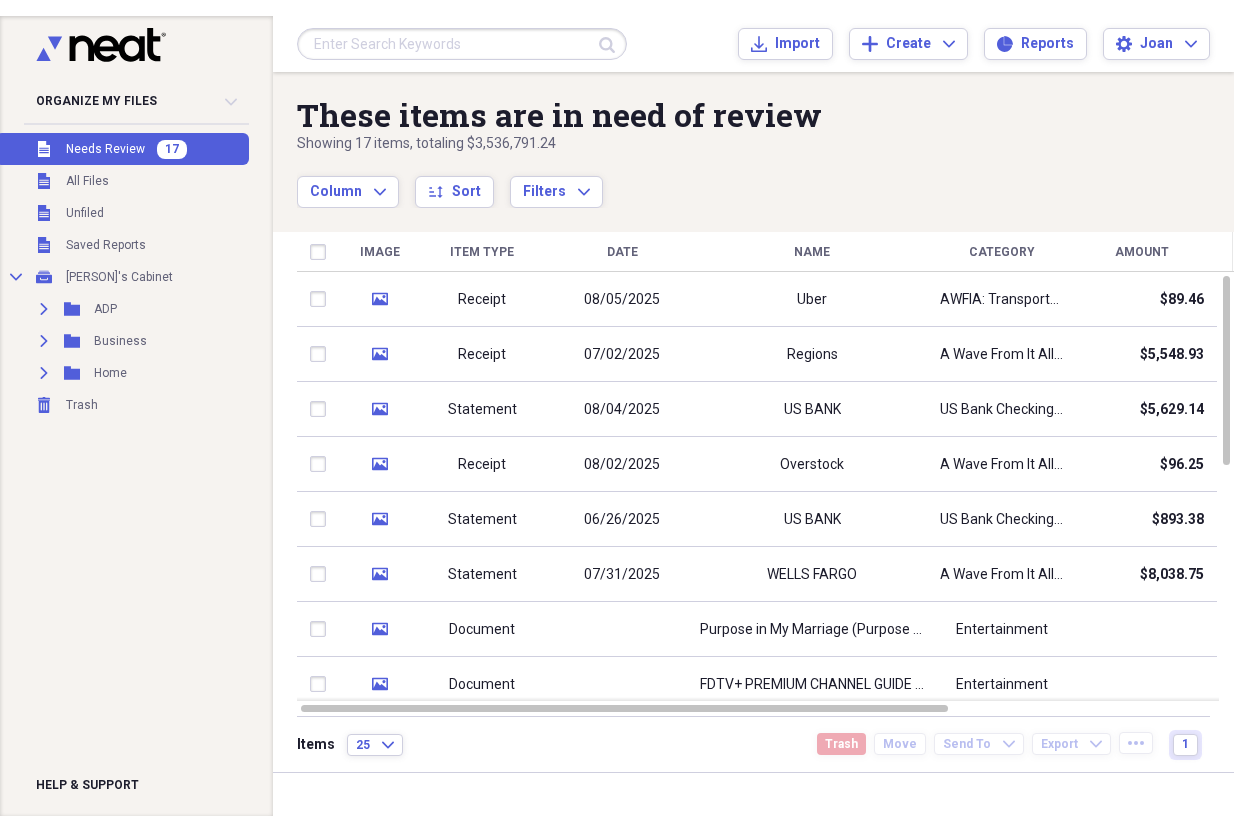 scroll, scrollTop: 0, scrollLeft: 0, axis: both 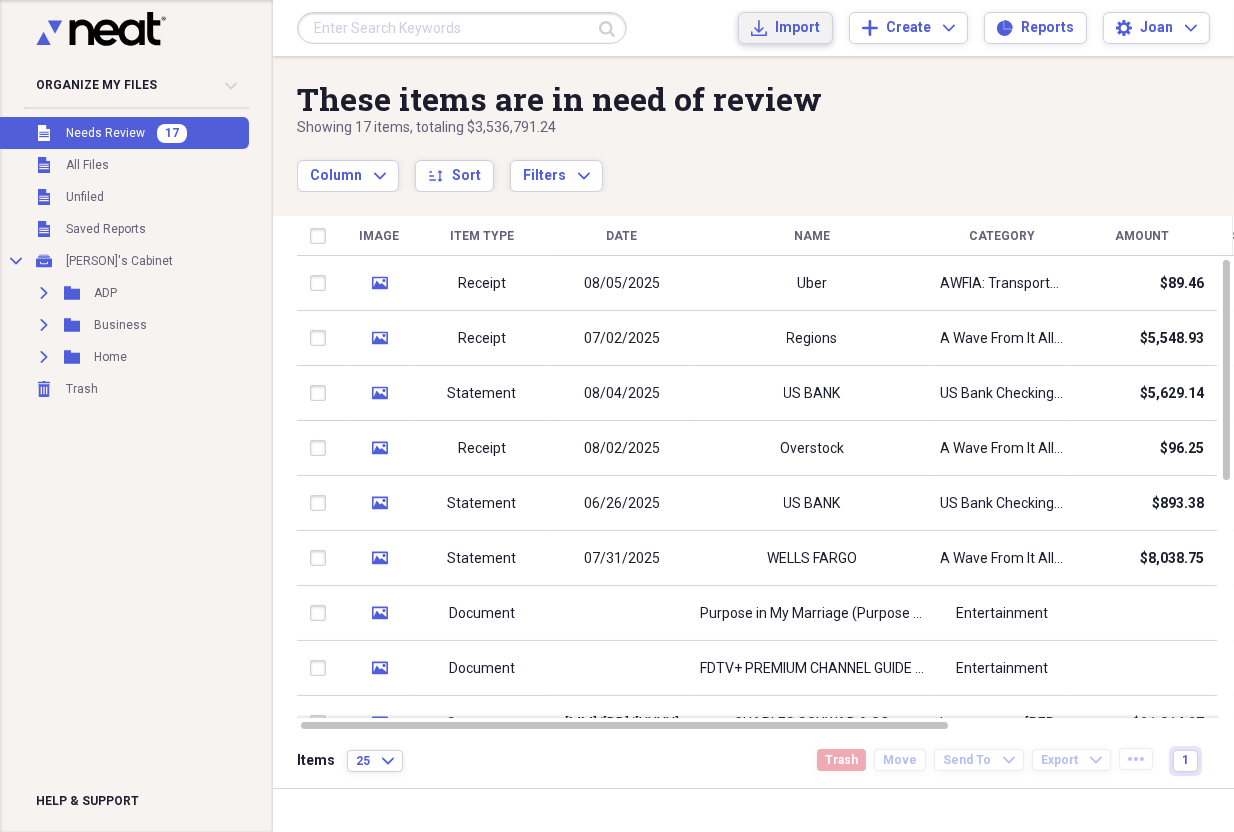 click on "Import" at bounding box center (797, 28) 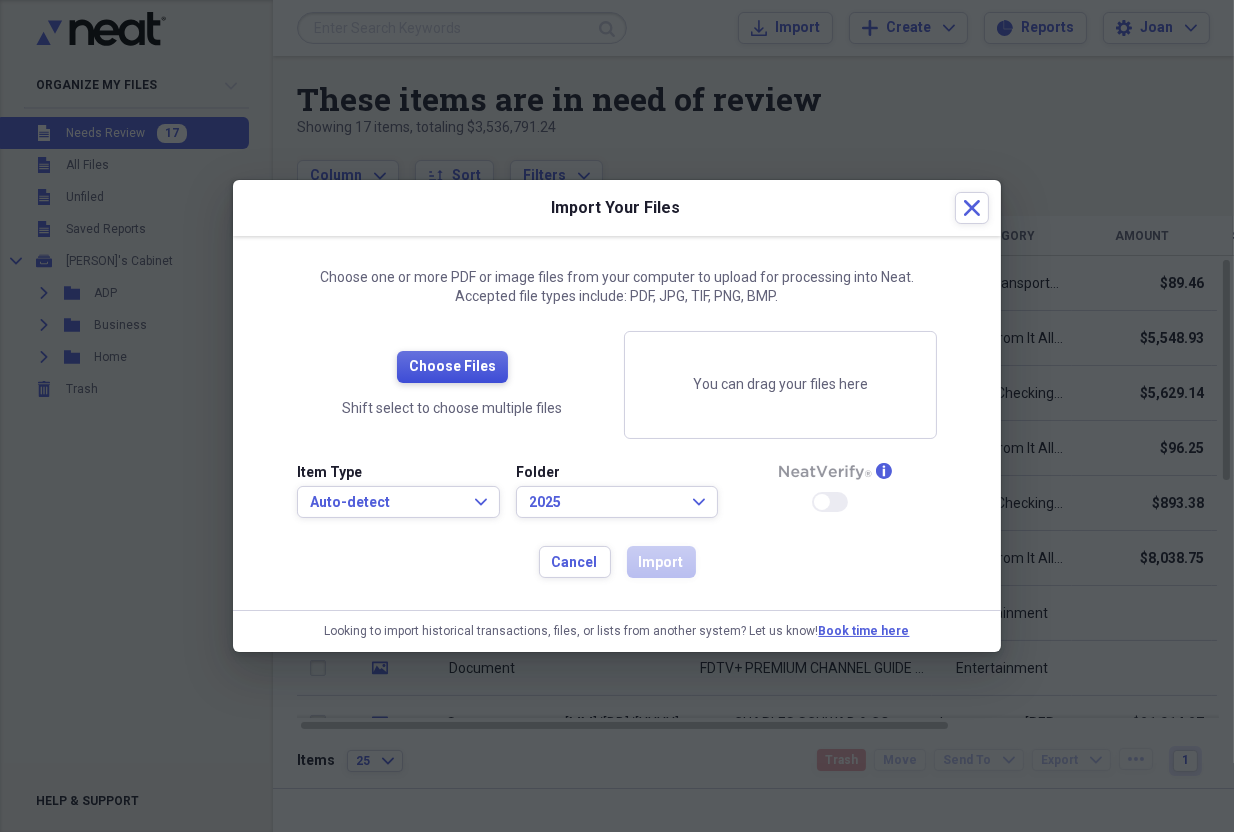 click on "Choose Files" at bounding box center (452, 367) 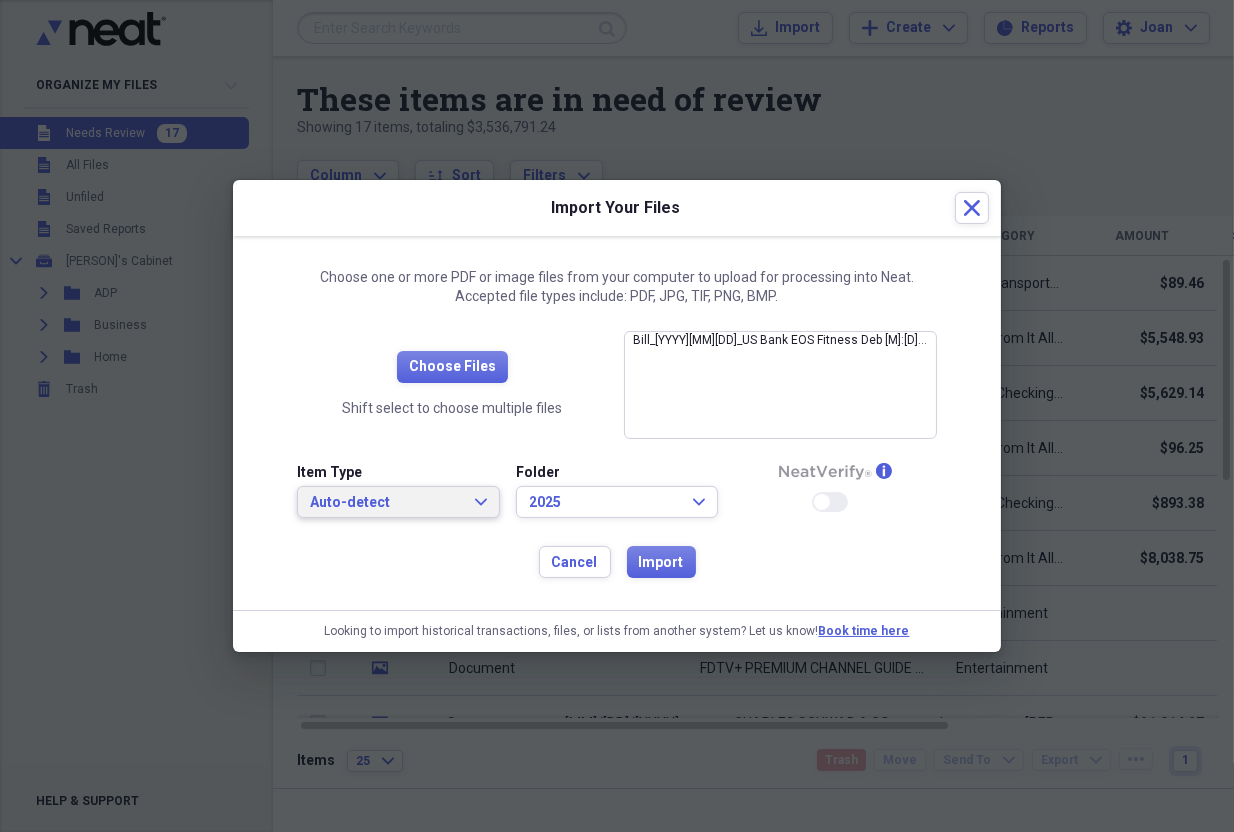 click on "Expand" 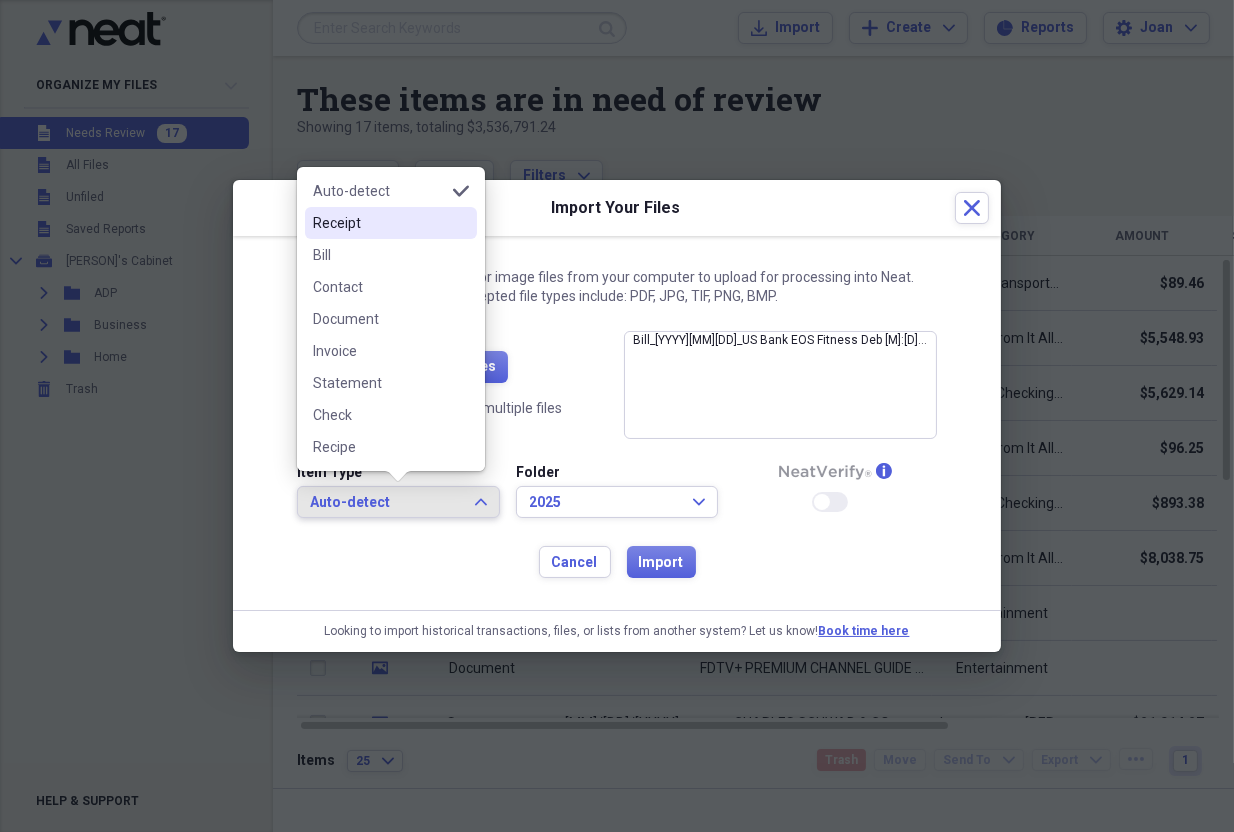 click on "Receipt" at bounding box center (379, 223) 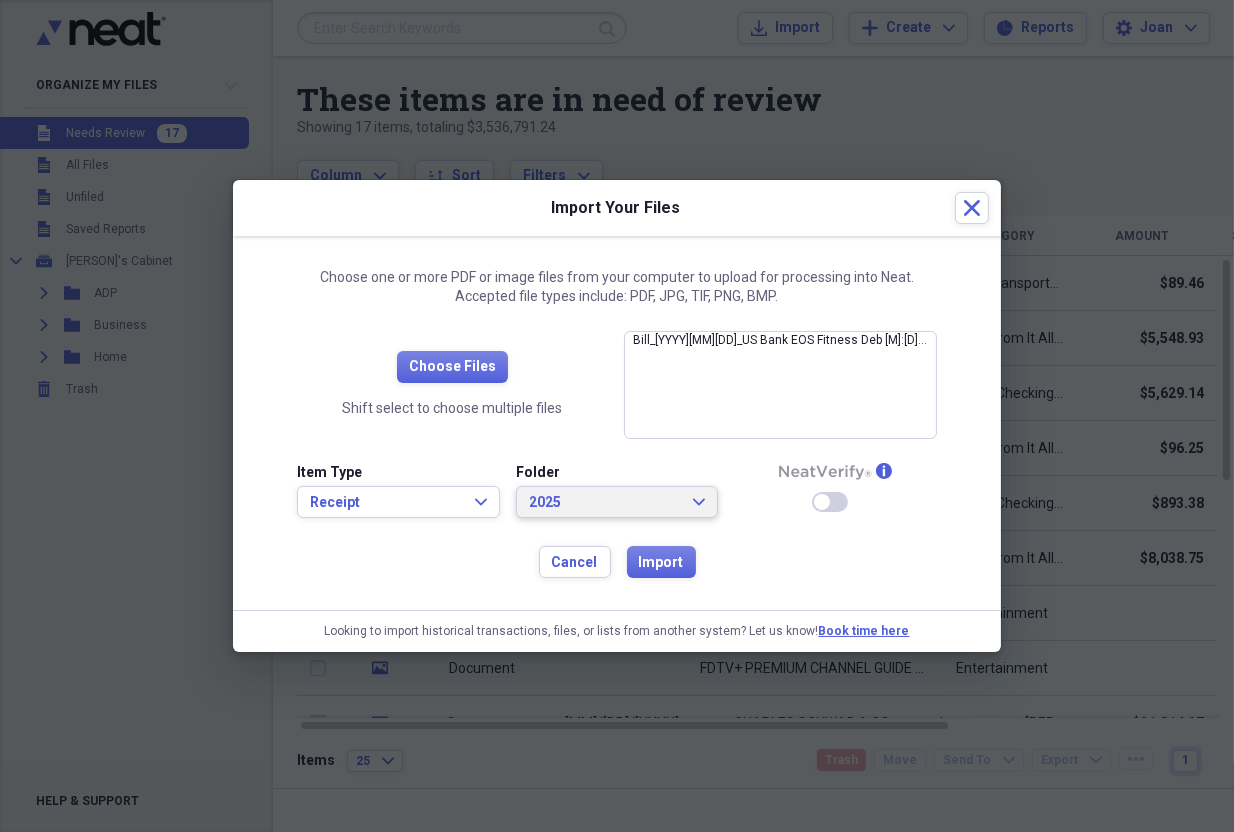 click 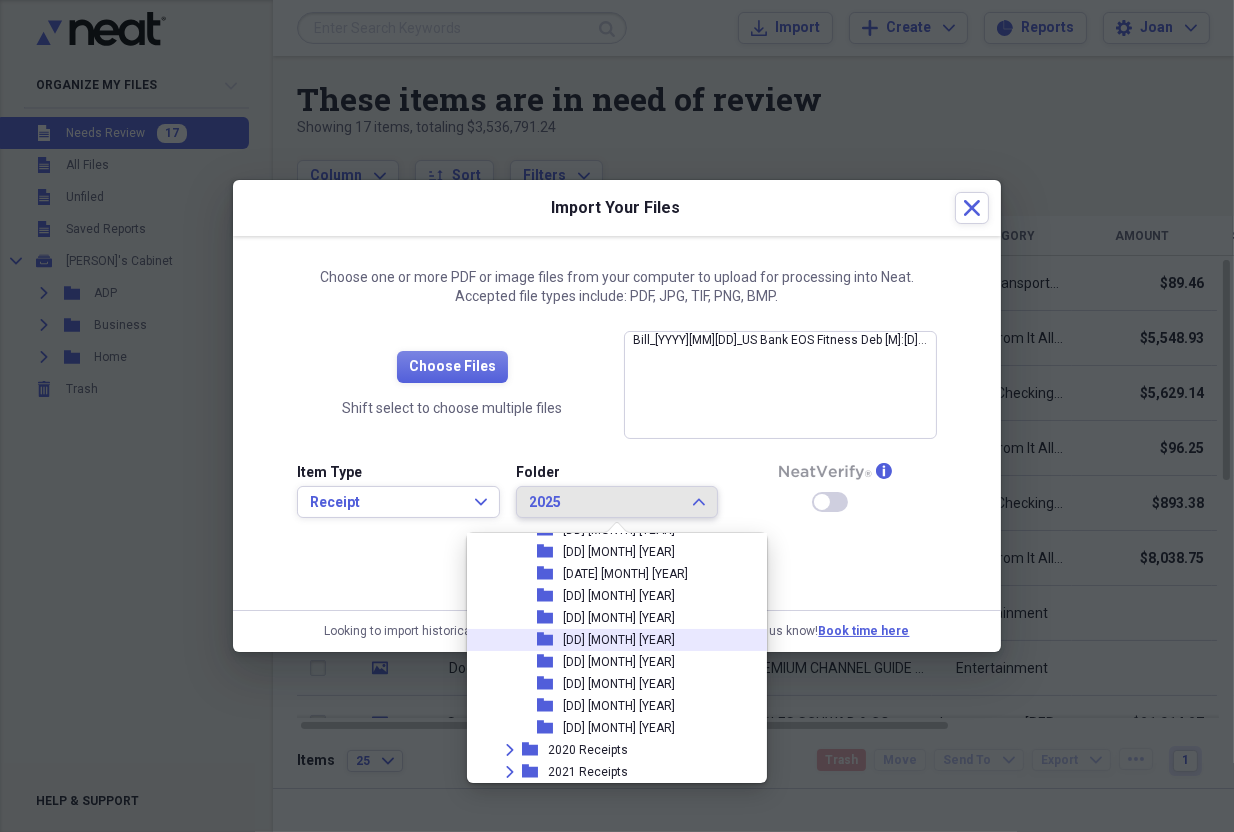 scroll, scrollTop: 0, scrollLeft: 0, axis: both 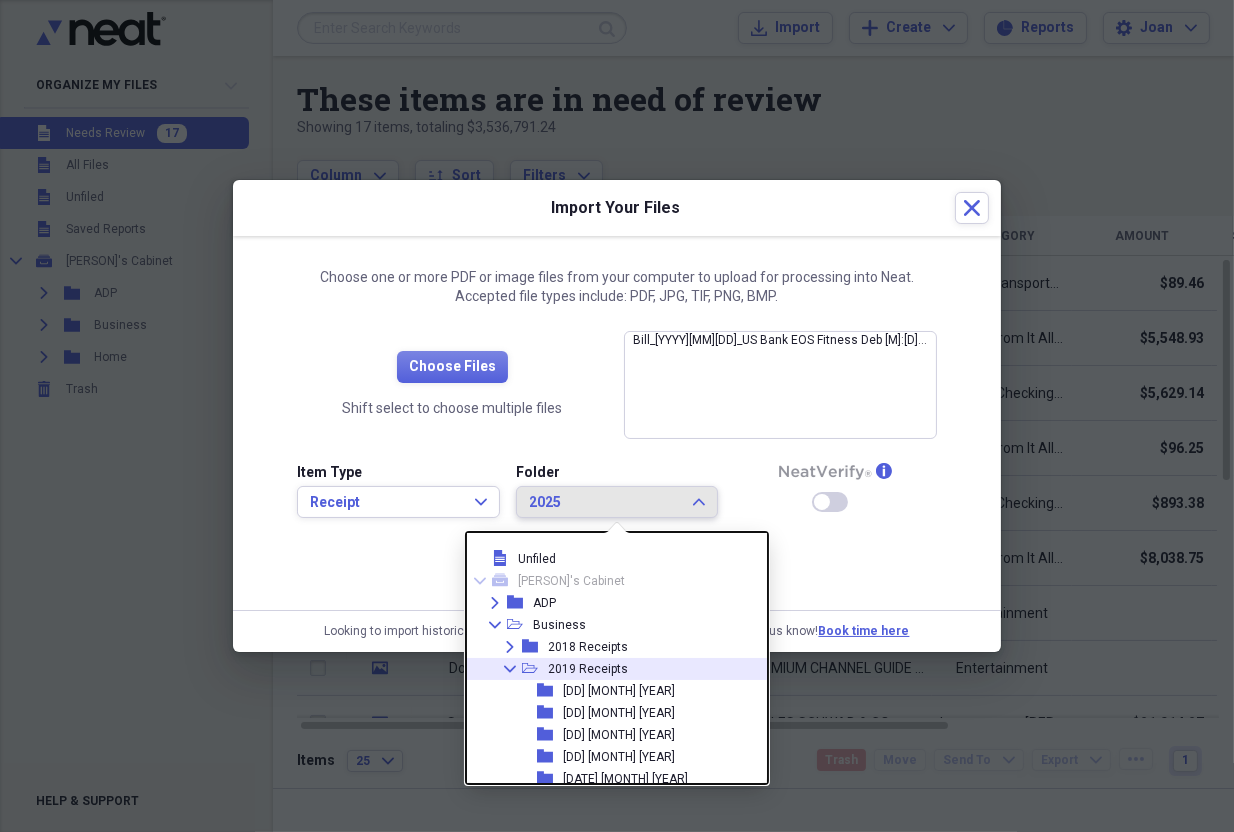 click on "Collapse" 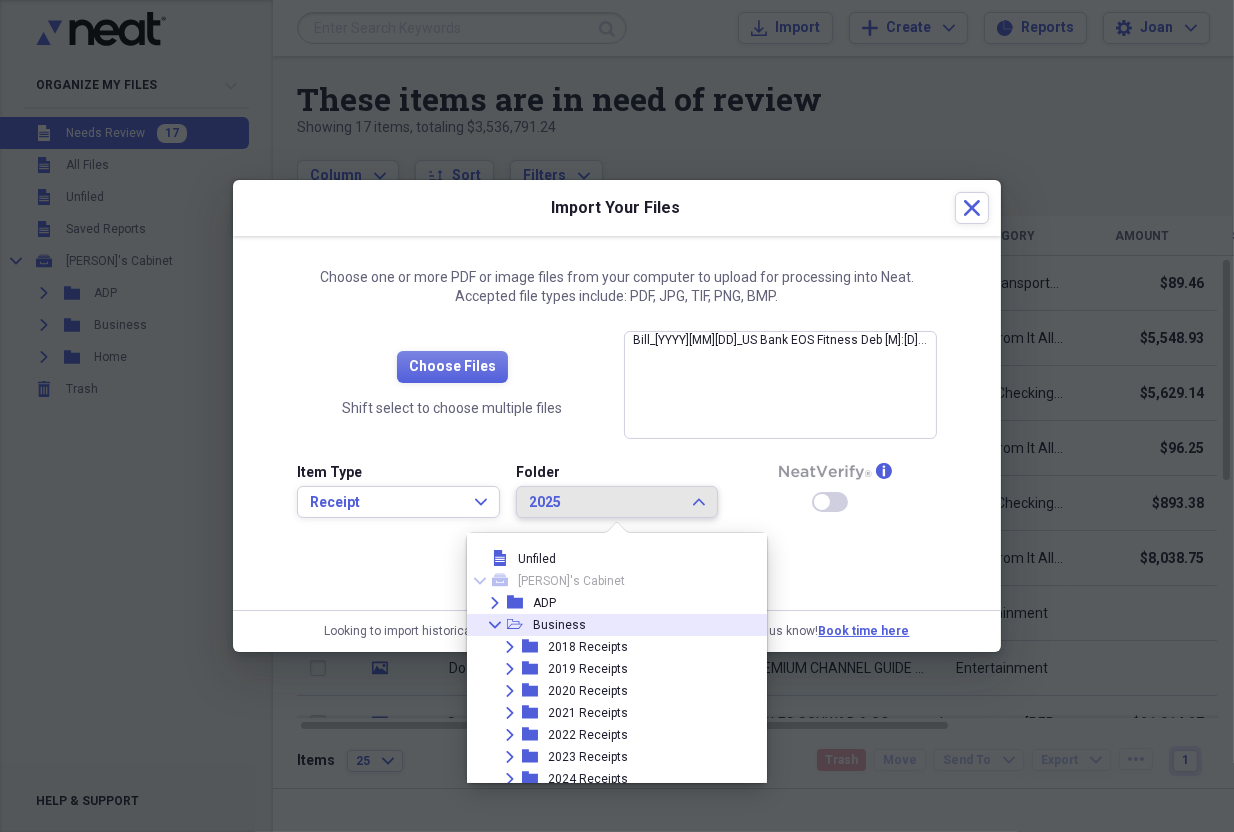click on "Collapse" at bounding box center (495, 625) 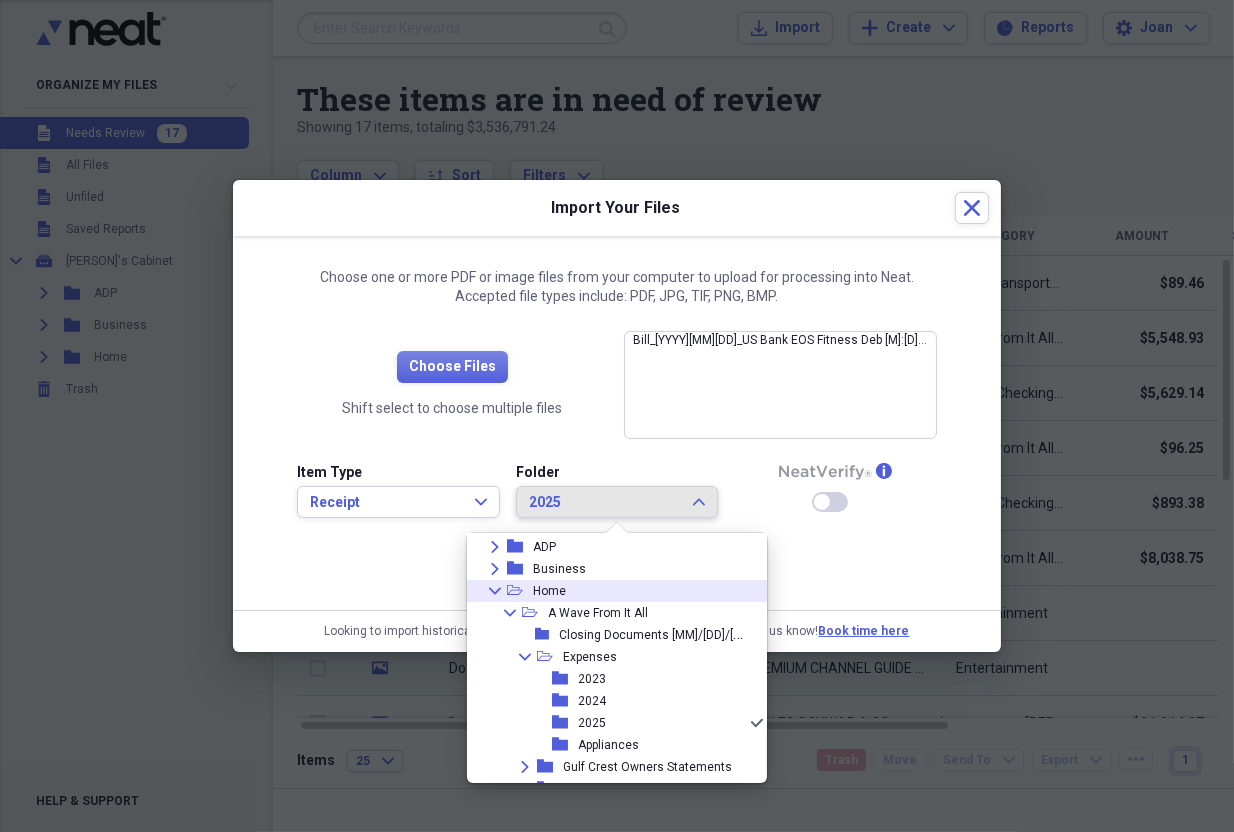 scroll, scrollTop: 108, scrollLeft: 0, axis: vertical 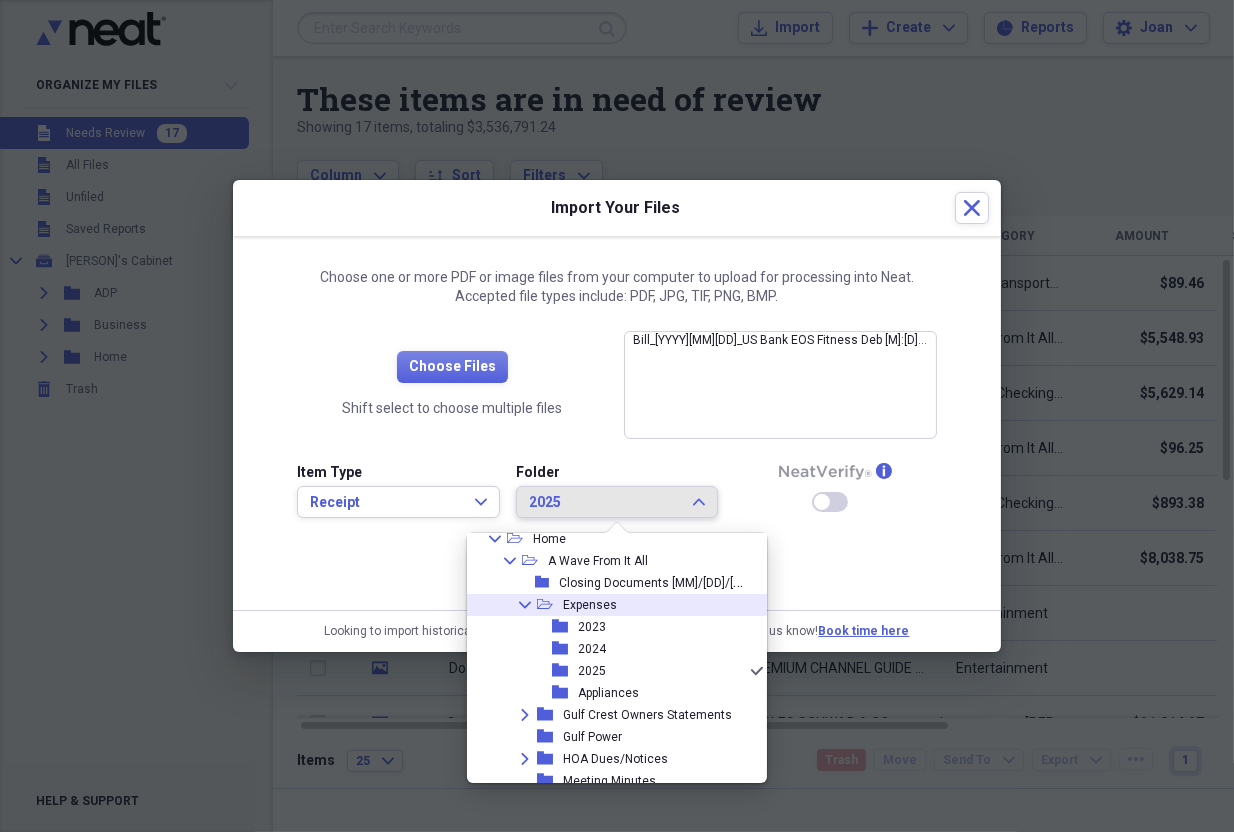 click on "Collapse" 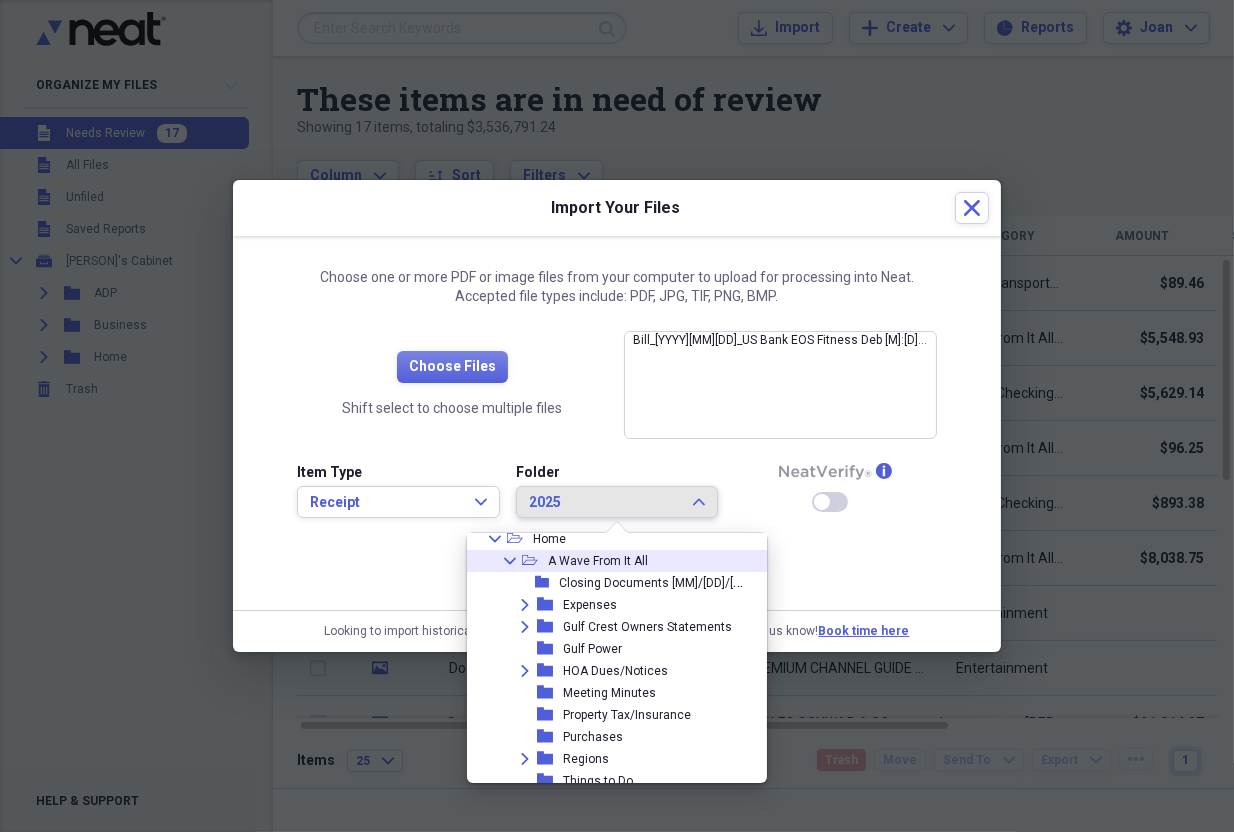 click on "Collapse" 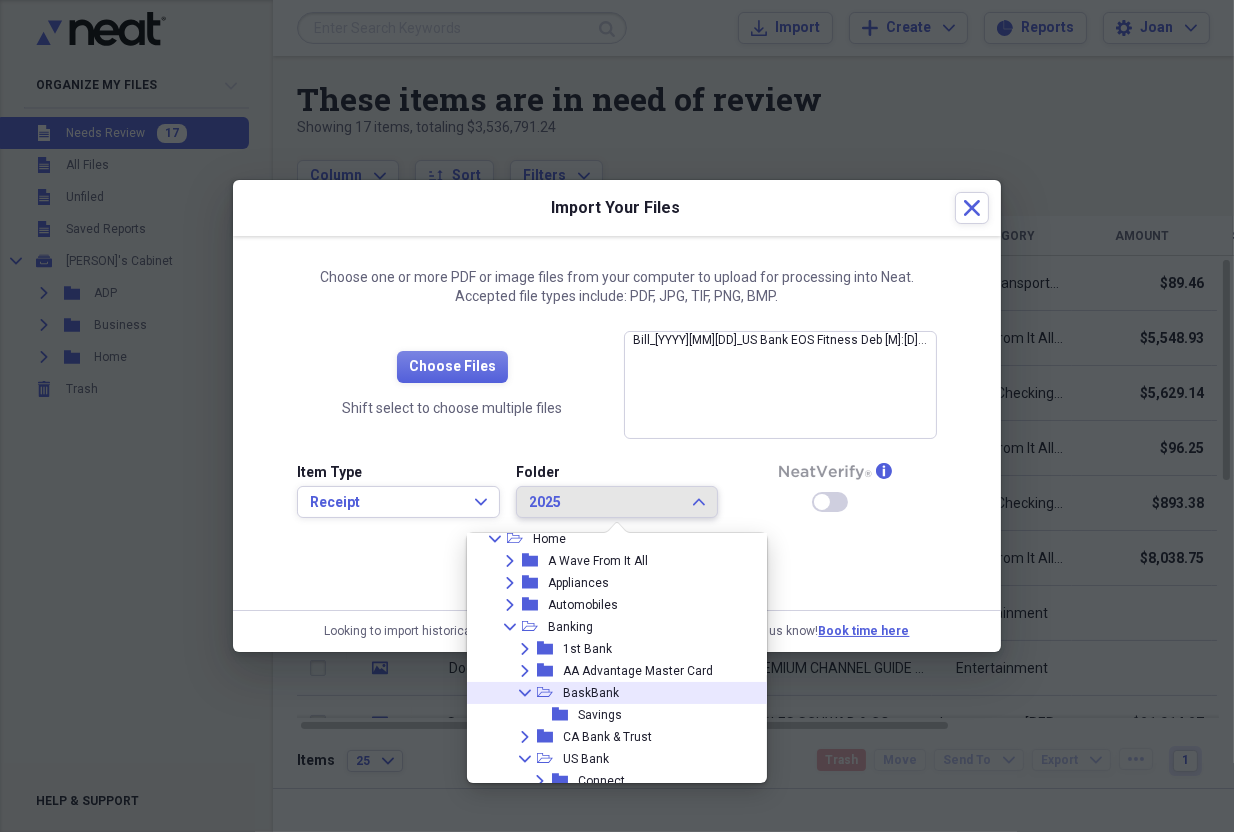 click 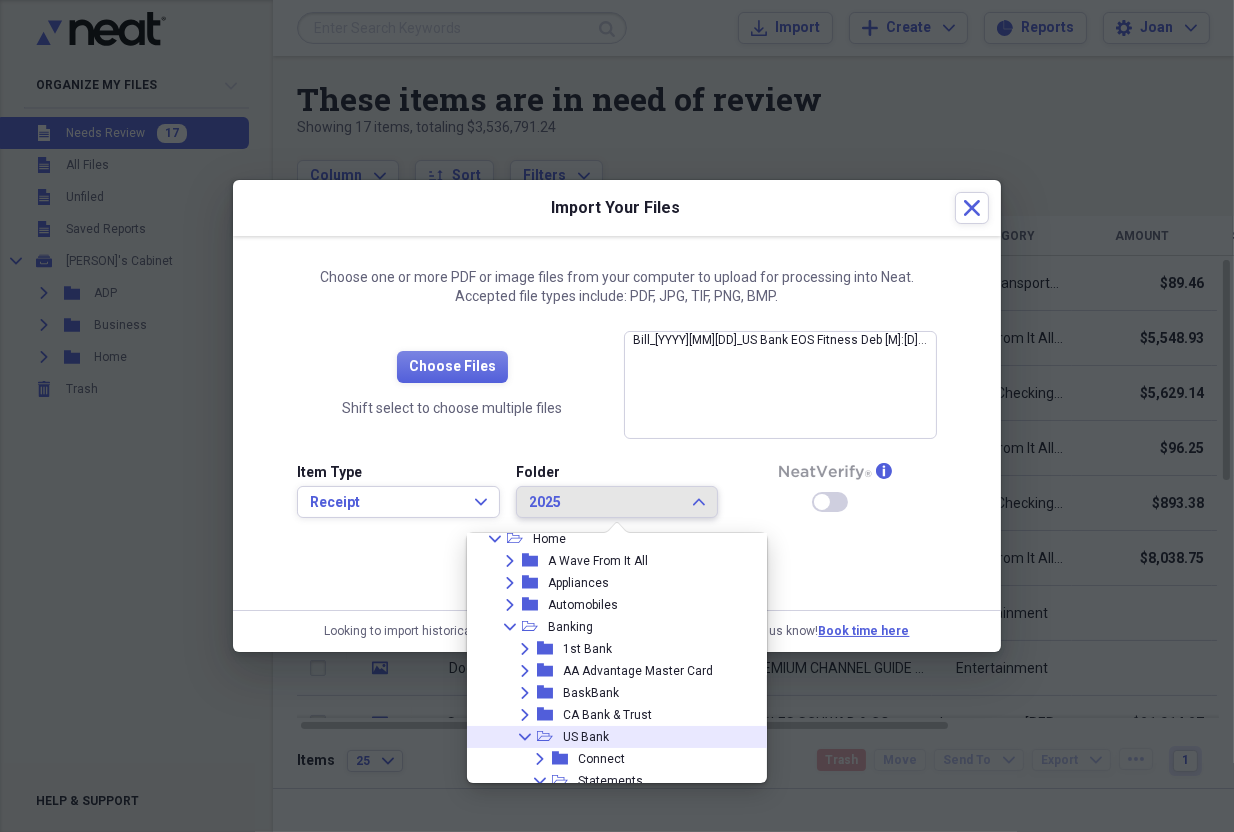 click on "Collapse" 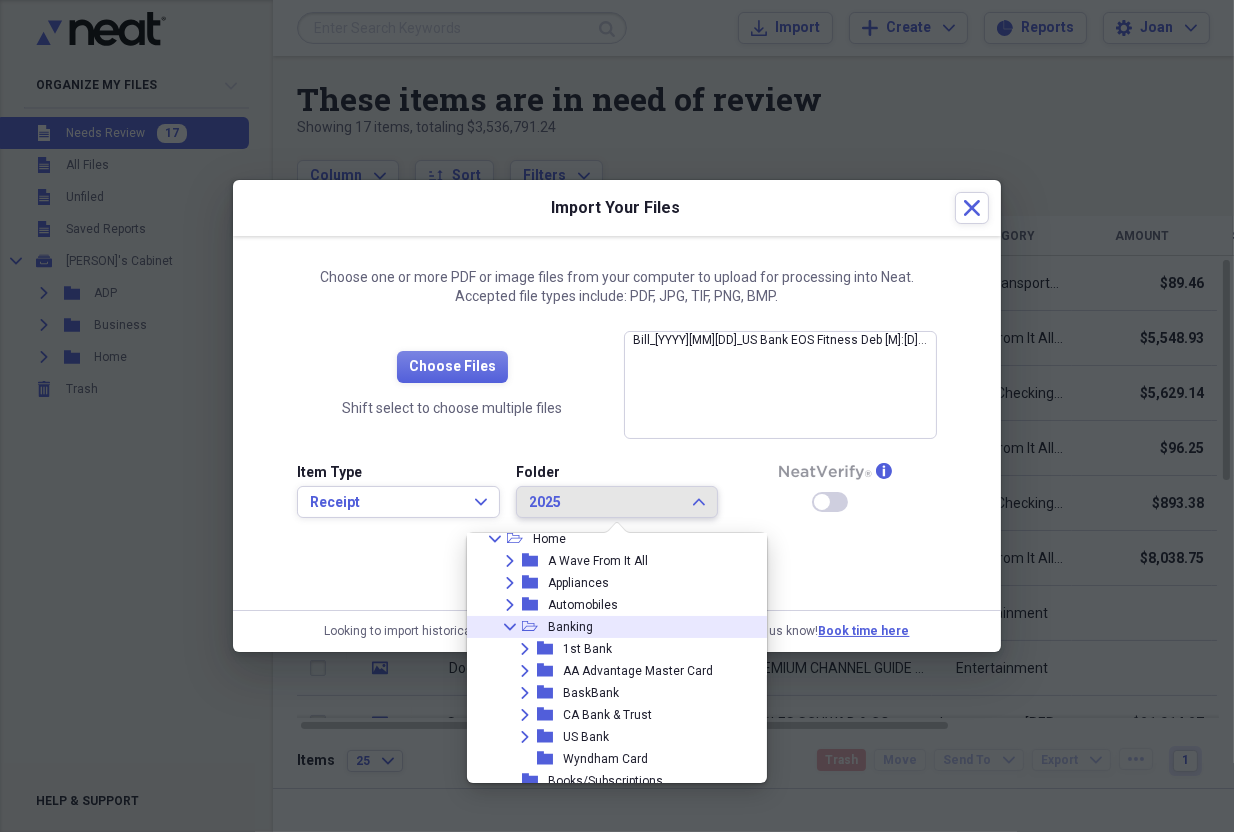 click 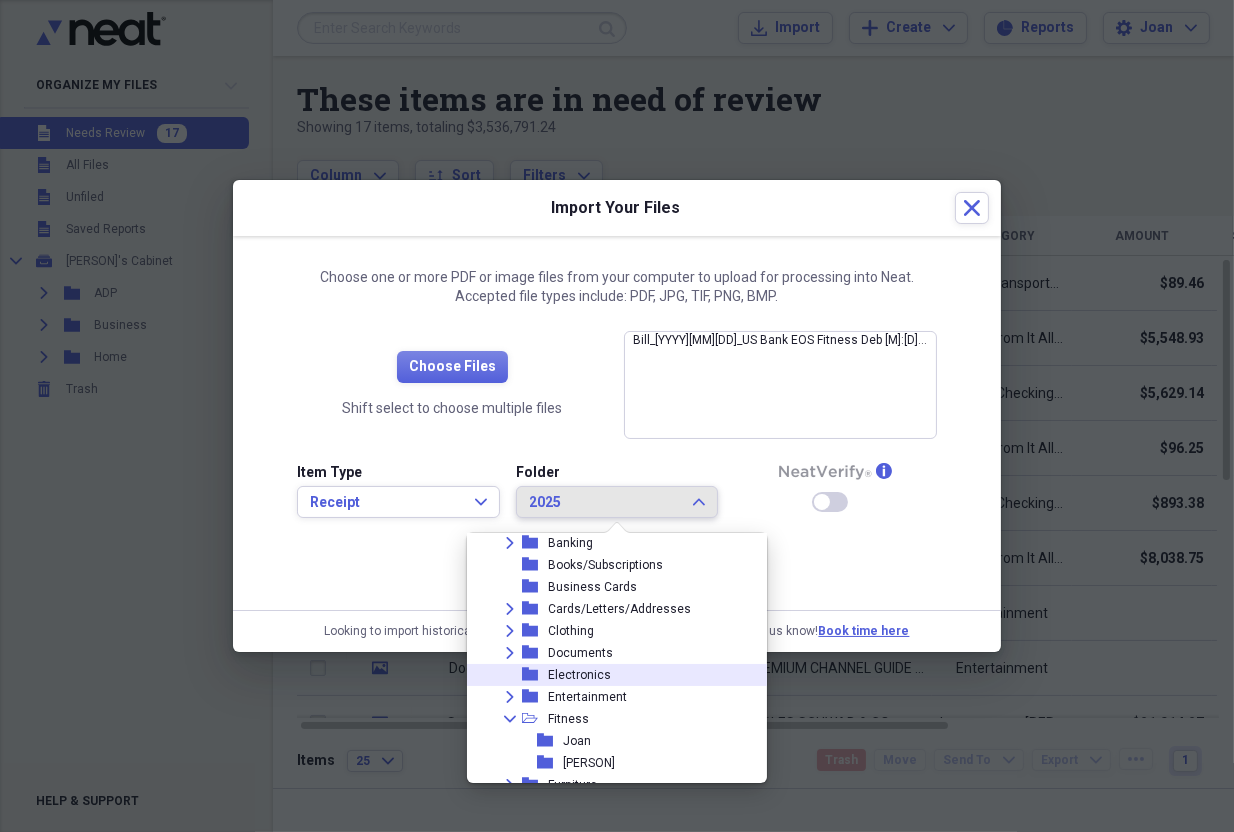 scroll, scrollTop: 242, scrollLeft: 0, axis: vertical 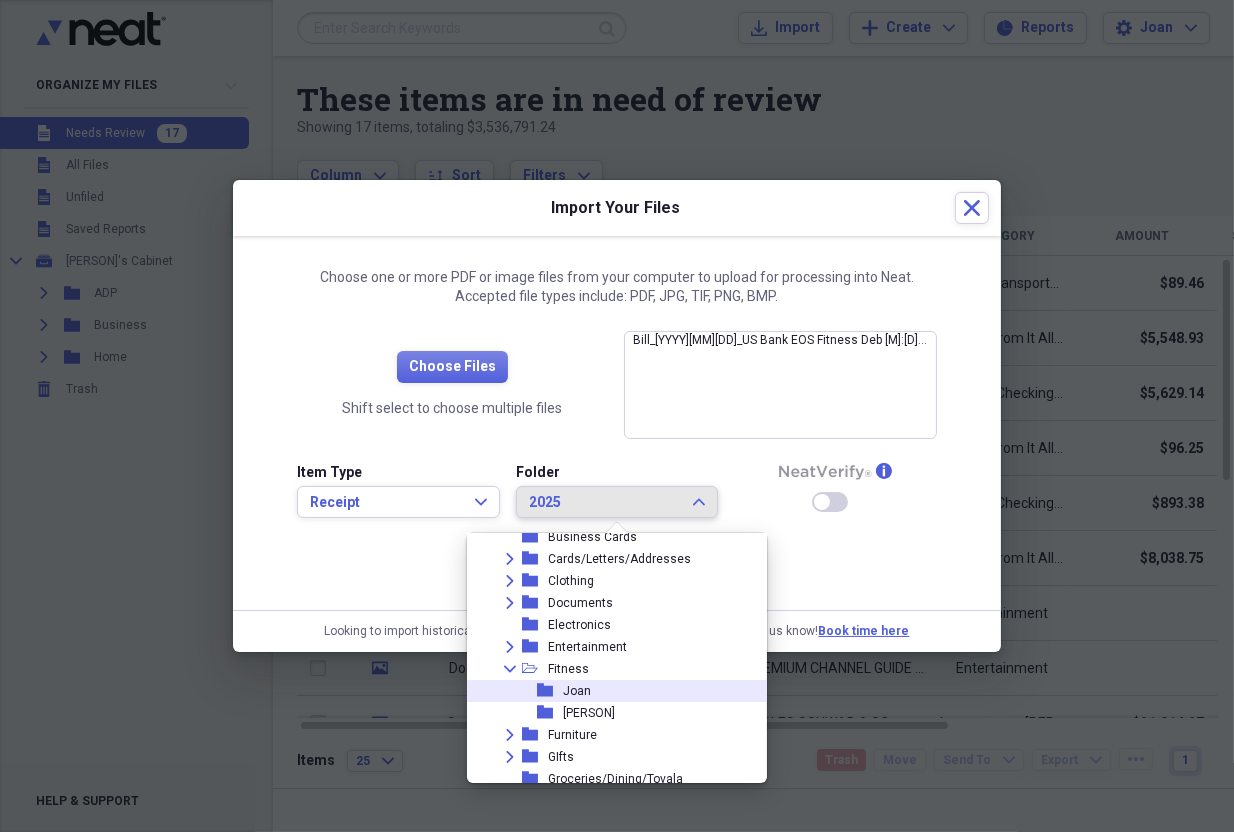 click on "Joan" at bounding box center (577, 691) 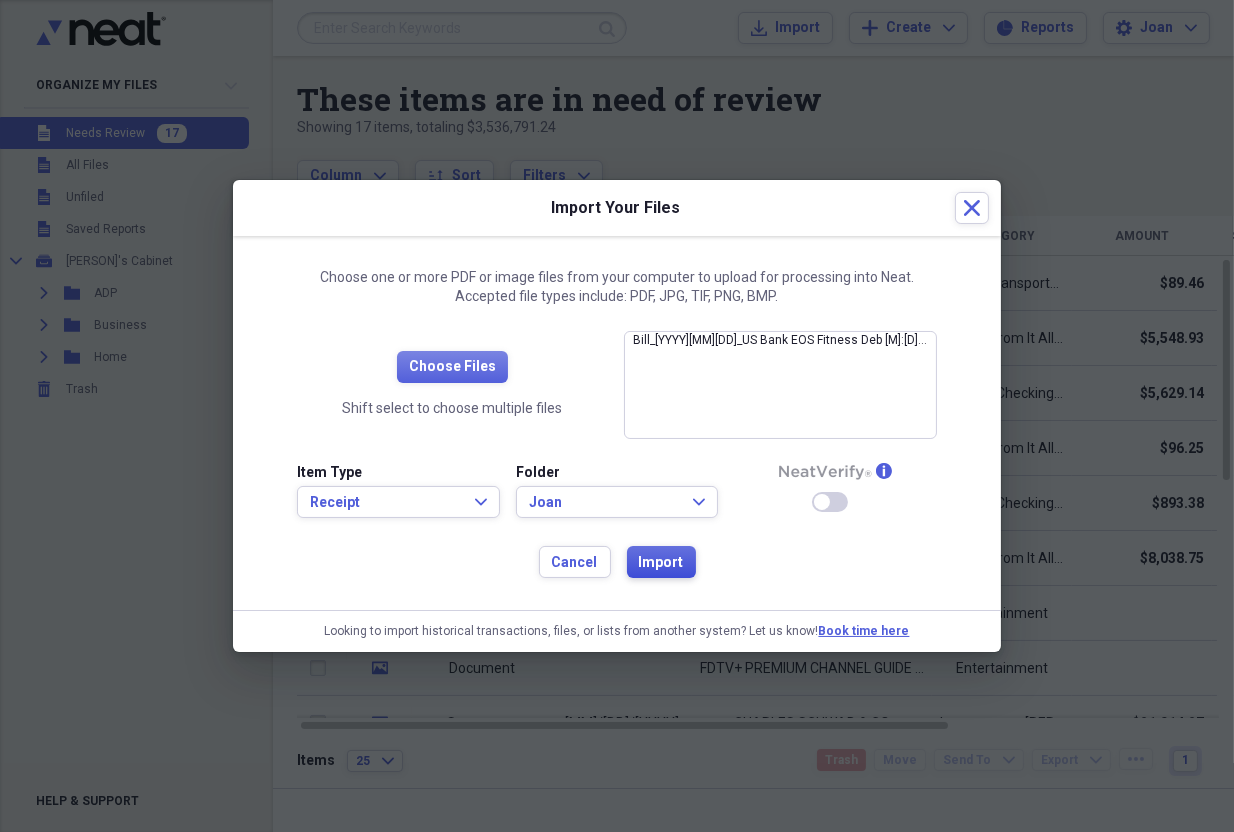 click on "Import" at bounding box center [661, 563] 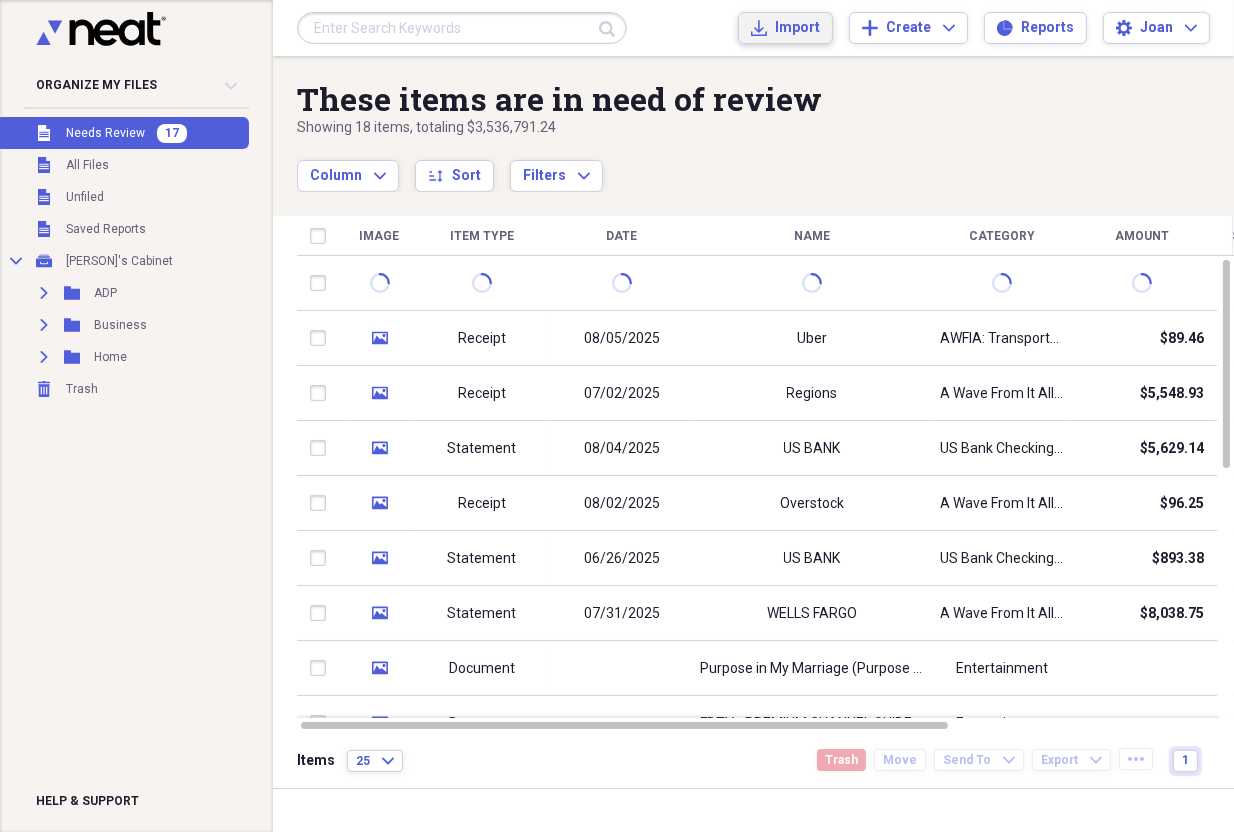 click on "Import" at bounding box center [797, 28] 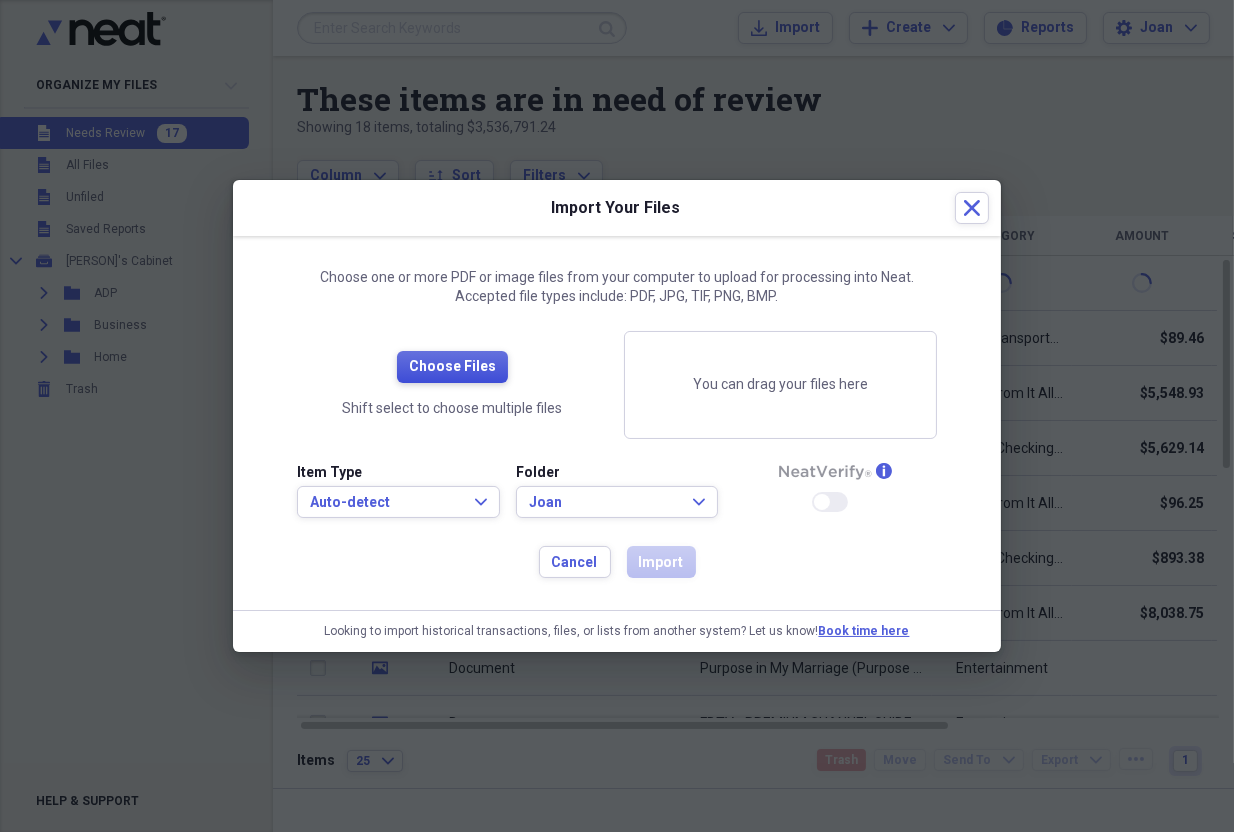 click on "Choose Files" at bounding box center [452, 367] 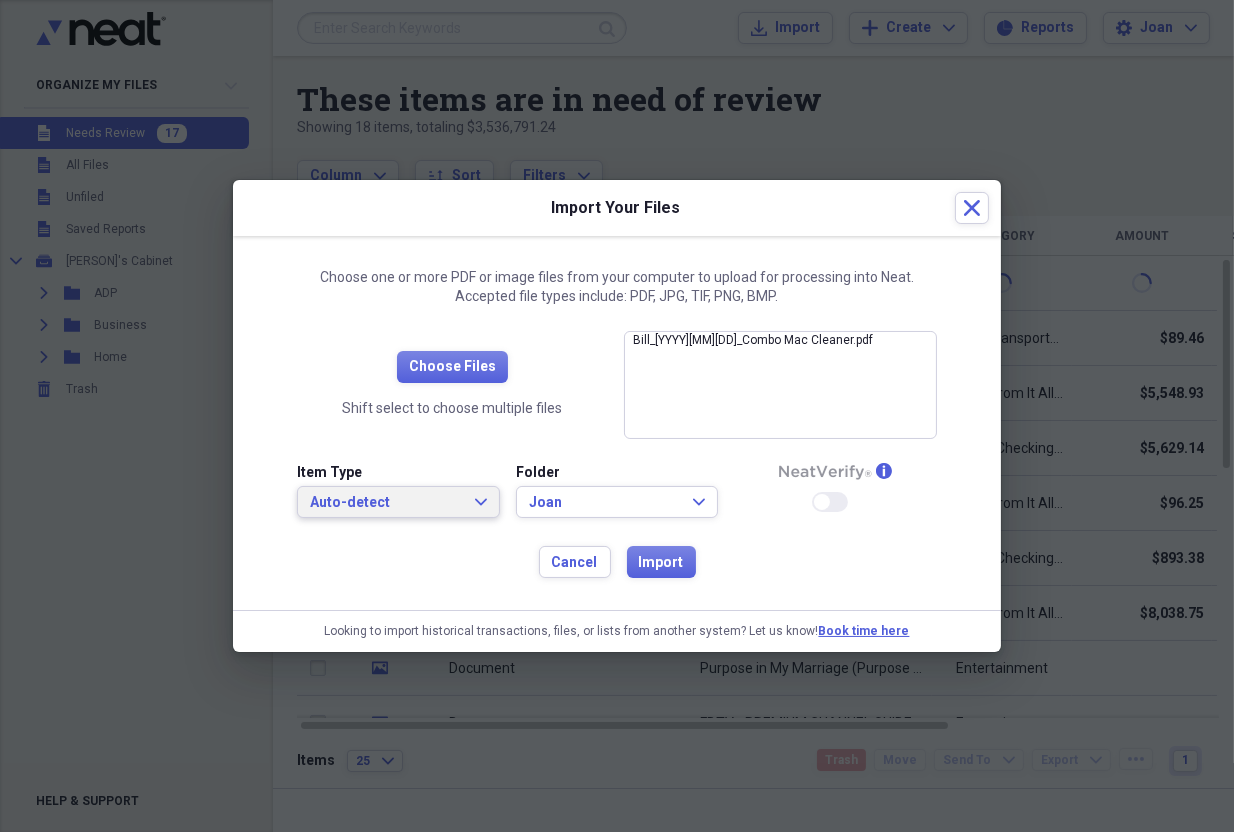 click on "Expand" 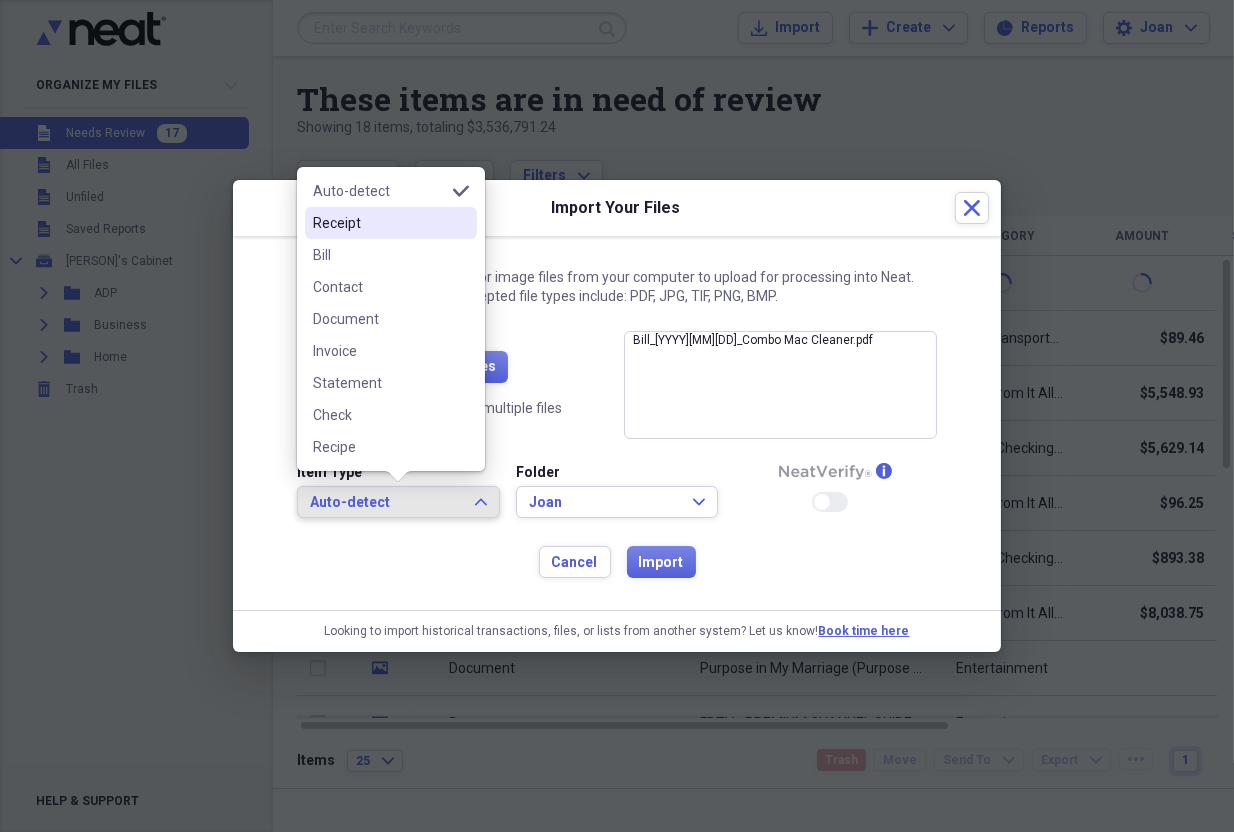 click on "Receipt" at bounding box center (379, 223) 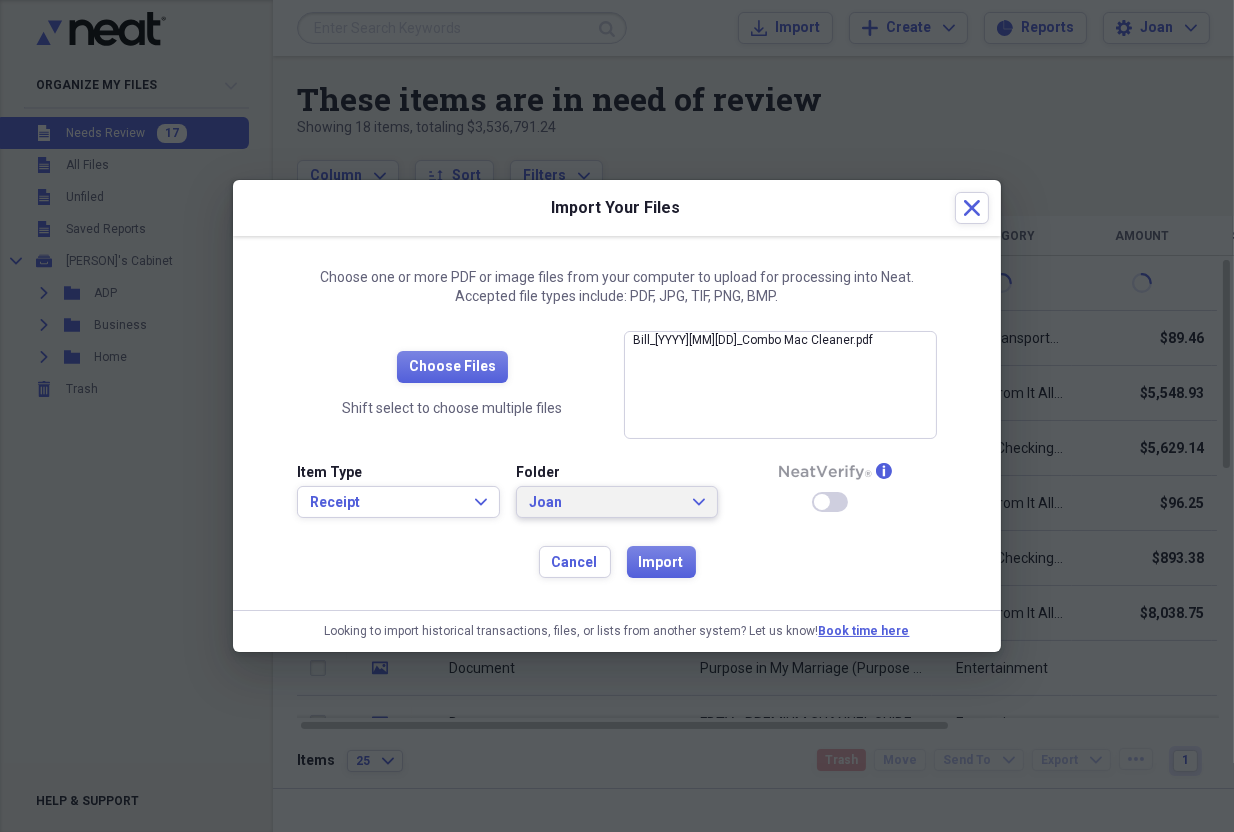 click on "Expand" 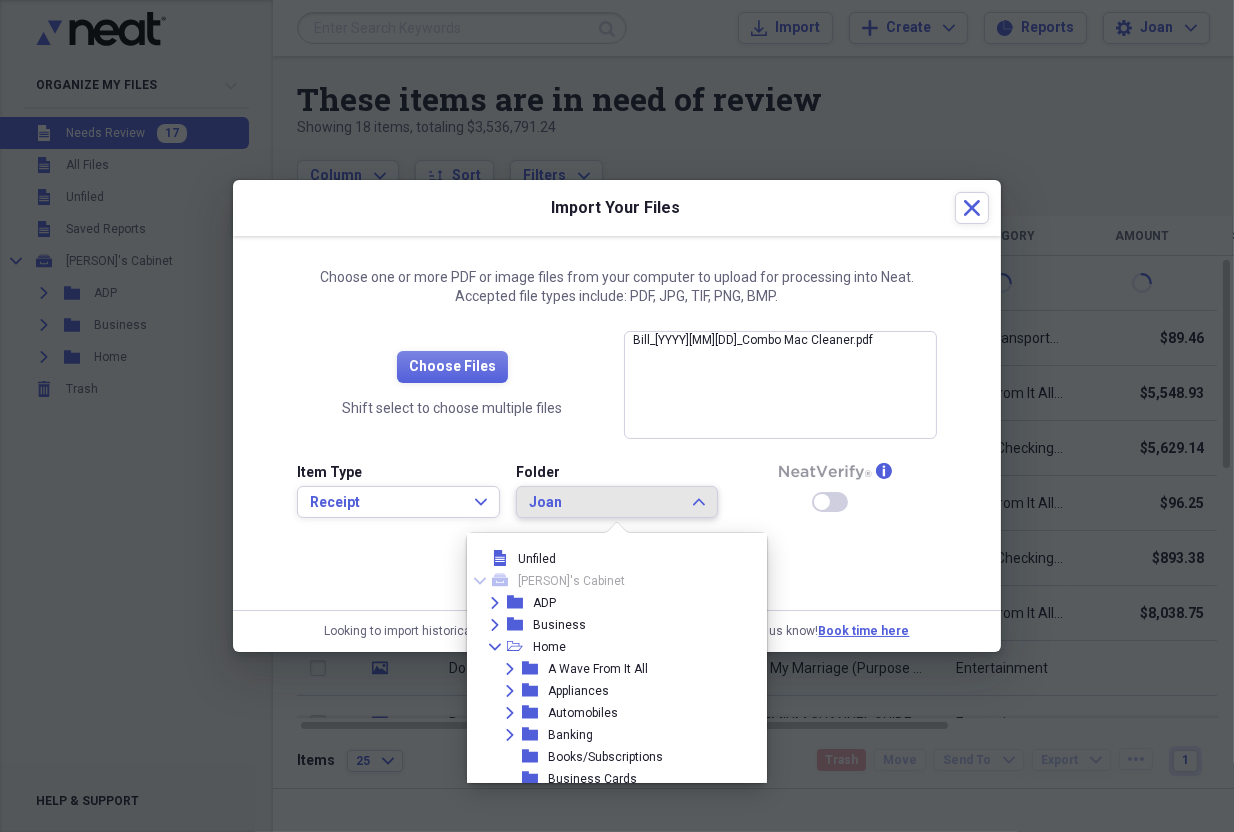 scroll, scrollTop: 275, scrollLeft: 0, axis: vertical 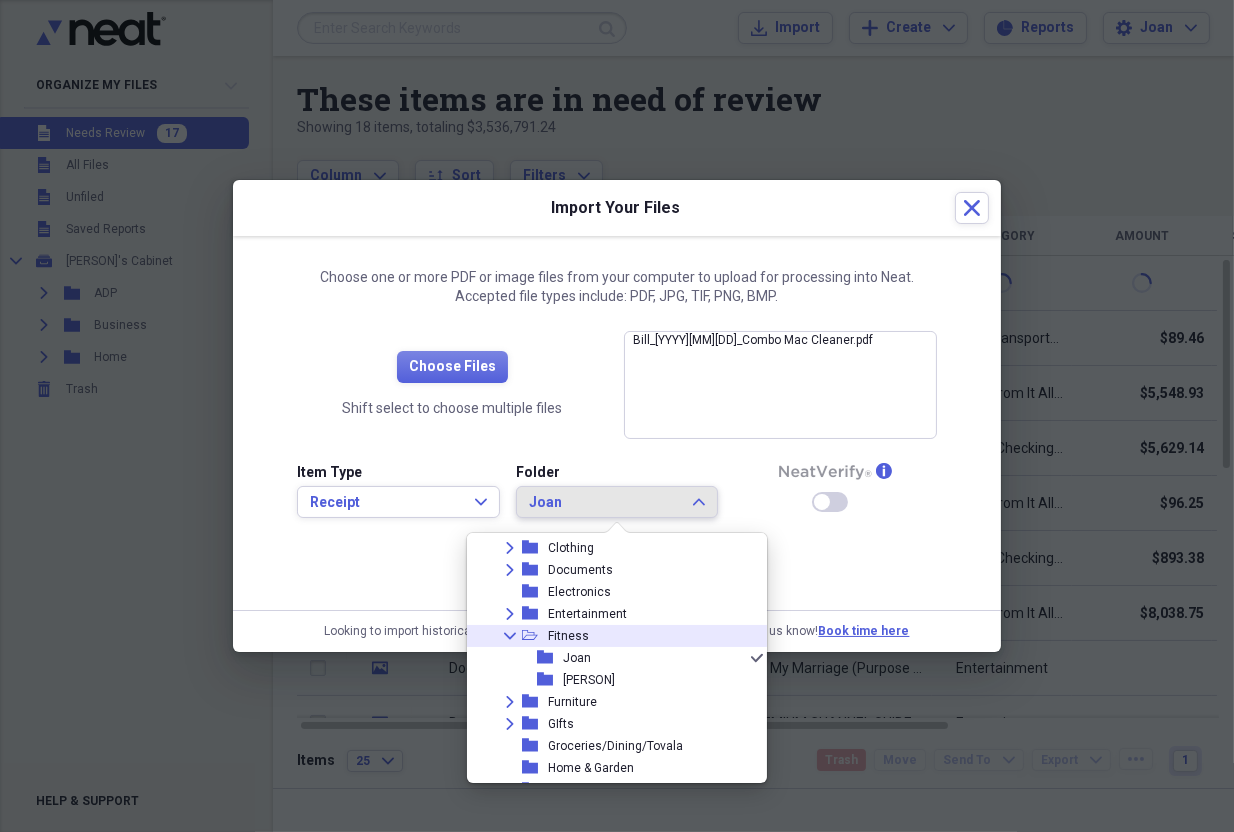 click 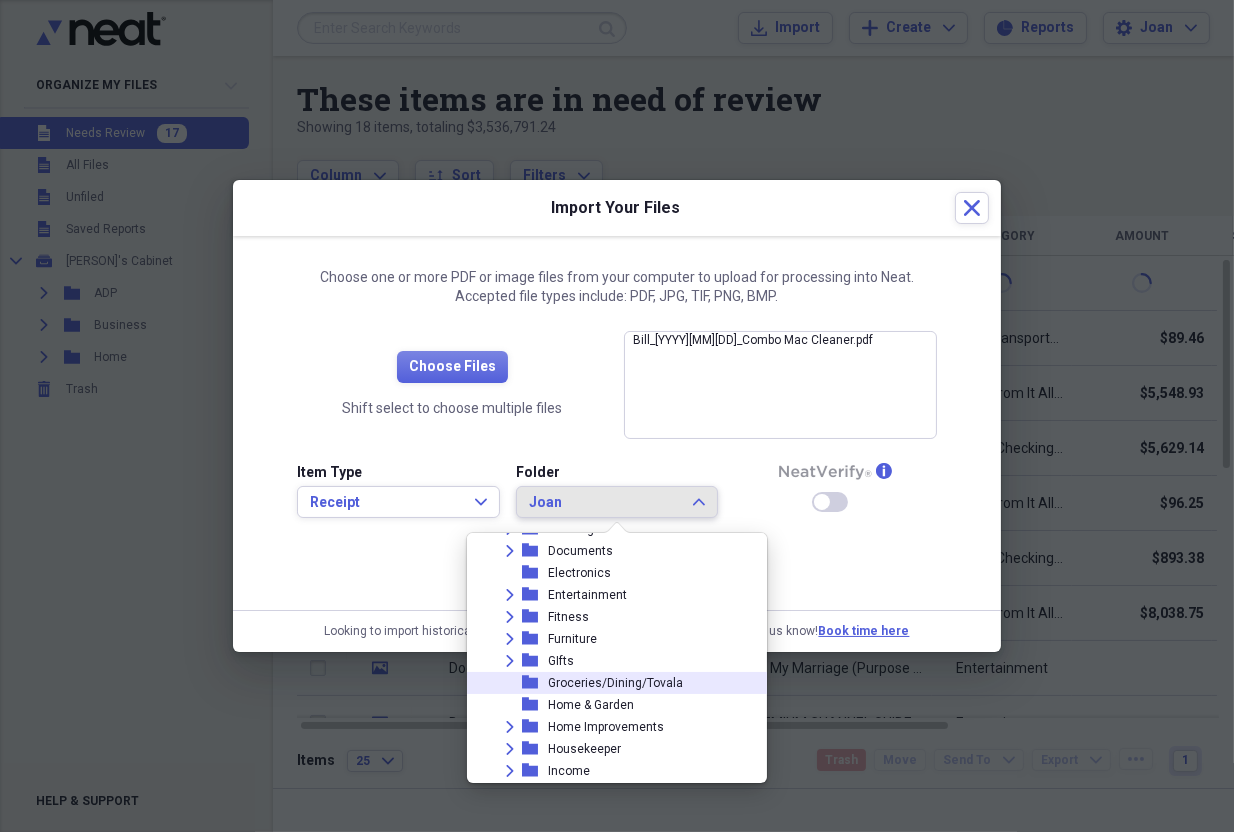 scroll, scrollTop: 307, scrollLeft: 0, axis: vertical 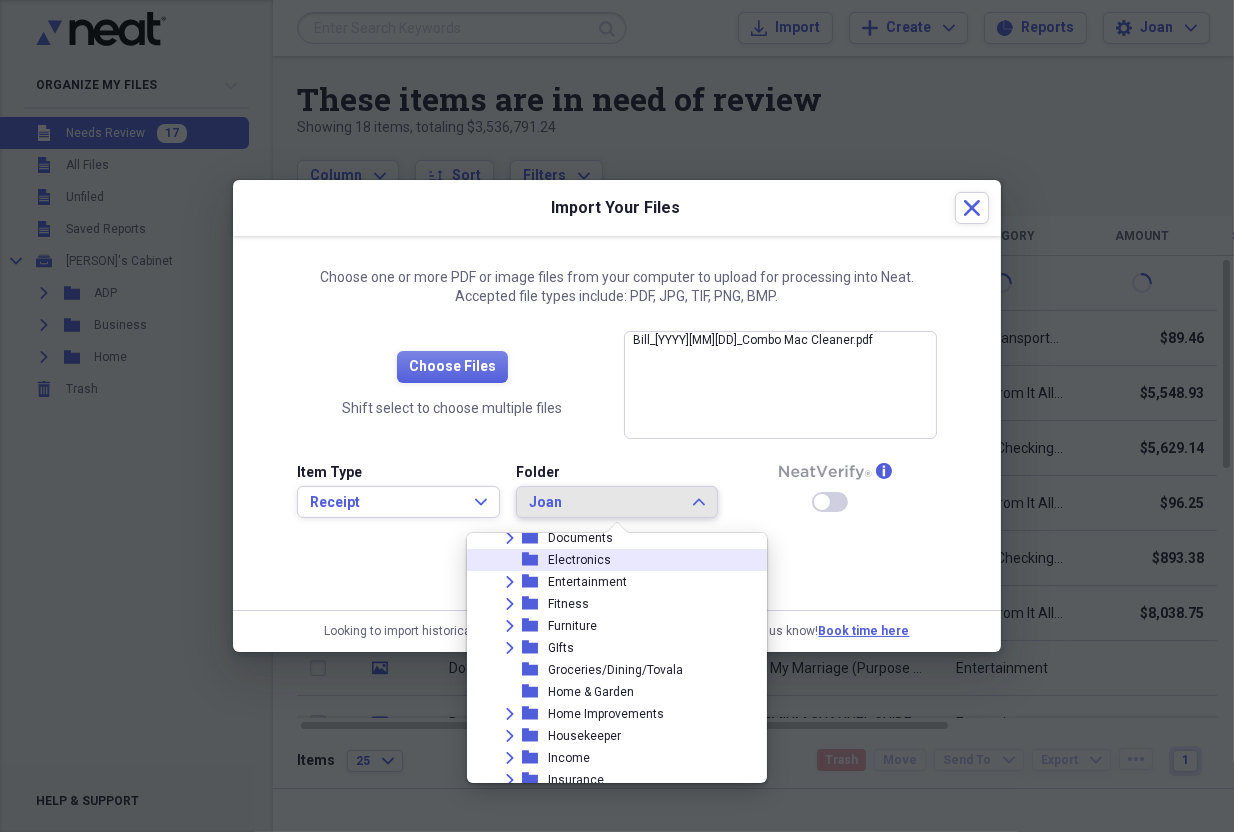 click on "Electronics" at bounding box center [579, 560] 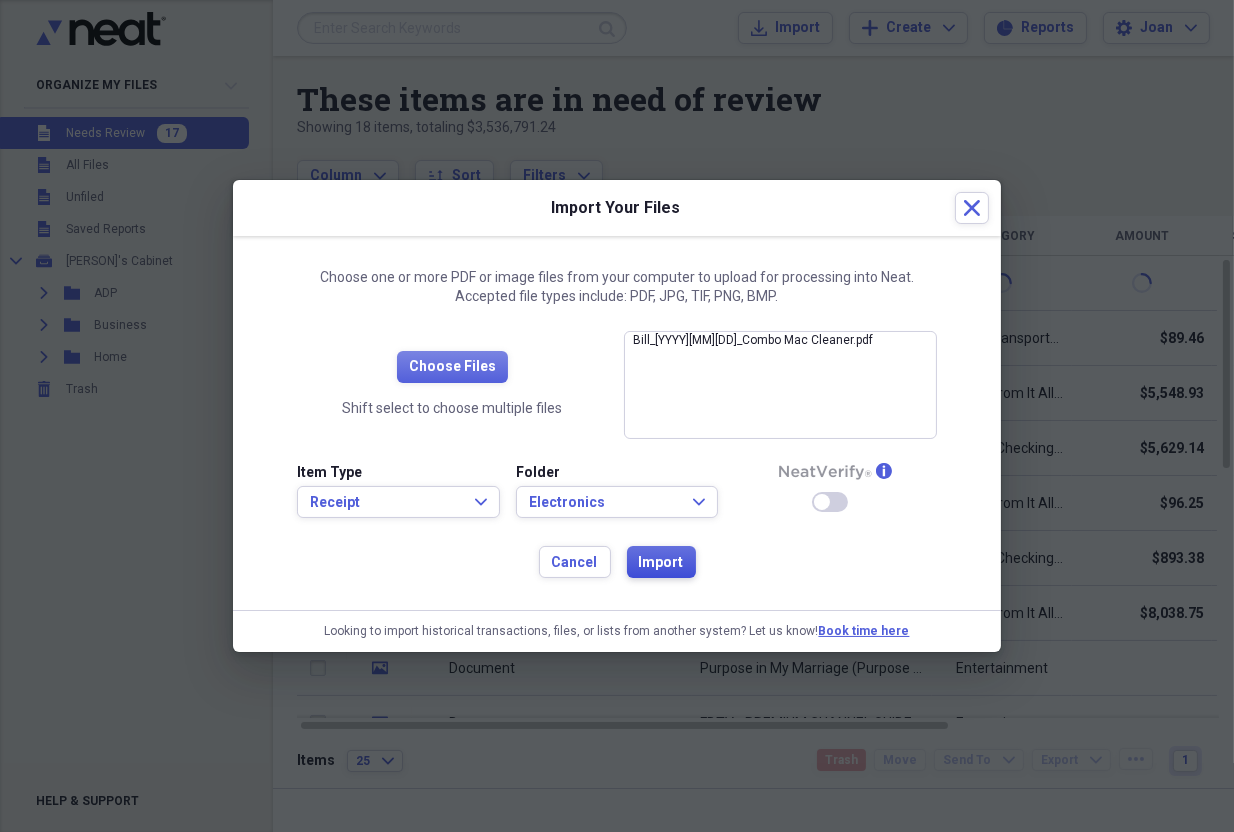 click on "Import" at bounding box center (661, 563) 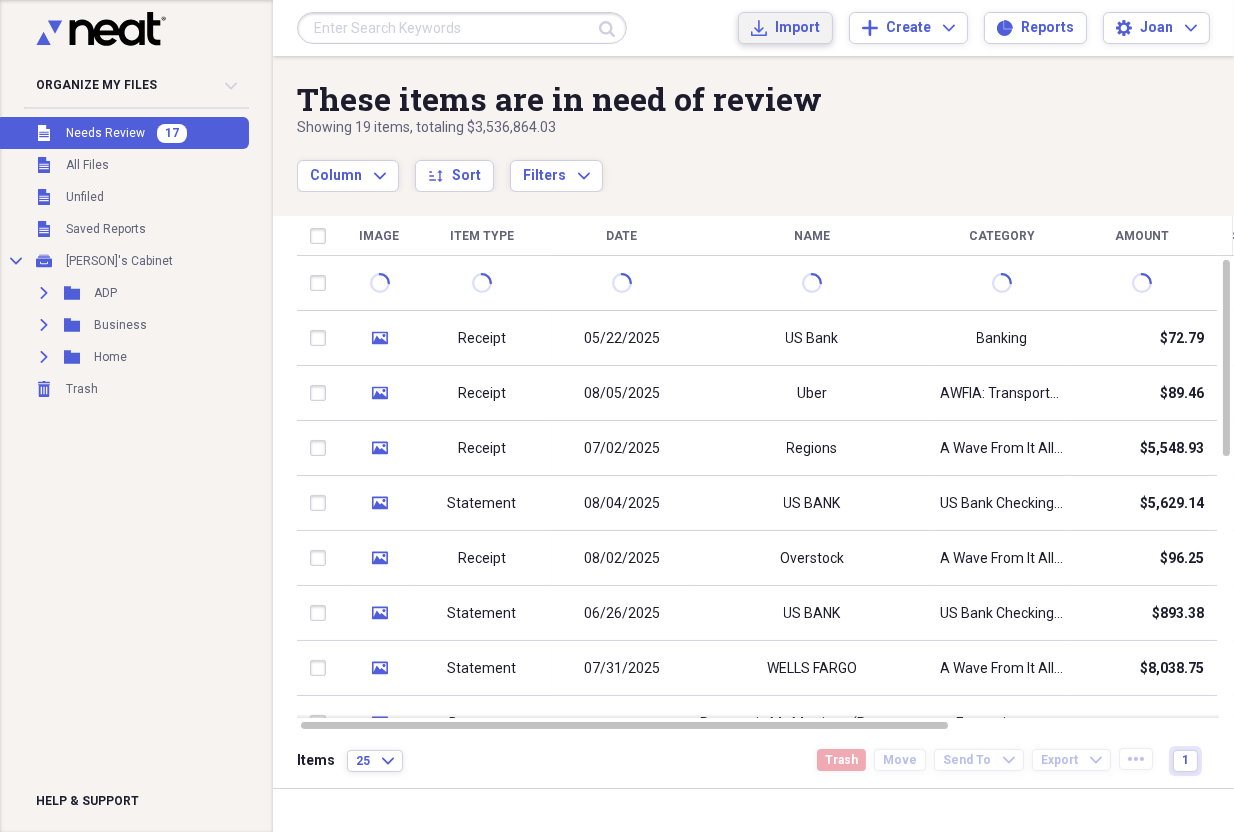 click on "Import" at bounding box center (797, 28) 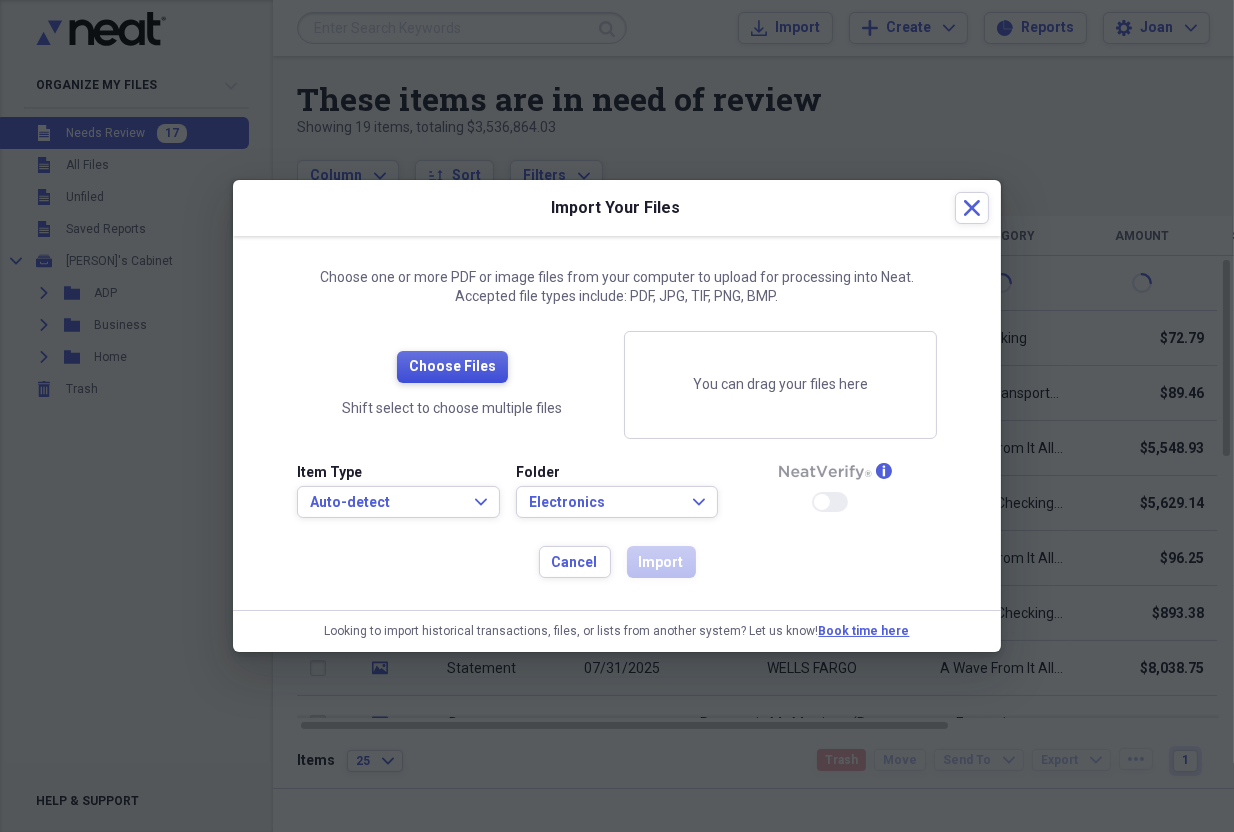 click on "Choose Files" at bounding box center (452, 367) 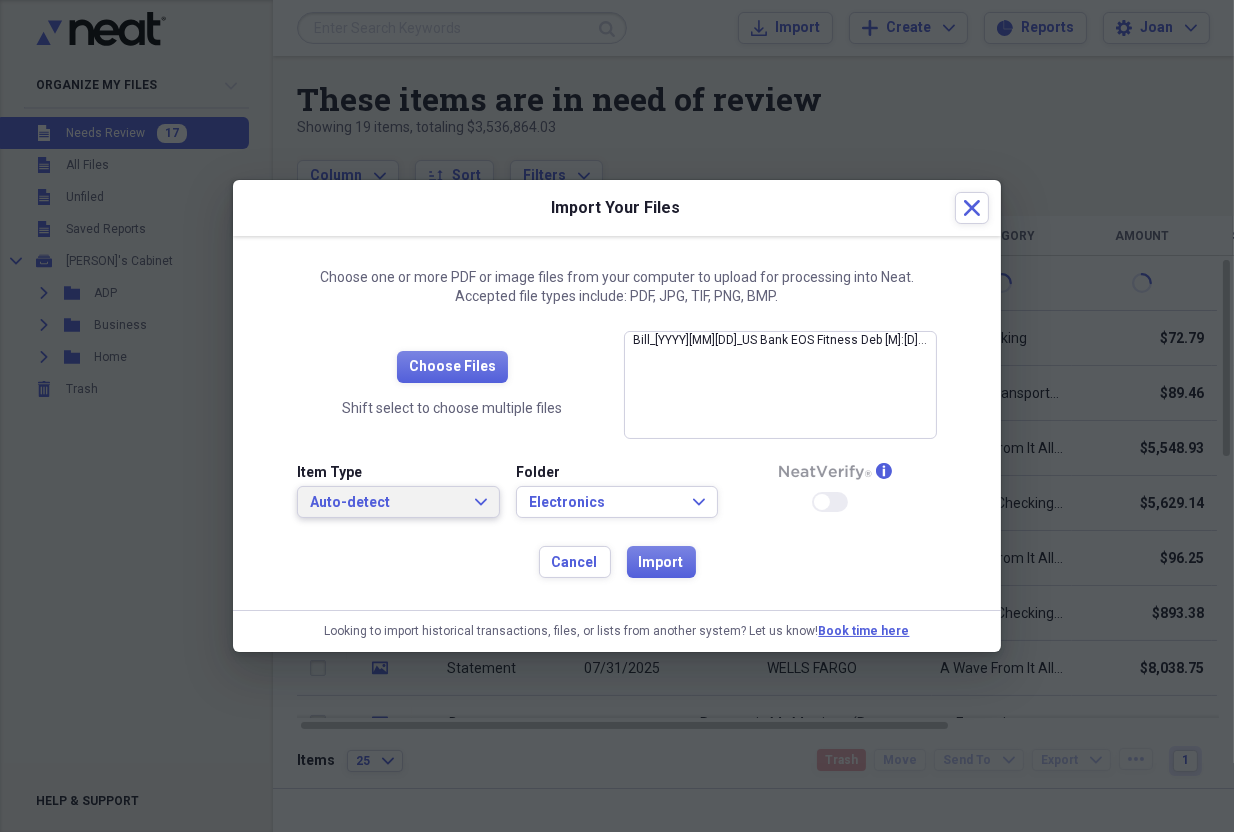 click on "Expand" 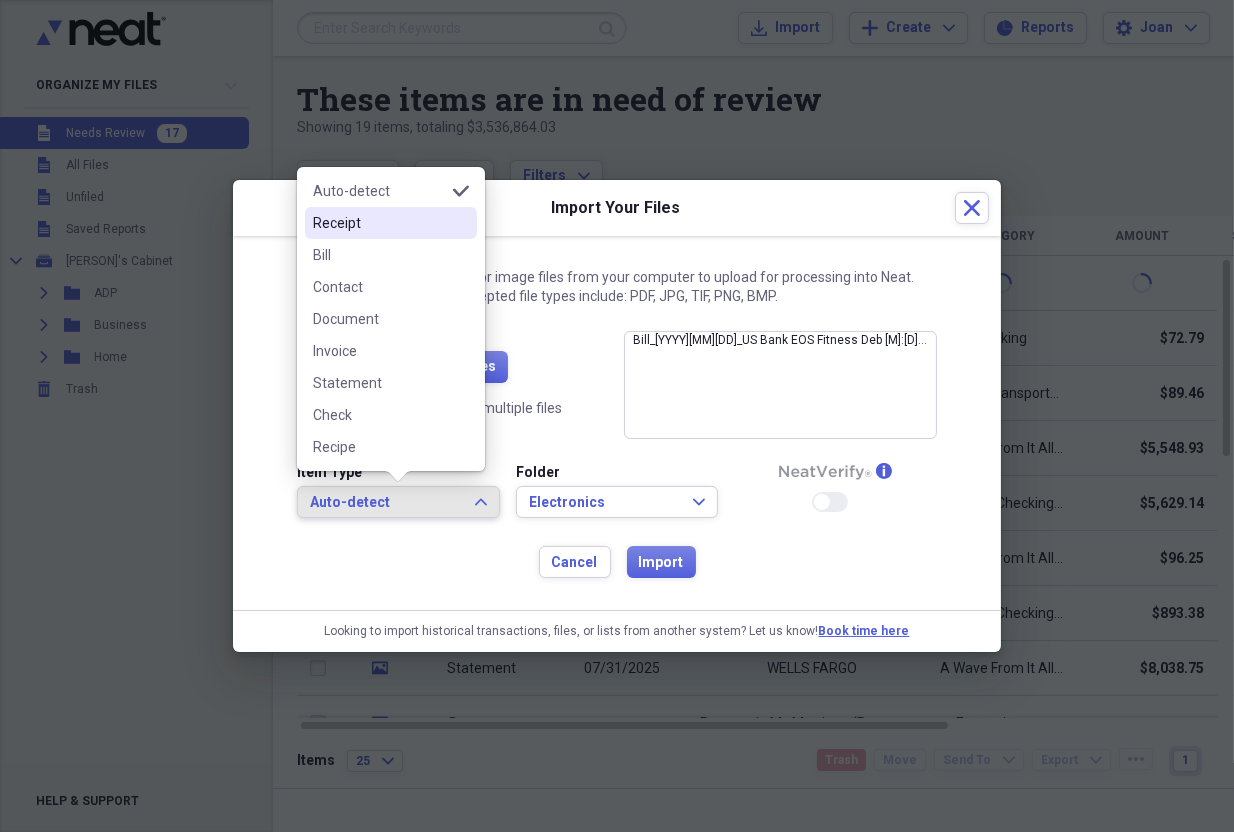 click on "Receipt" at bounding box center (379, 223) 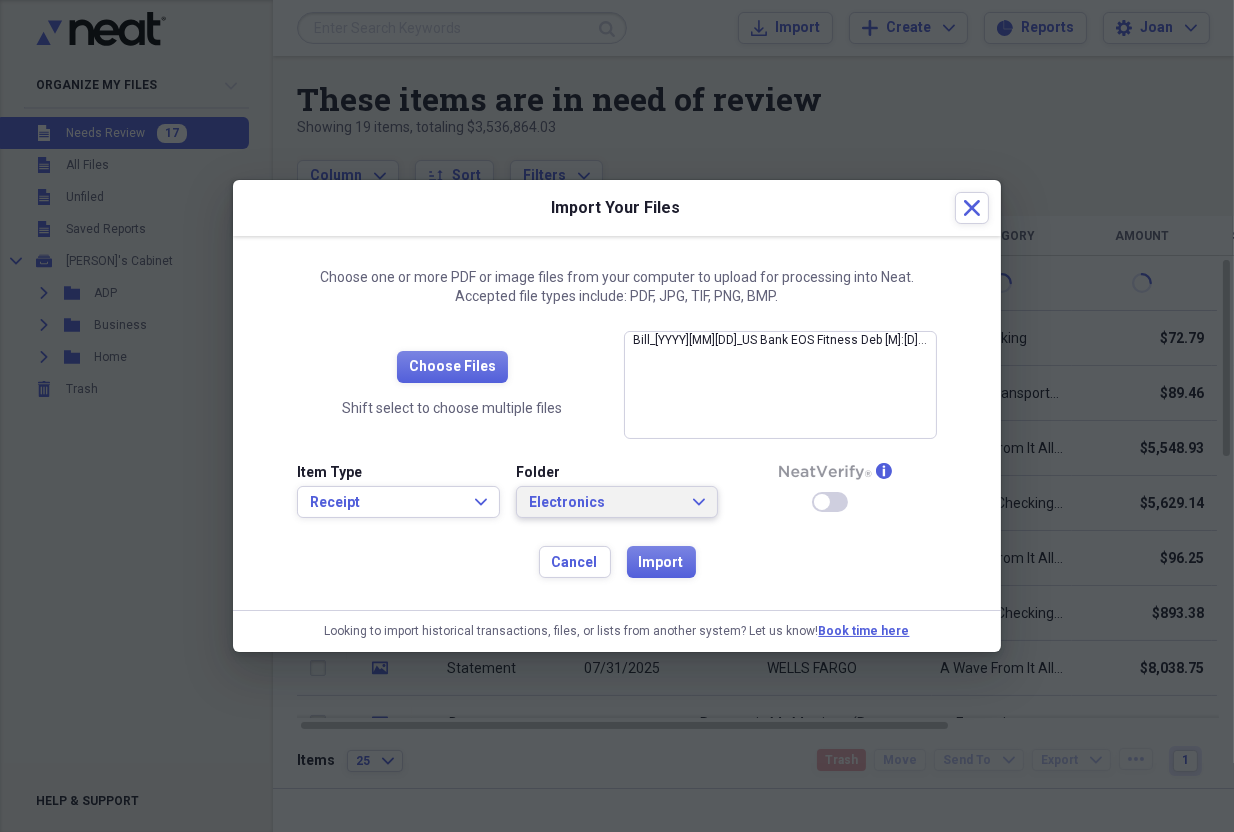 click on "Expand" 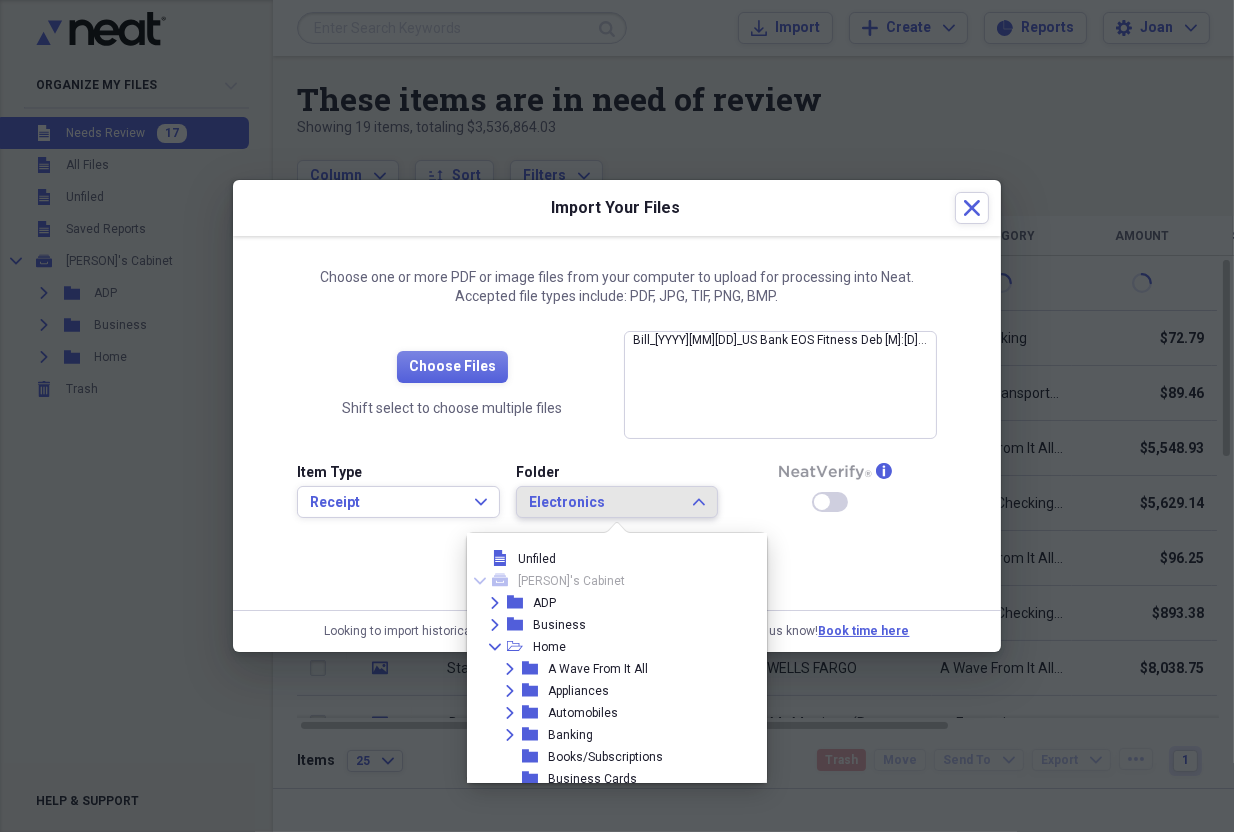 scroll, scrollTop: 209, scrollLeft: 0, axis: vertical 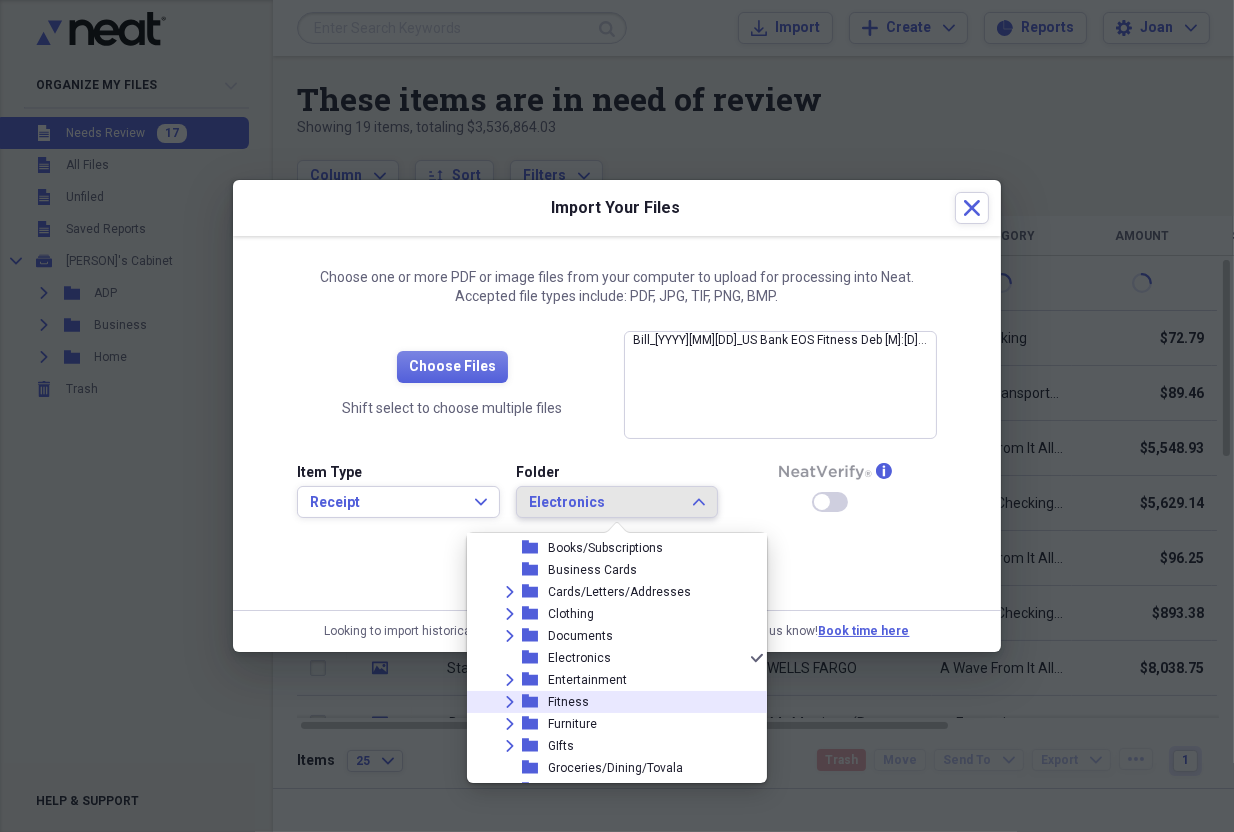 click on "Expand" 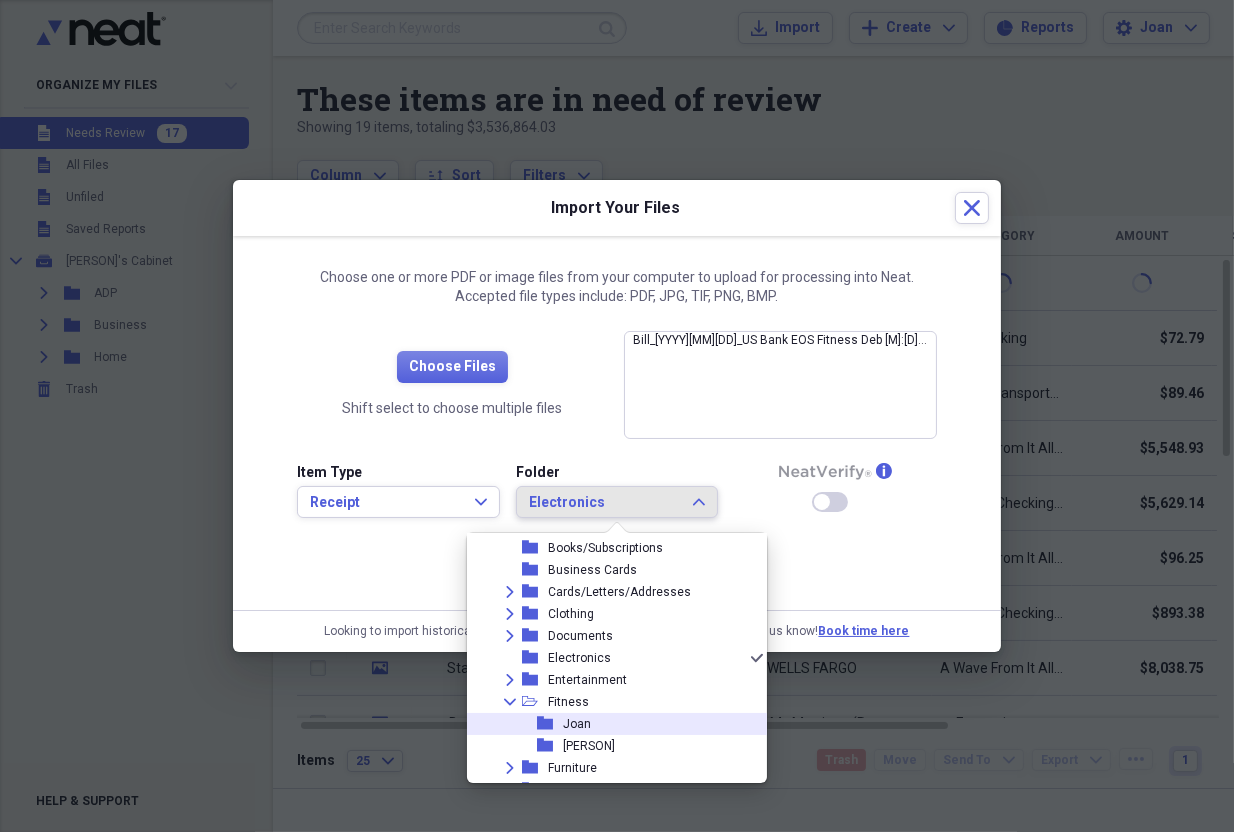 click on "Joan" at bounding box center (577, 724) 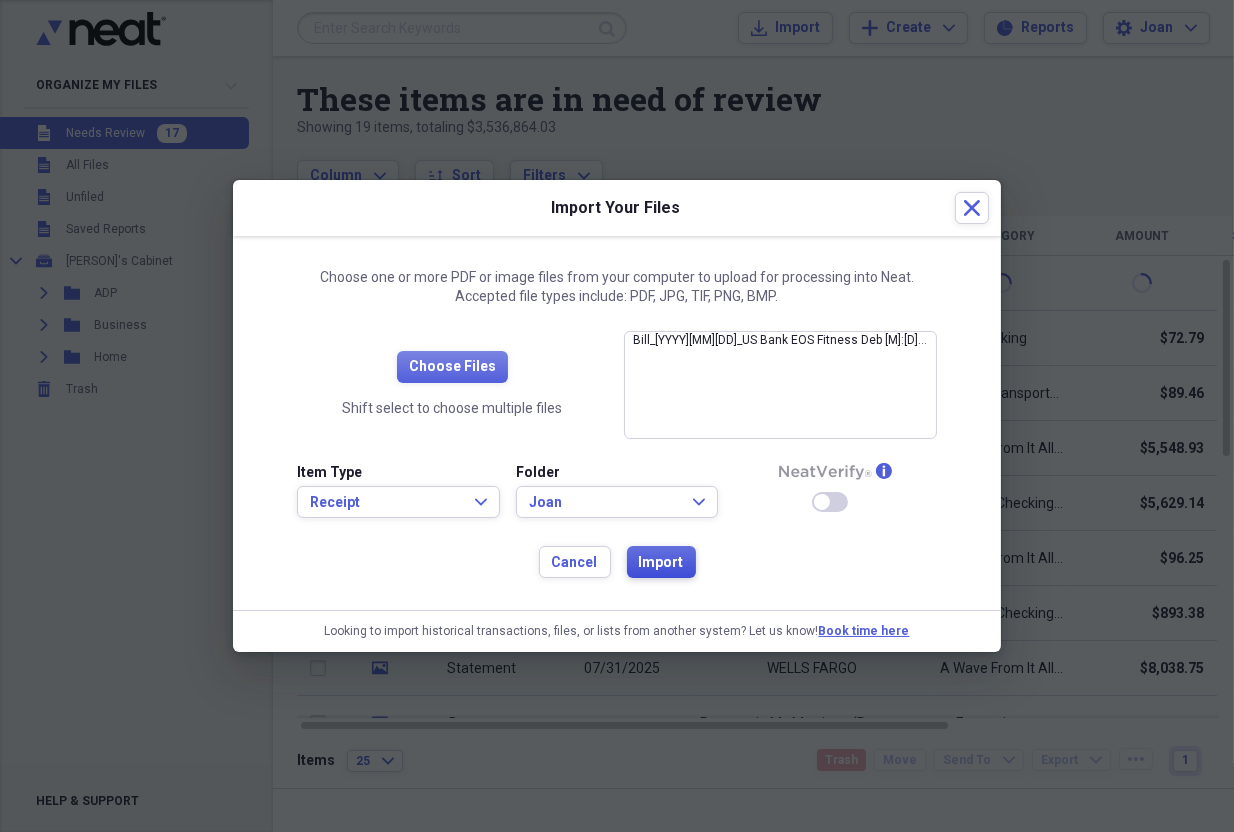 click on "Import" at bounding box center (661, 563) 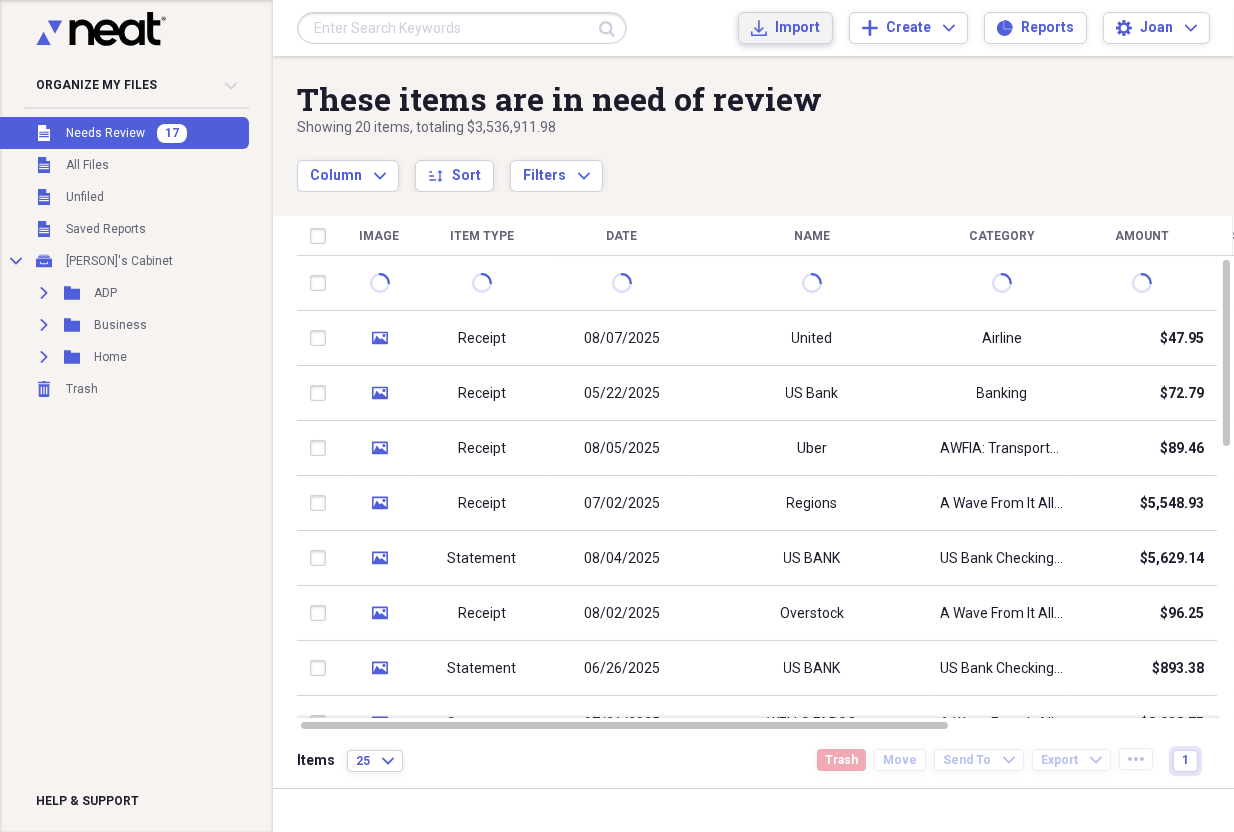 click on "Import" at bounding box center (797, 28) 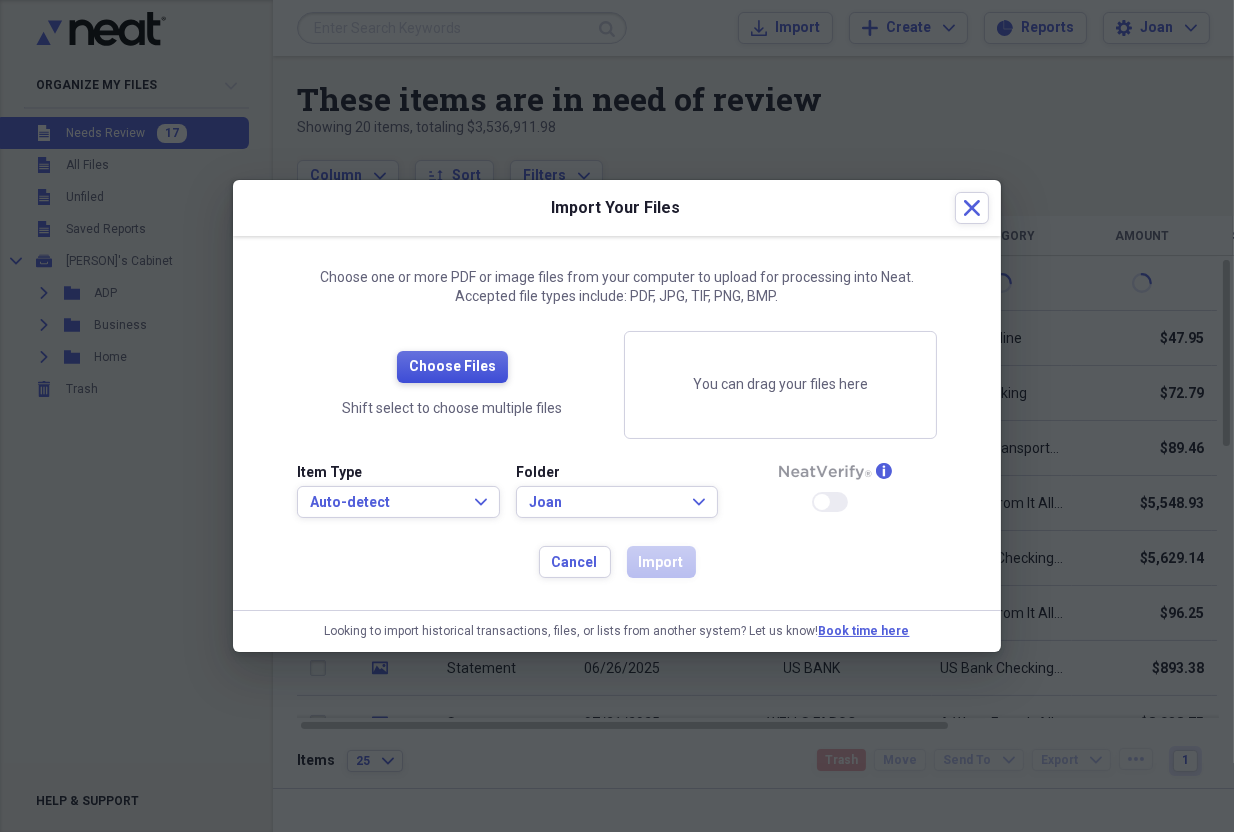 click on "Choose Files" at bounding box center [452, 367] 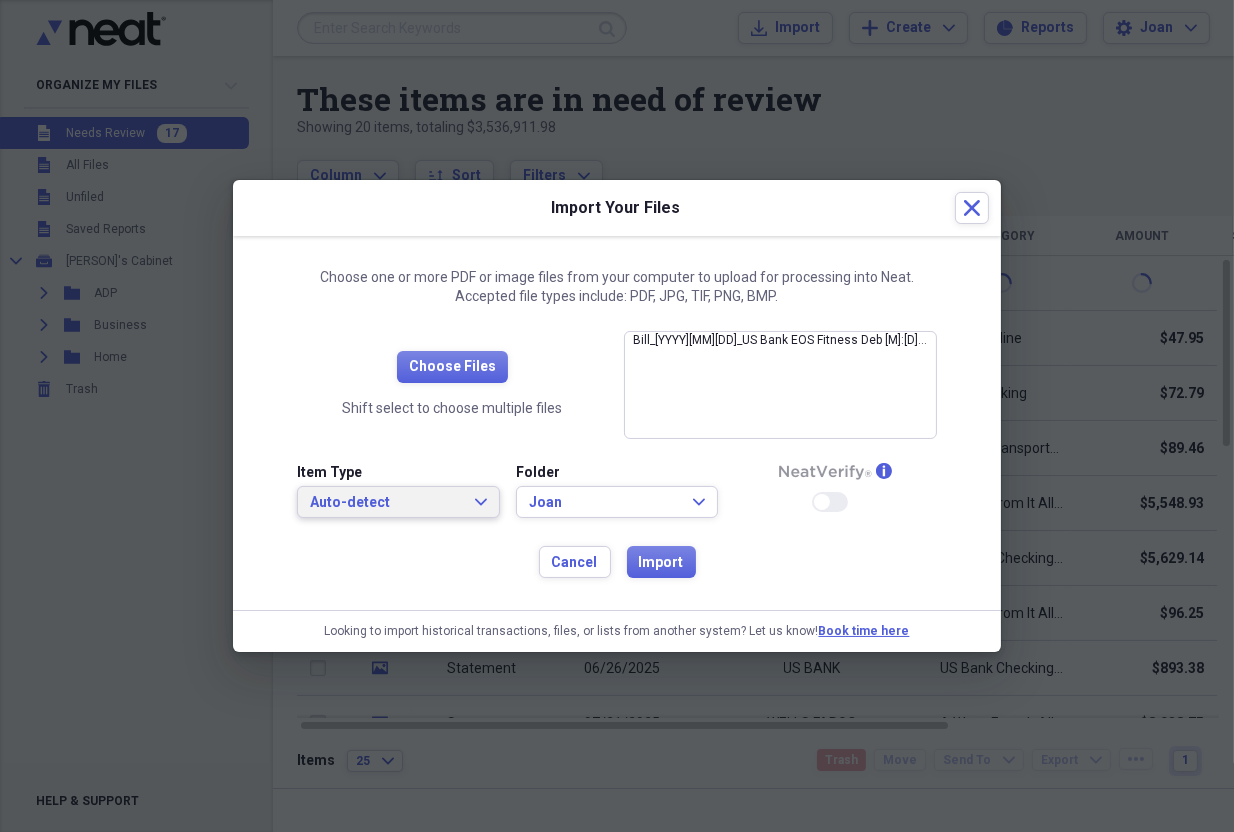 click on "Expand" 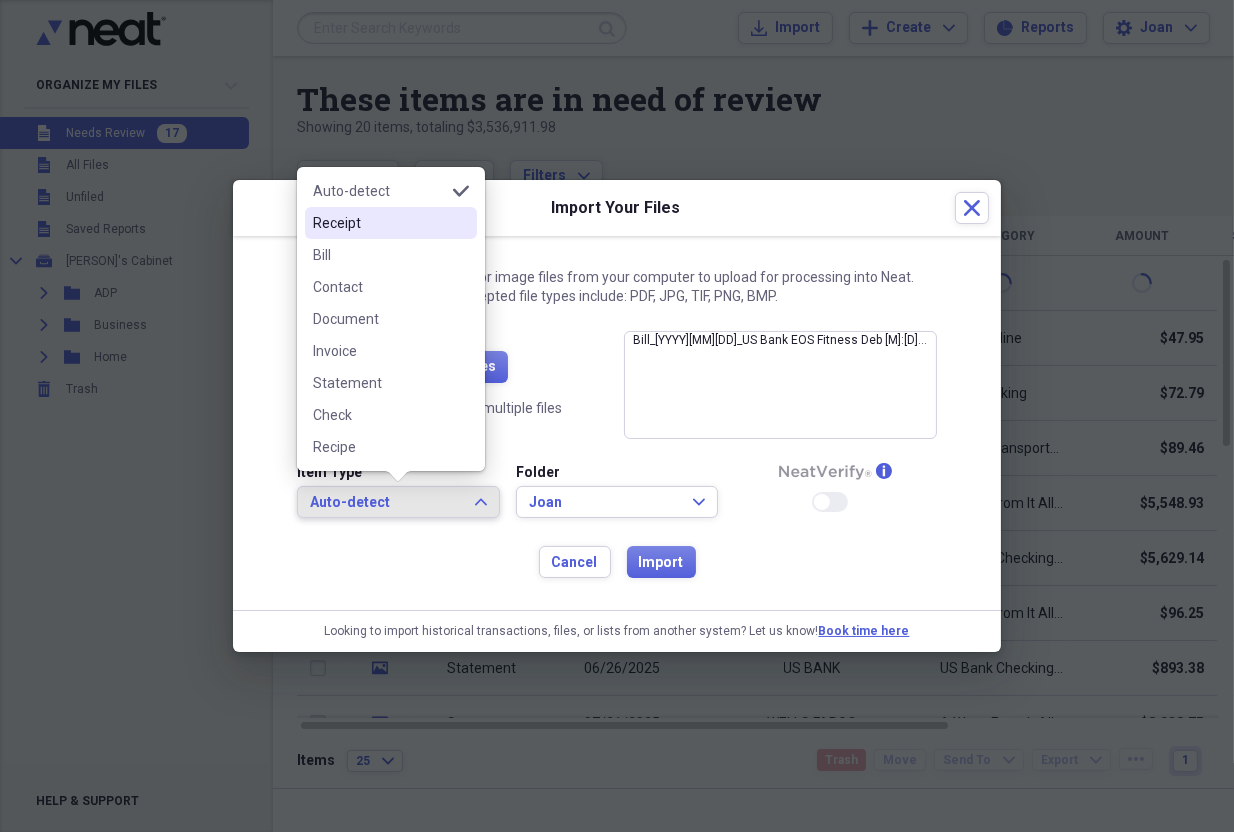 click on "Receipt" at bounding box center (379, 223) 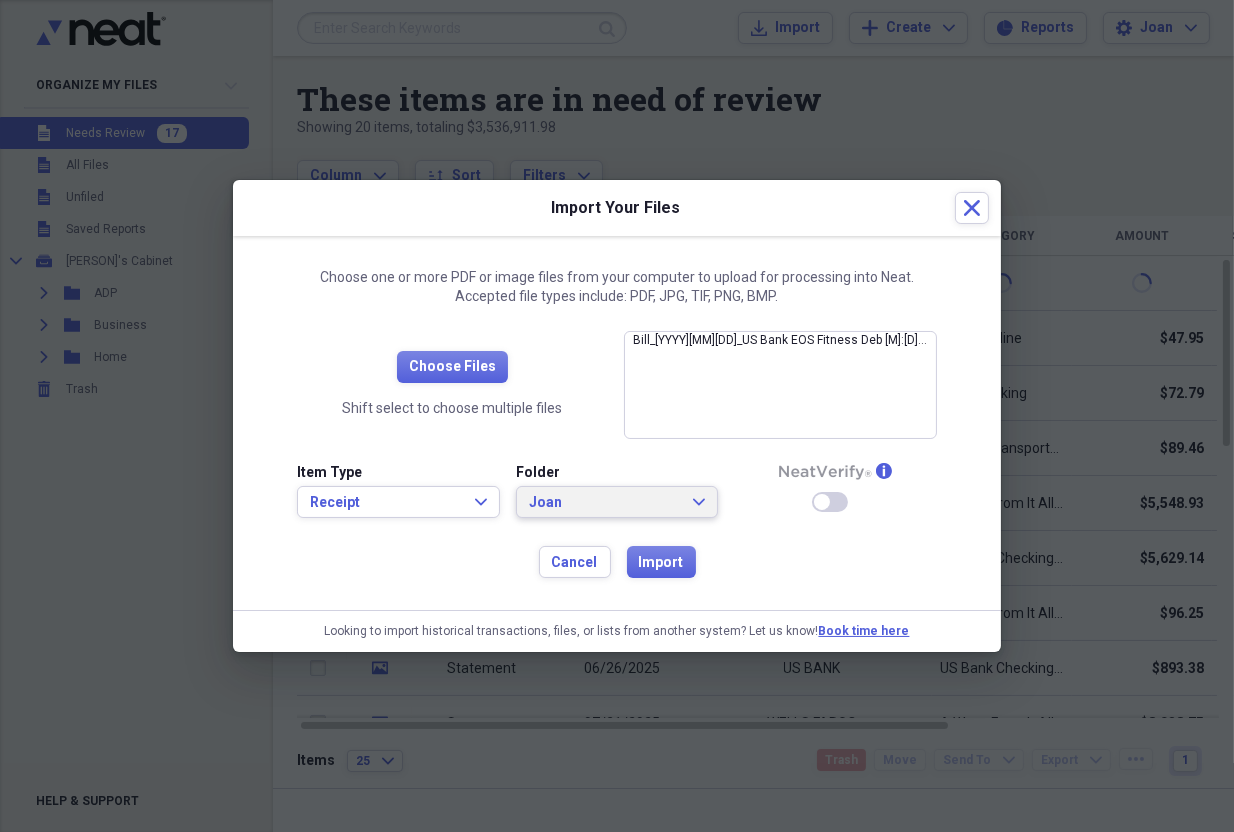 click on "Expand" 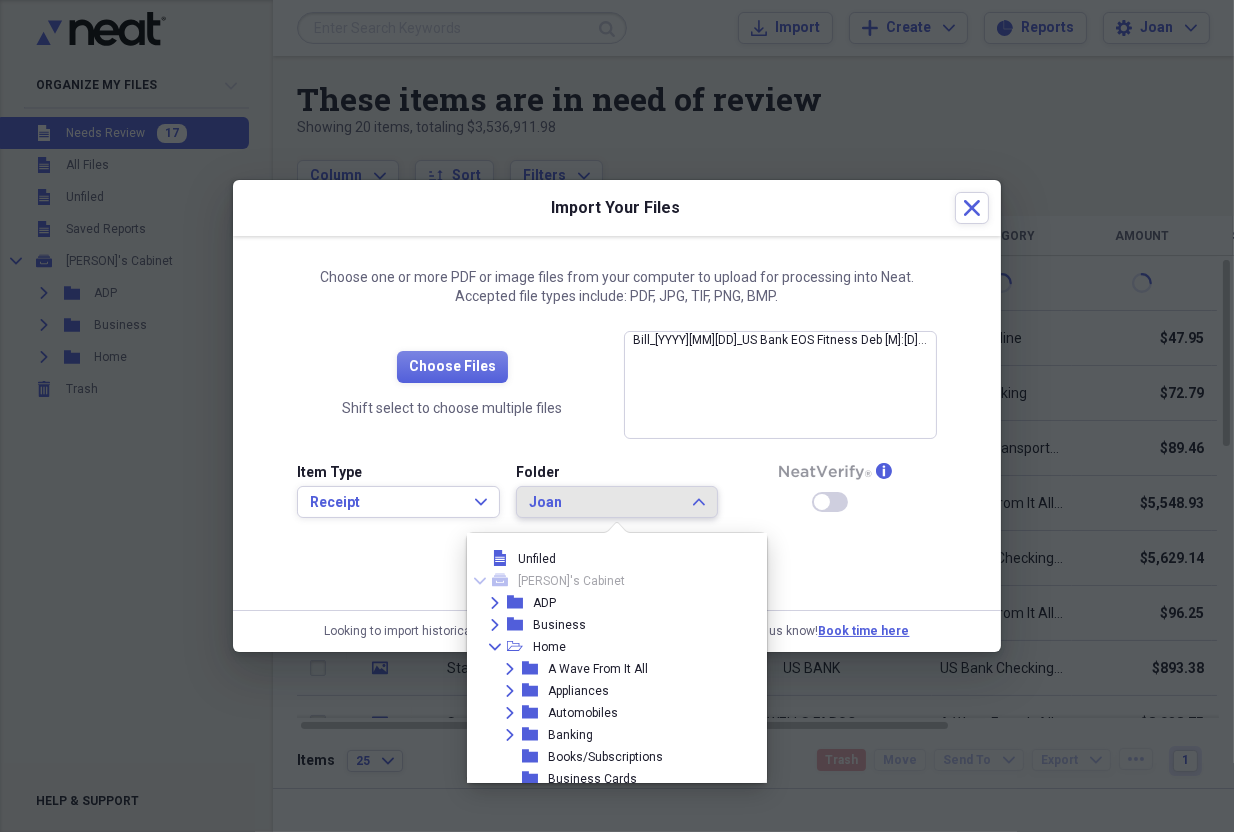 scroll, scrollTop: 275, scrollLeft: 0, axis: vertical 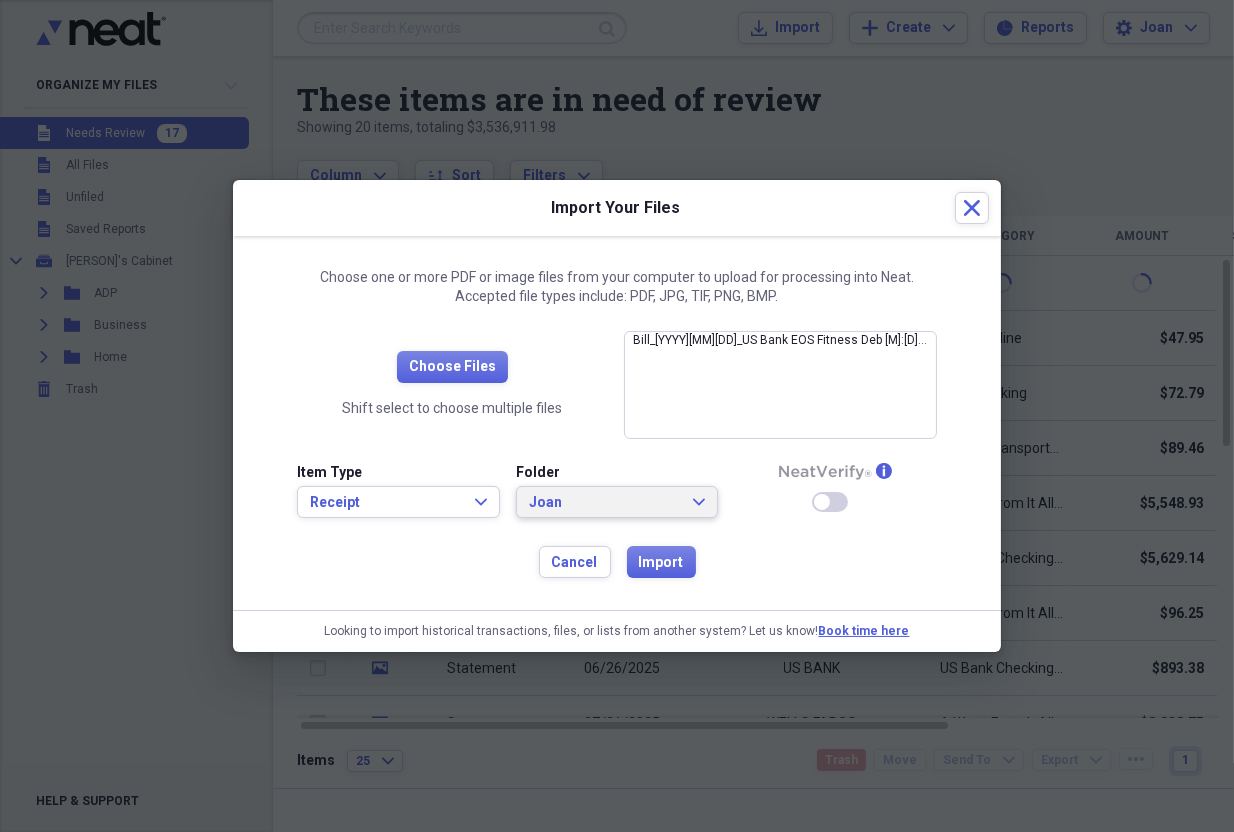 click on "info Enable Neat Verify" at bounding box center [835, 491] 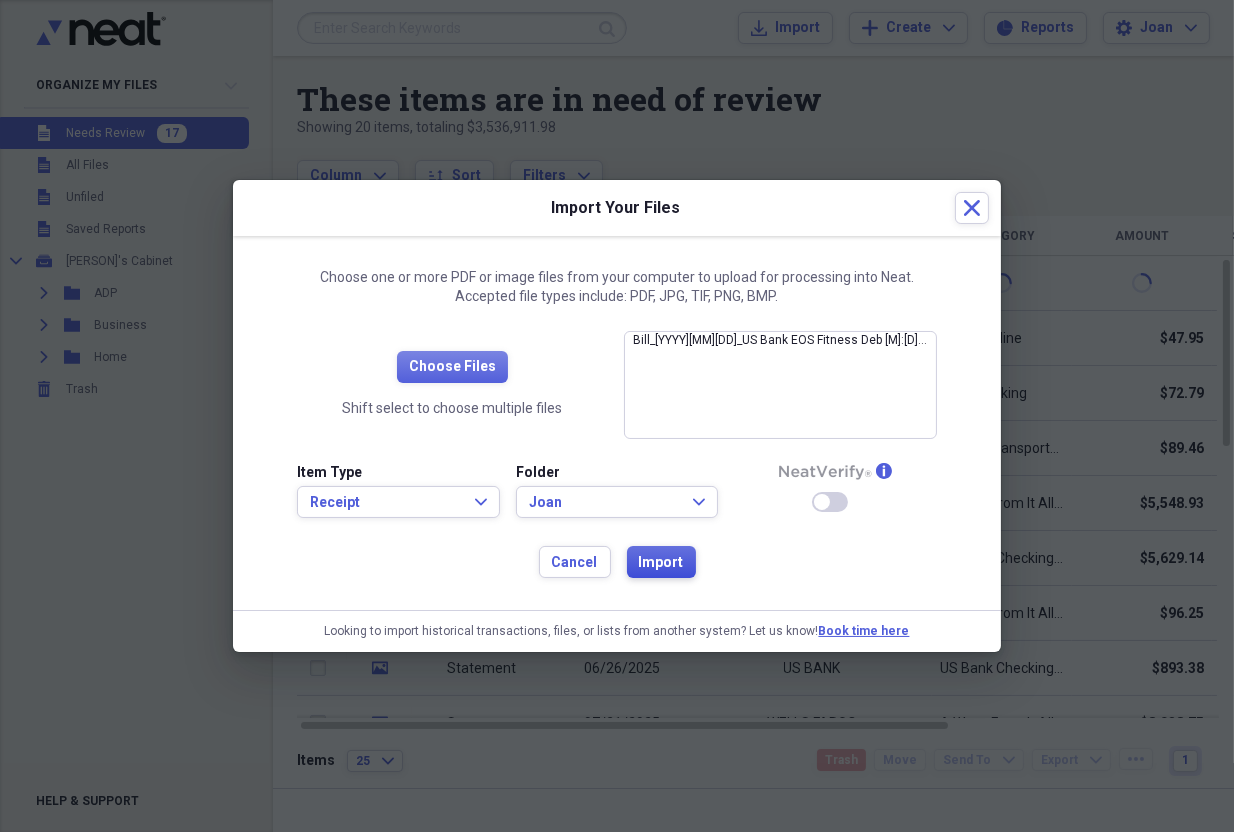 click on "Import" at bounding box center [661, 563] 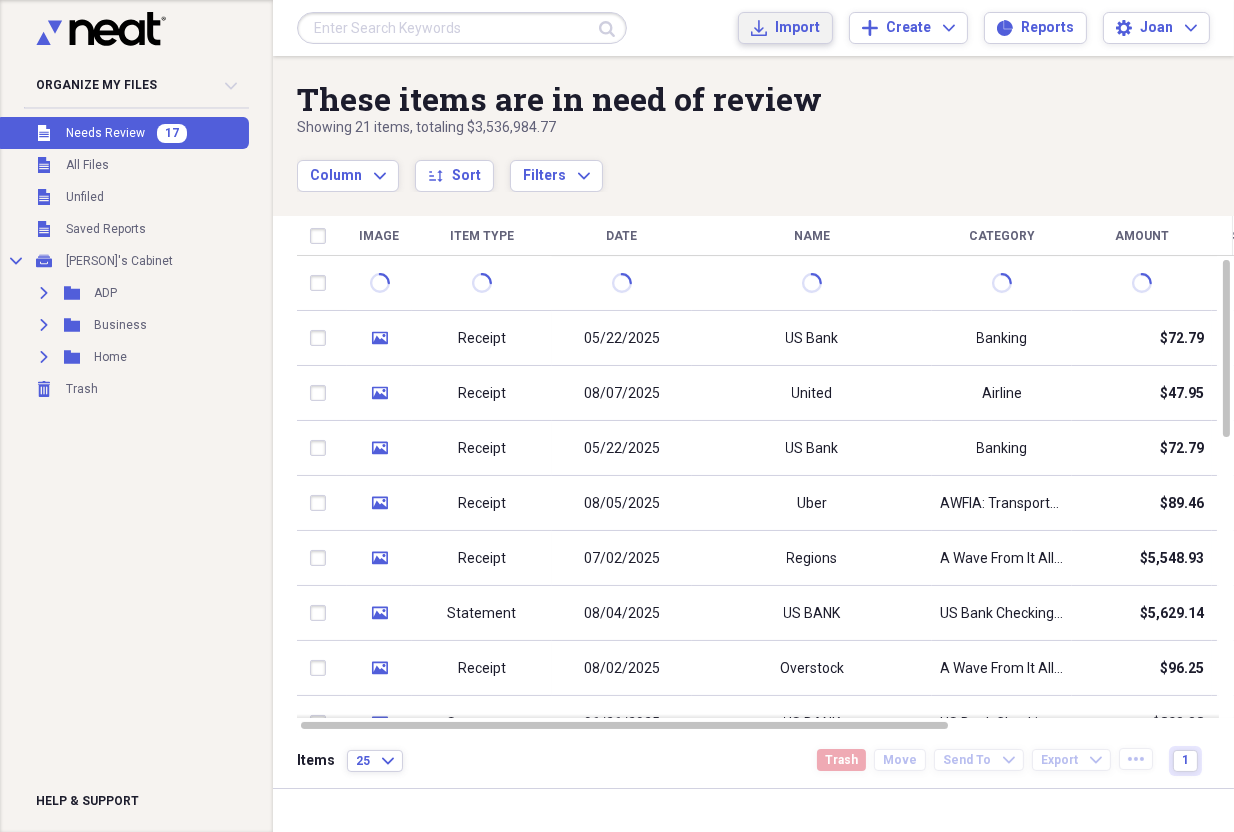 click on "Import" at bounding box center [797, 28] 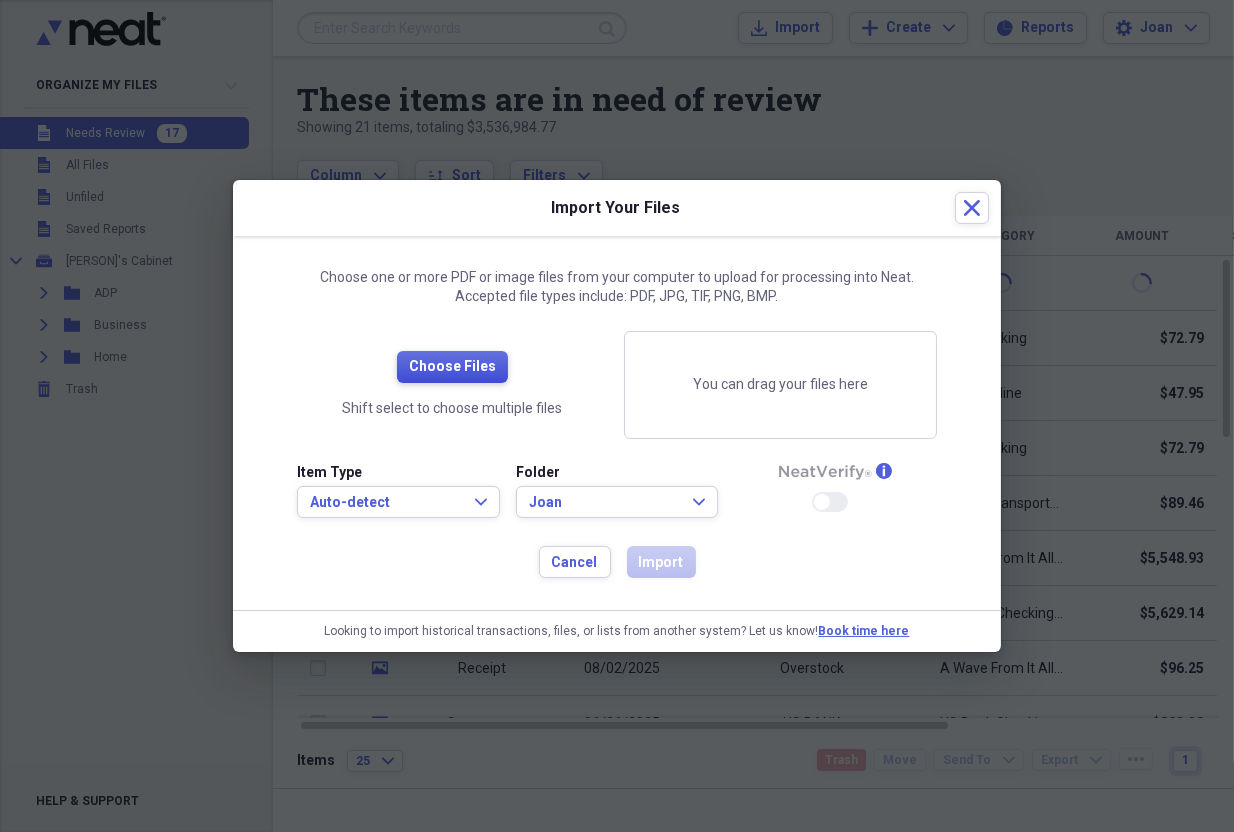 click on "Choose Files" at bounding box center [452, 367] 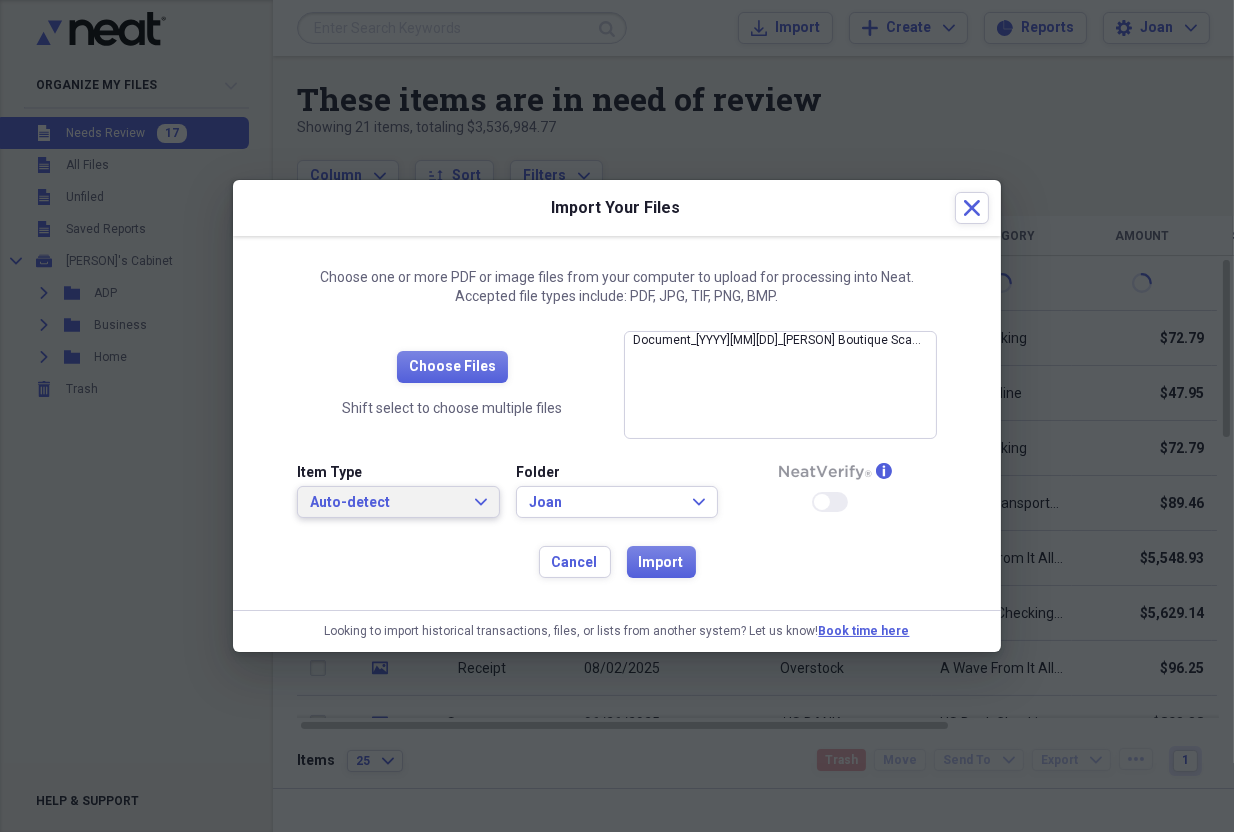 click on "Expand" 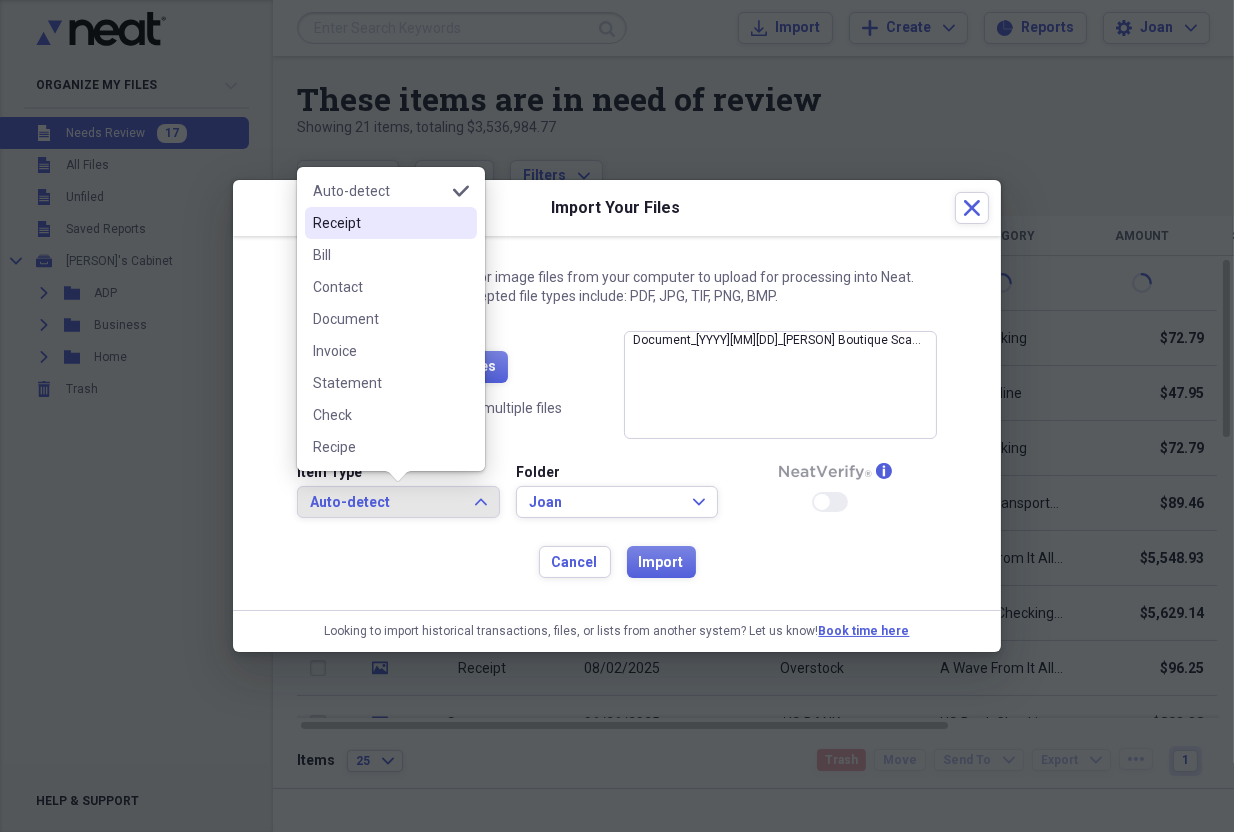 click on "Receipt" at bounding box center [379, 223] 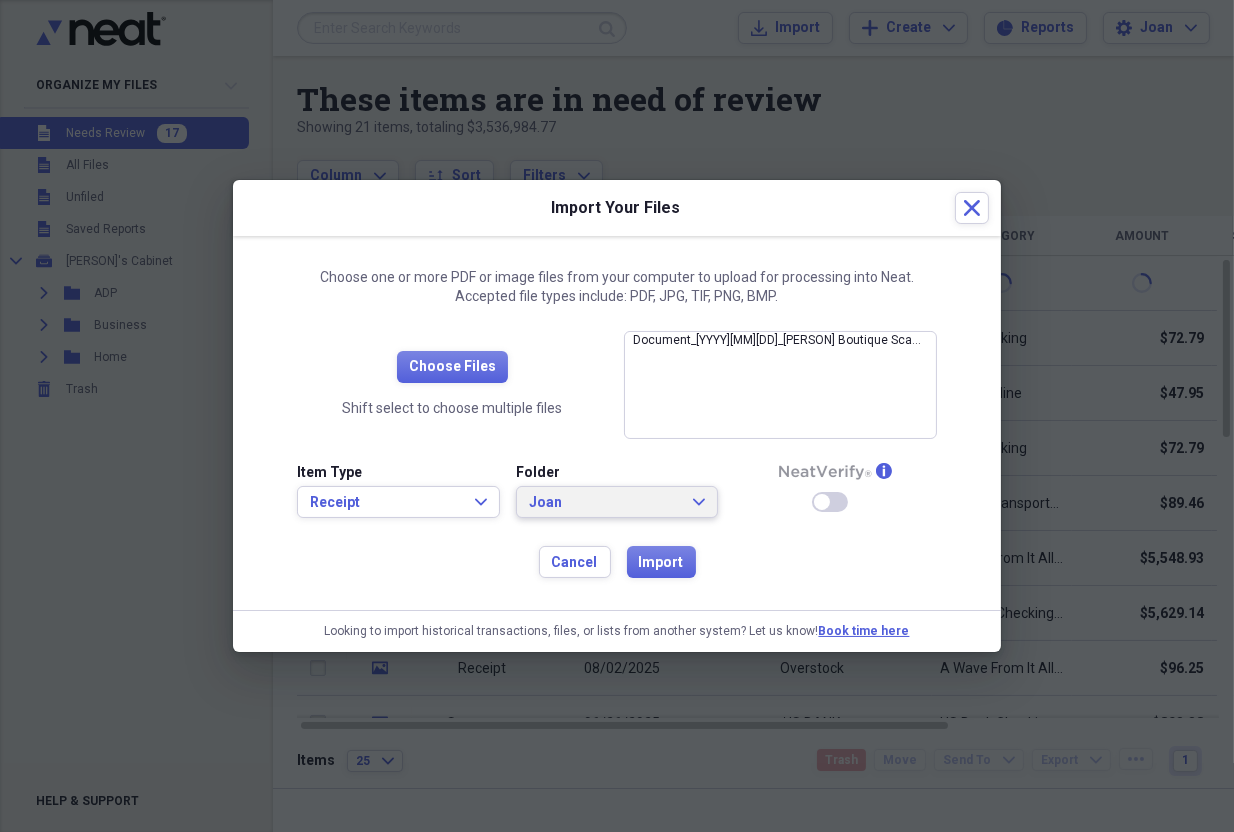 click on "Expand" 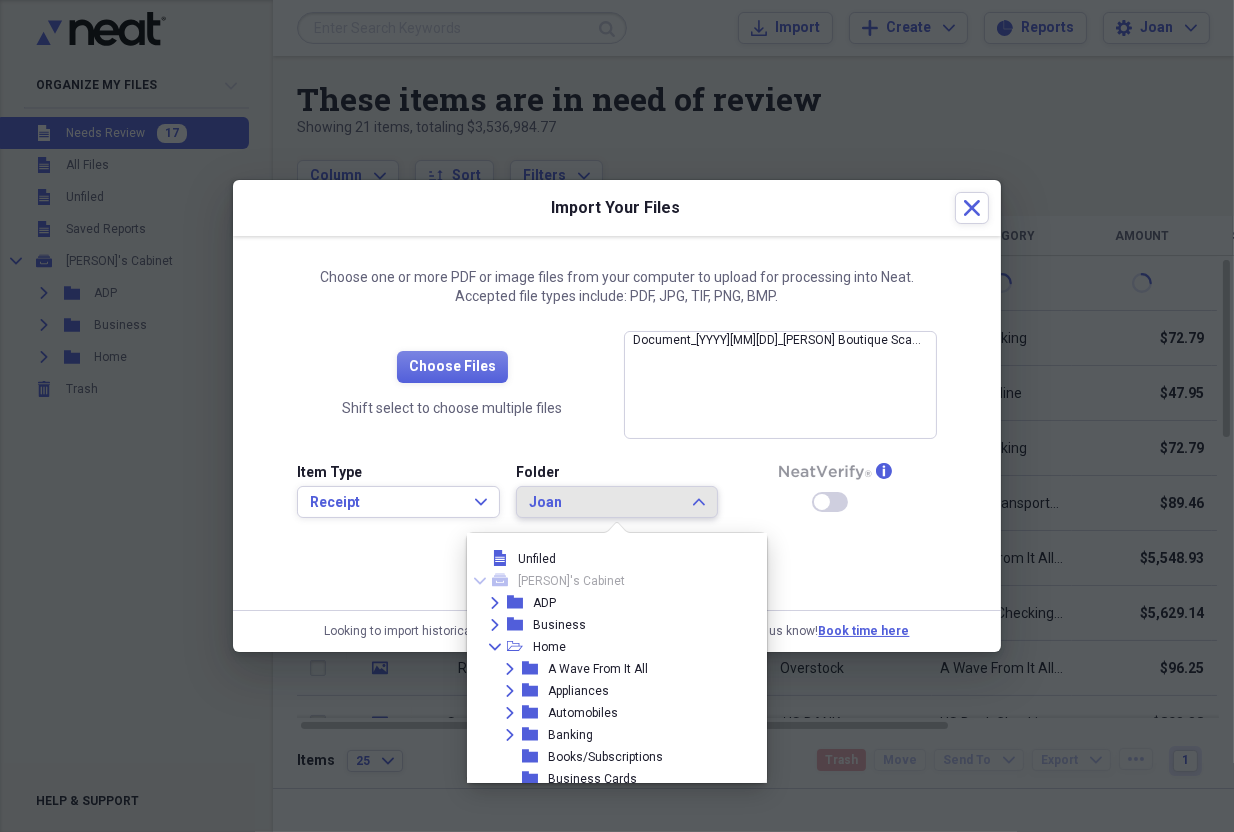 scroll, scrollTop: 275, scrollLeft: 0, axis: vertical 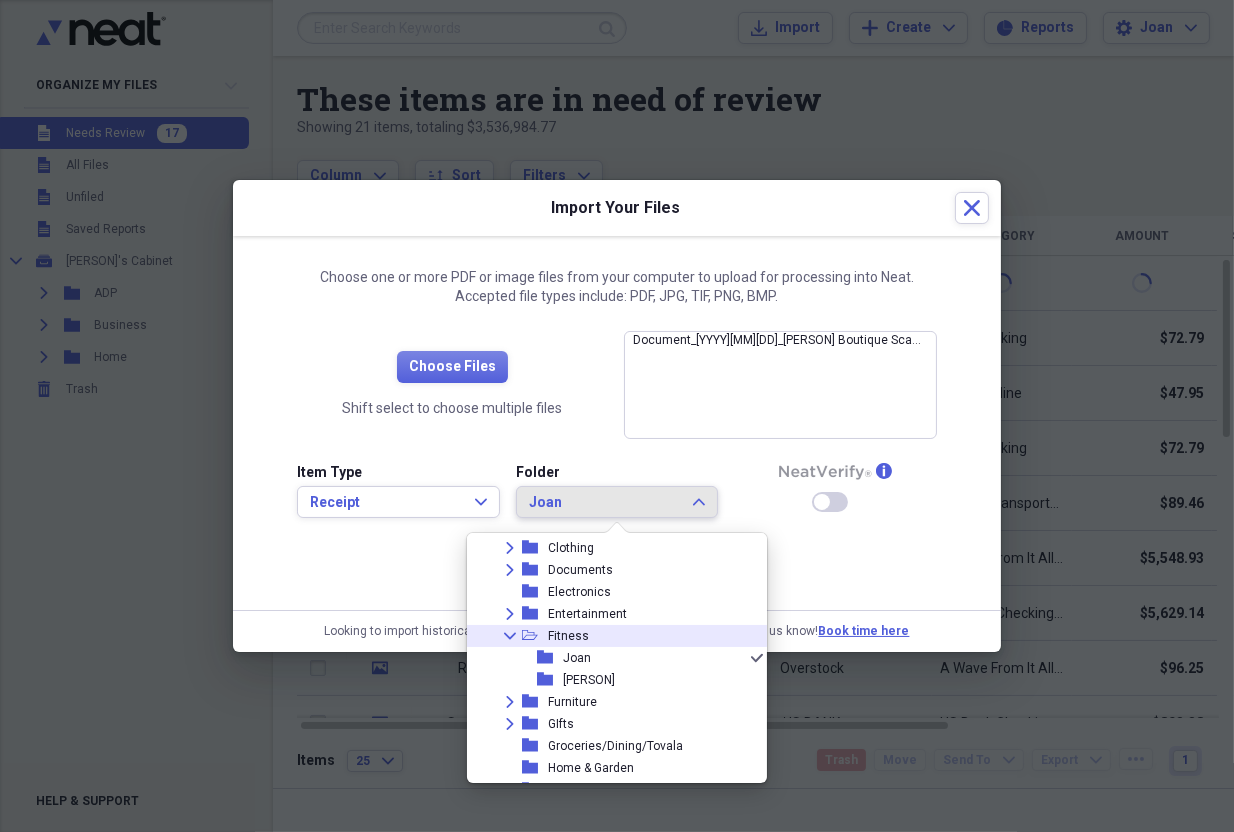 click 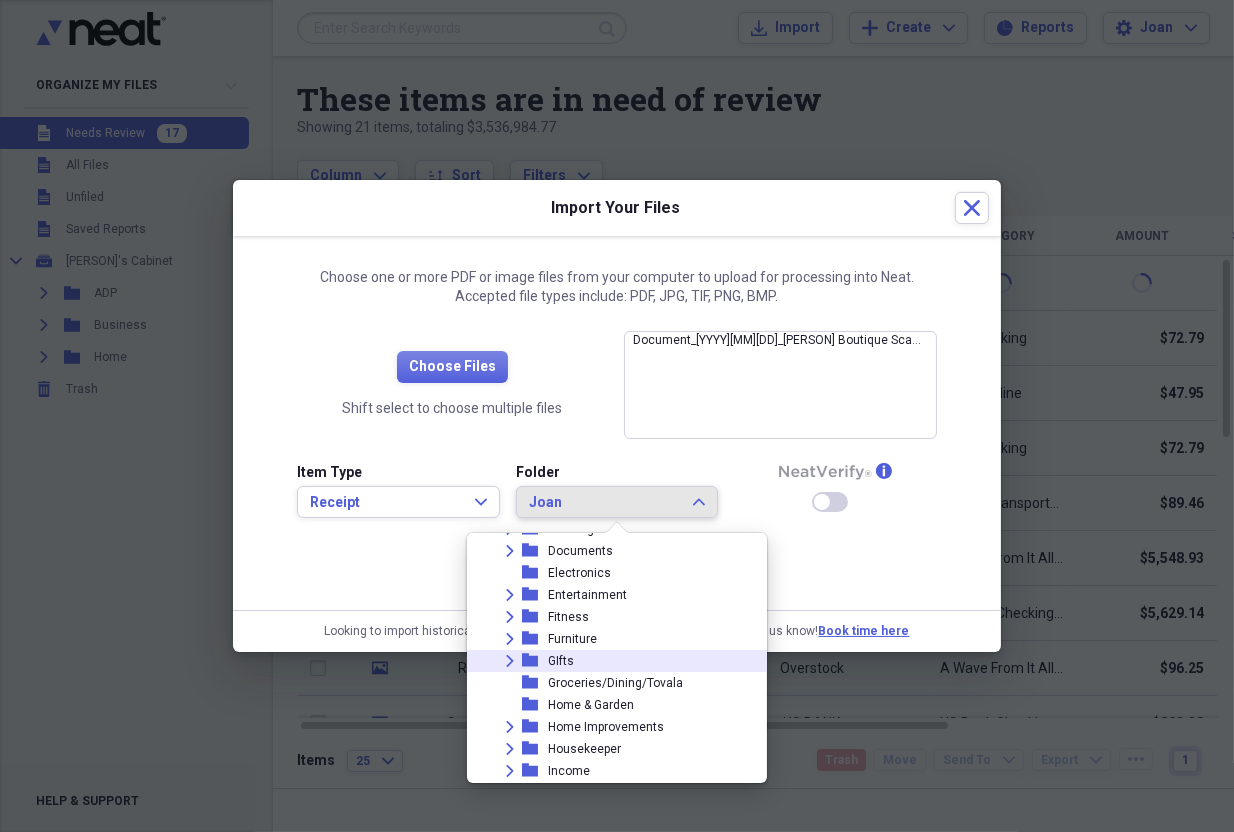scroll, scrollTop: 248, scrollLeft: 0, axis: vertical 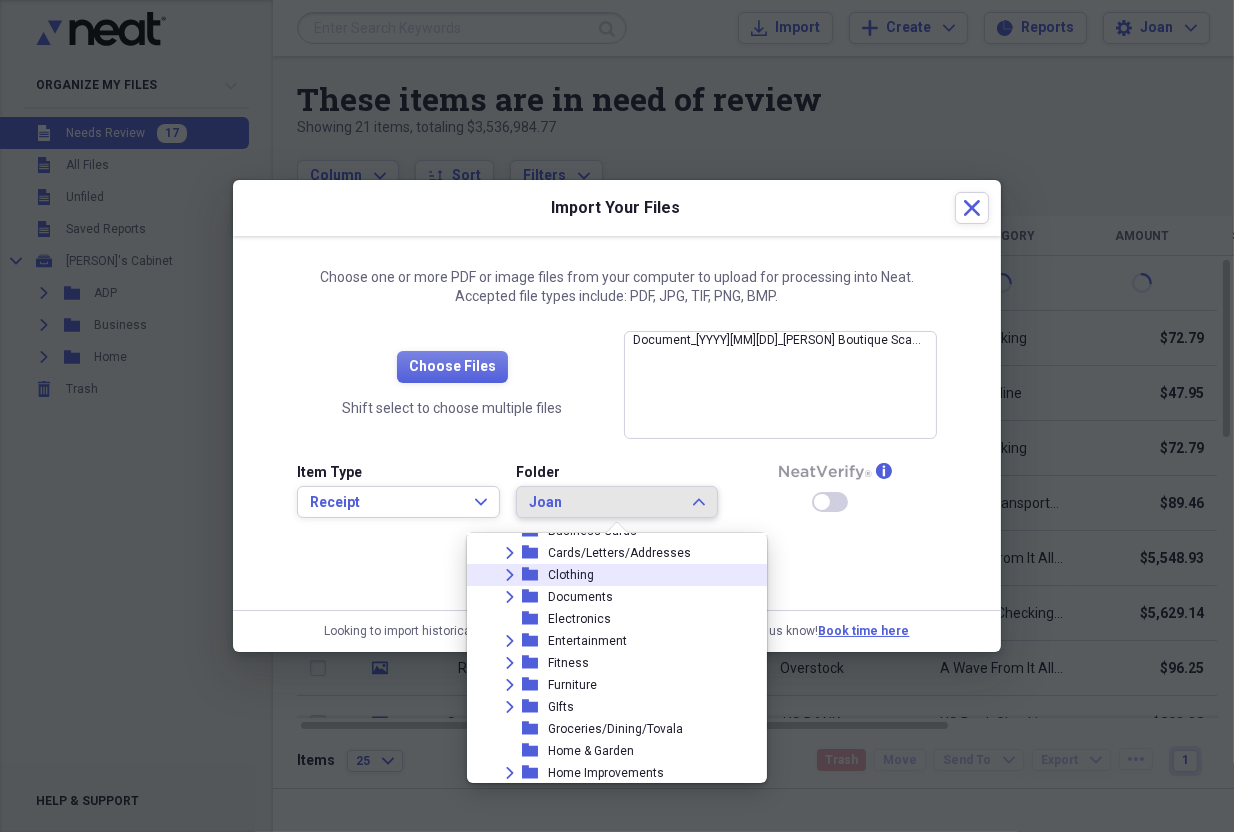 click on "Expand" 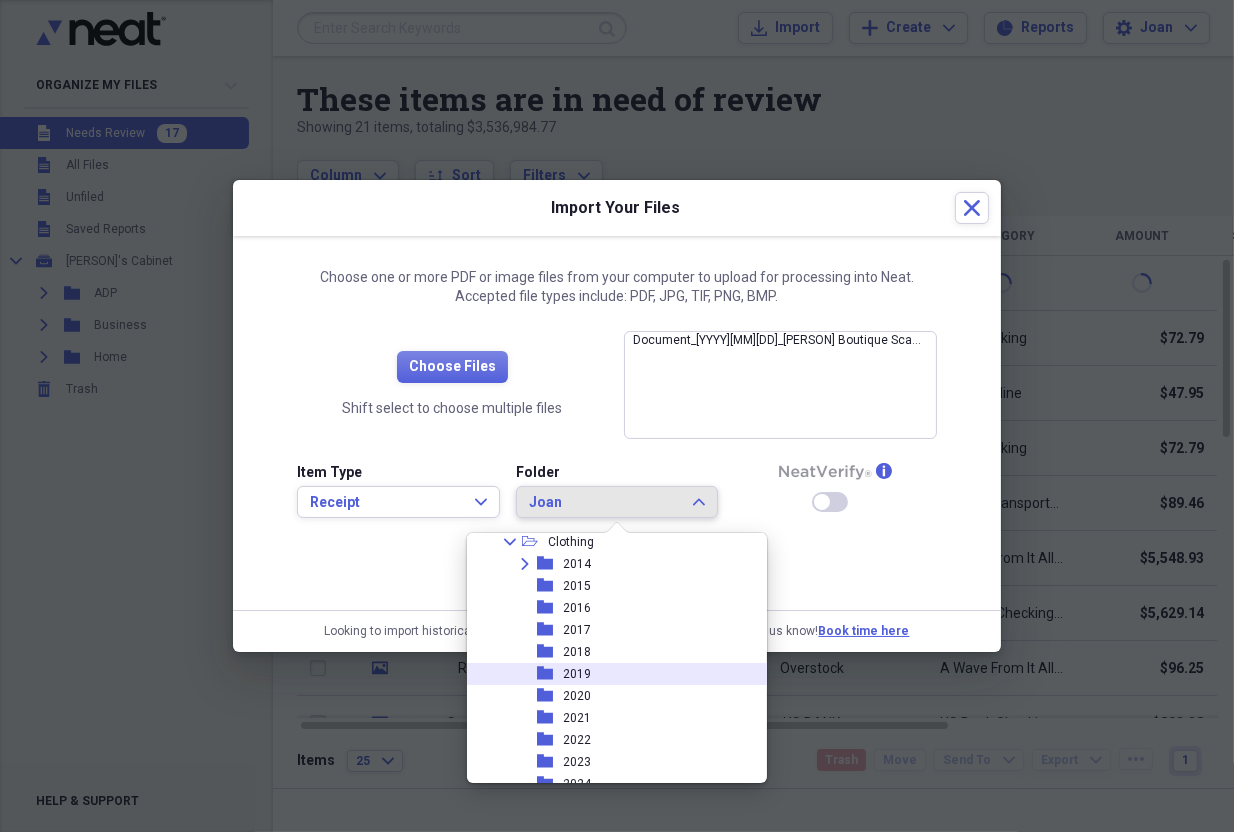 scroll, scrollTop: 348, scrollLeft: 0, axis: vertical 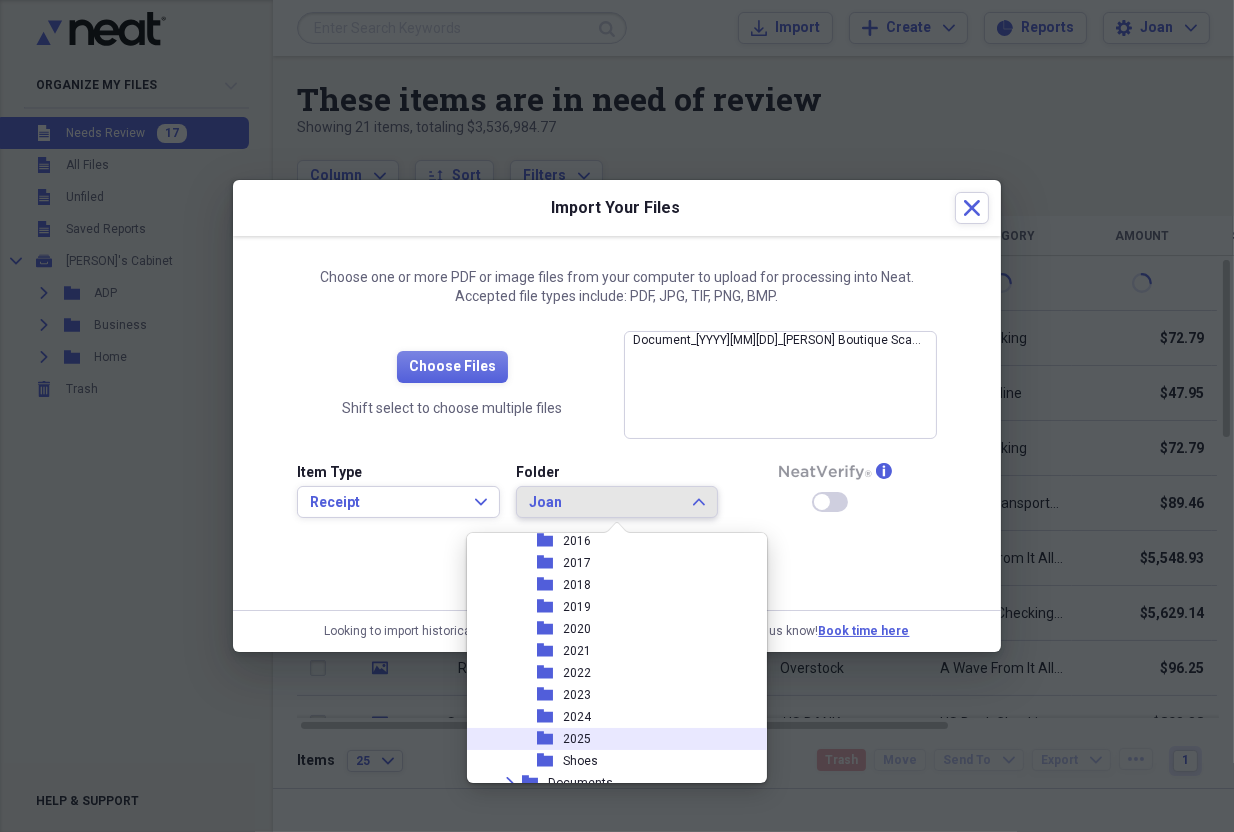 click on "folder 2025" at bounding box center (609, 739) 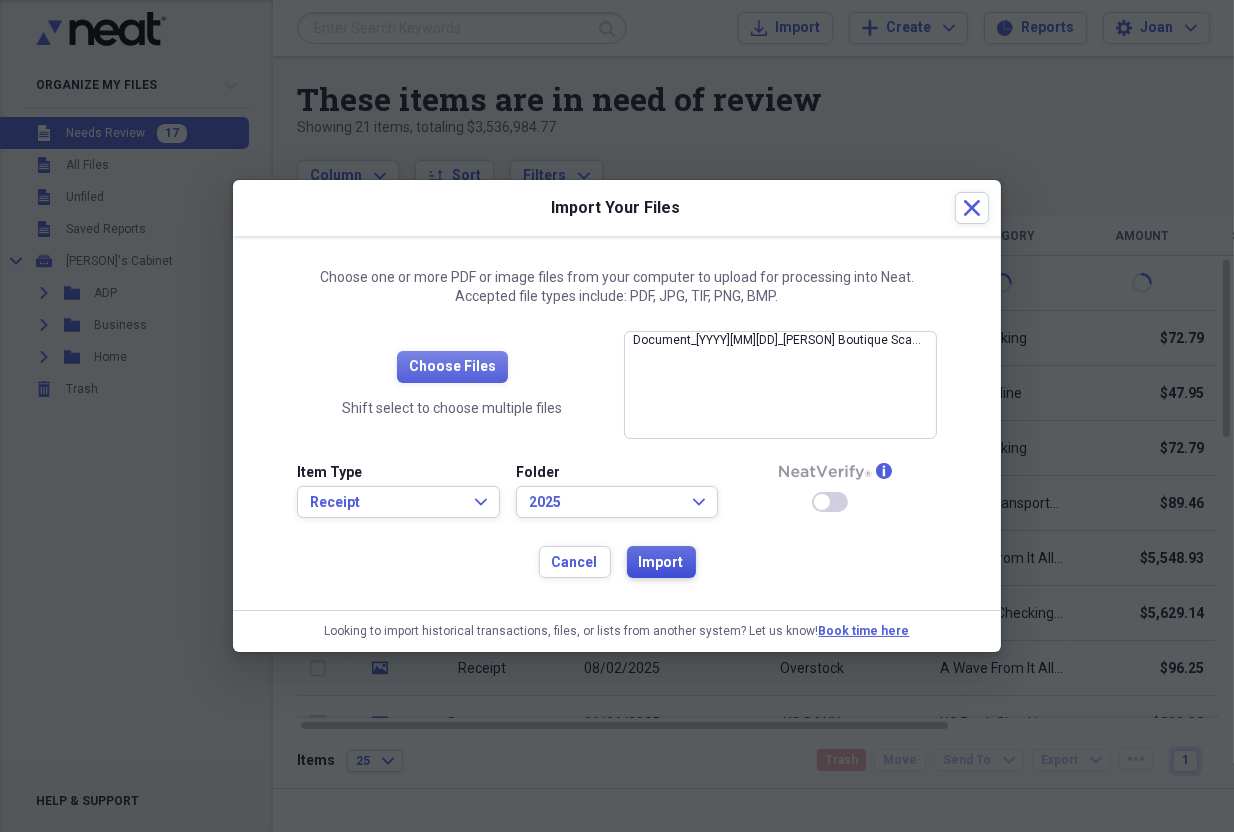 click on "Import" at bounding box center (661, 563) 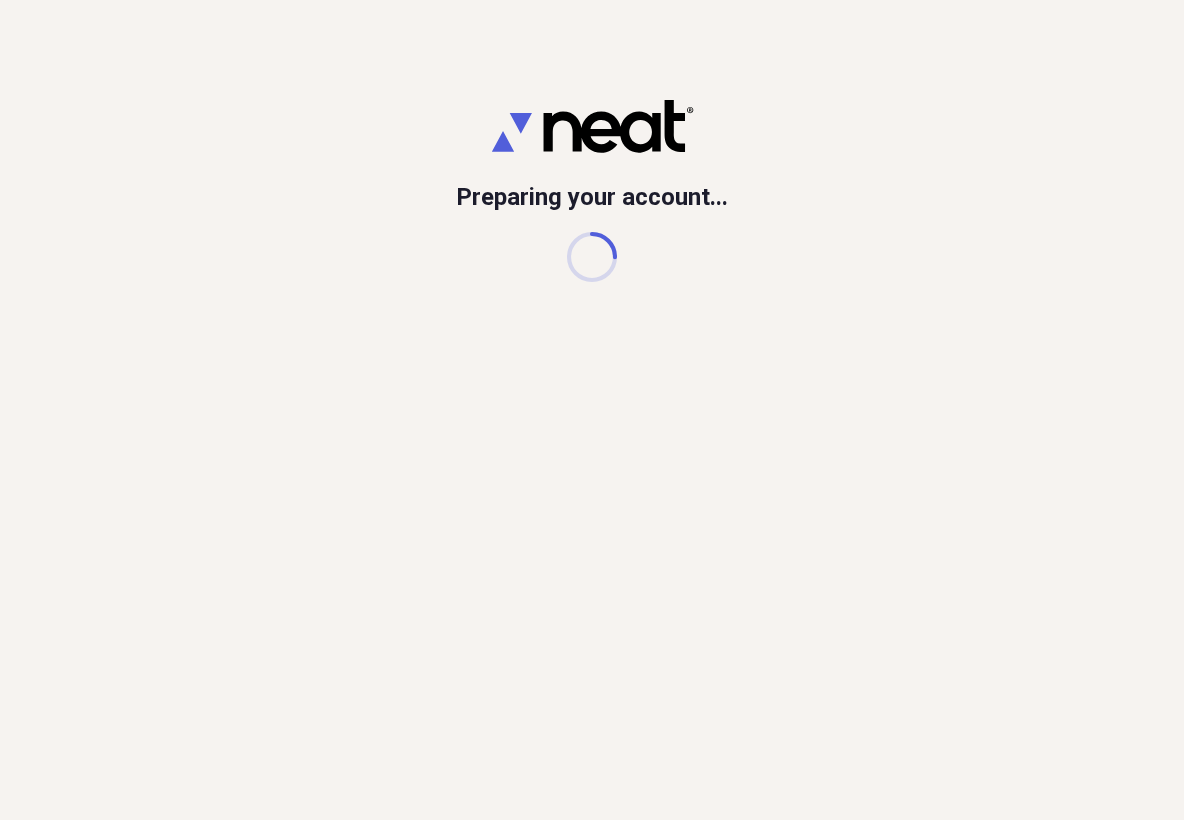scroll, scrollTop: 0, scrollLeft: 0, axis: both 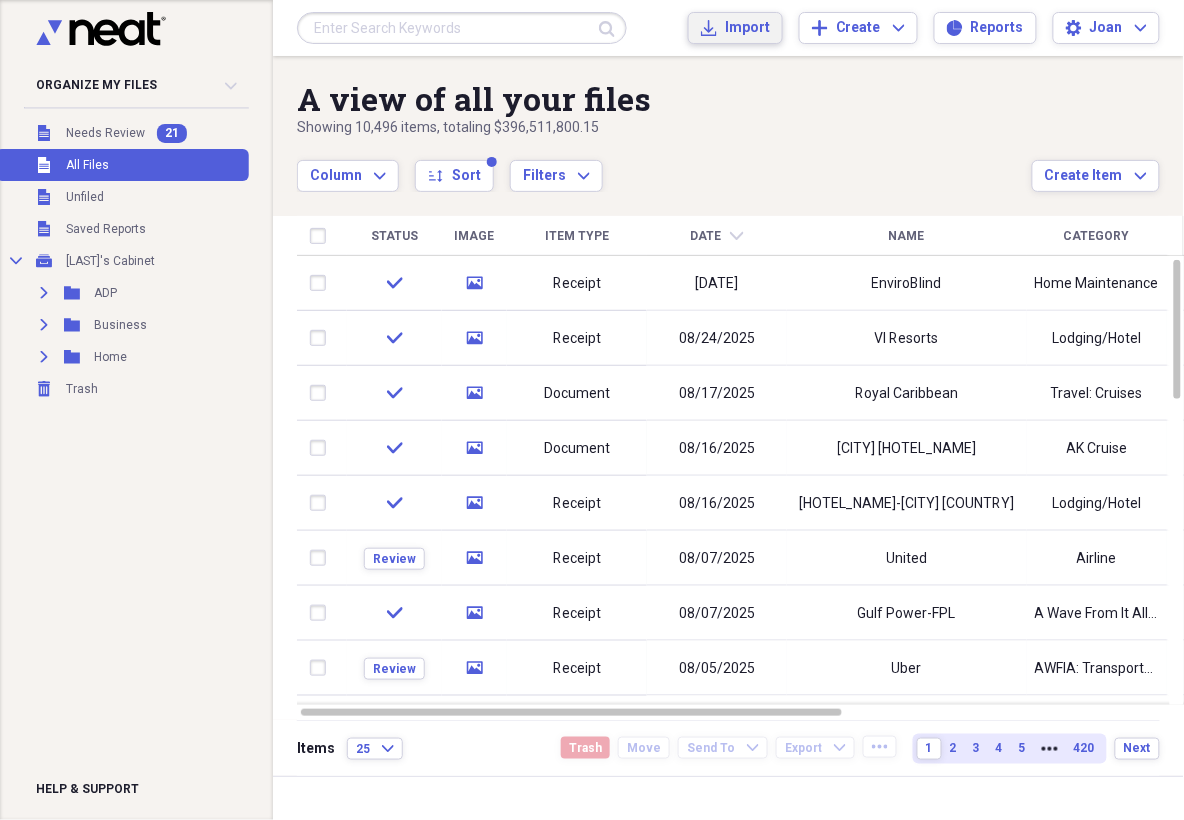 click on "Import" at bounding box center [747, 28] 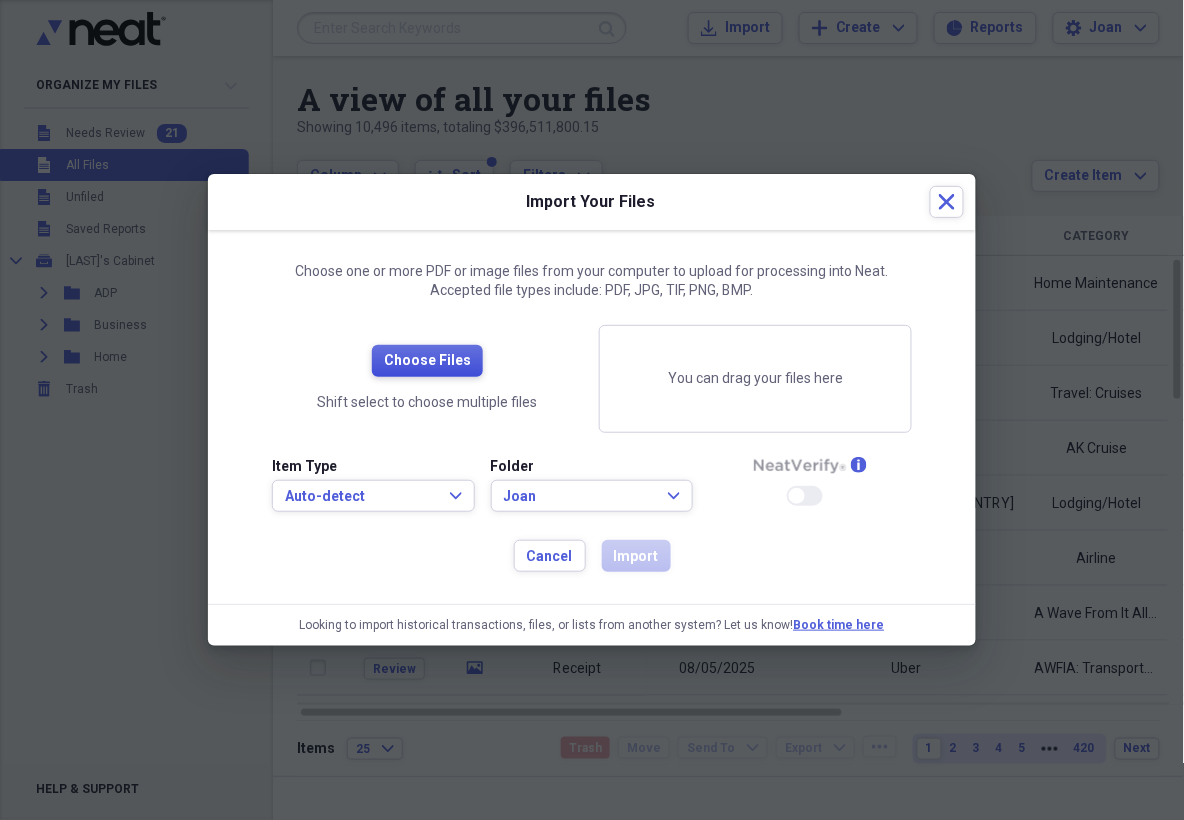 click on "Choose Files" at bounding box center [427, 361] 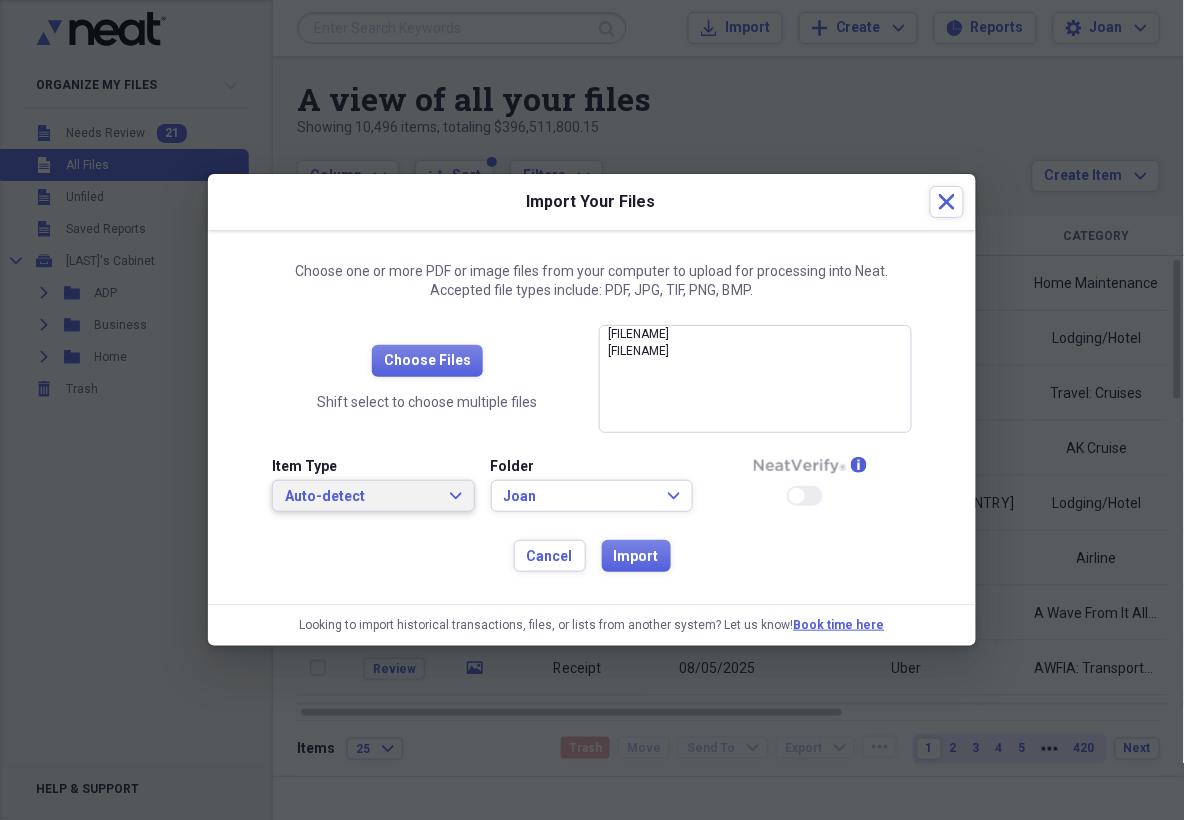 click on "Auto-detect Expand" at bounding box center (373, 496) 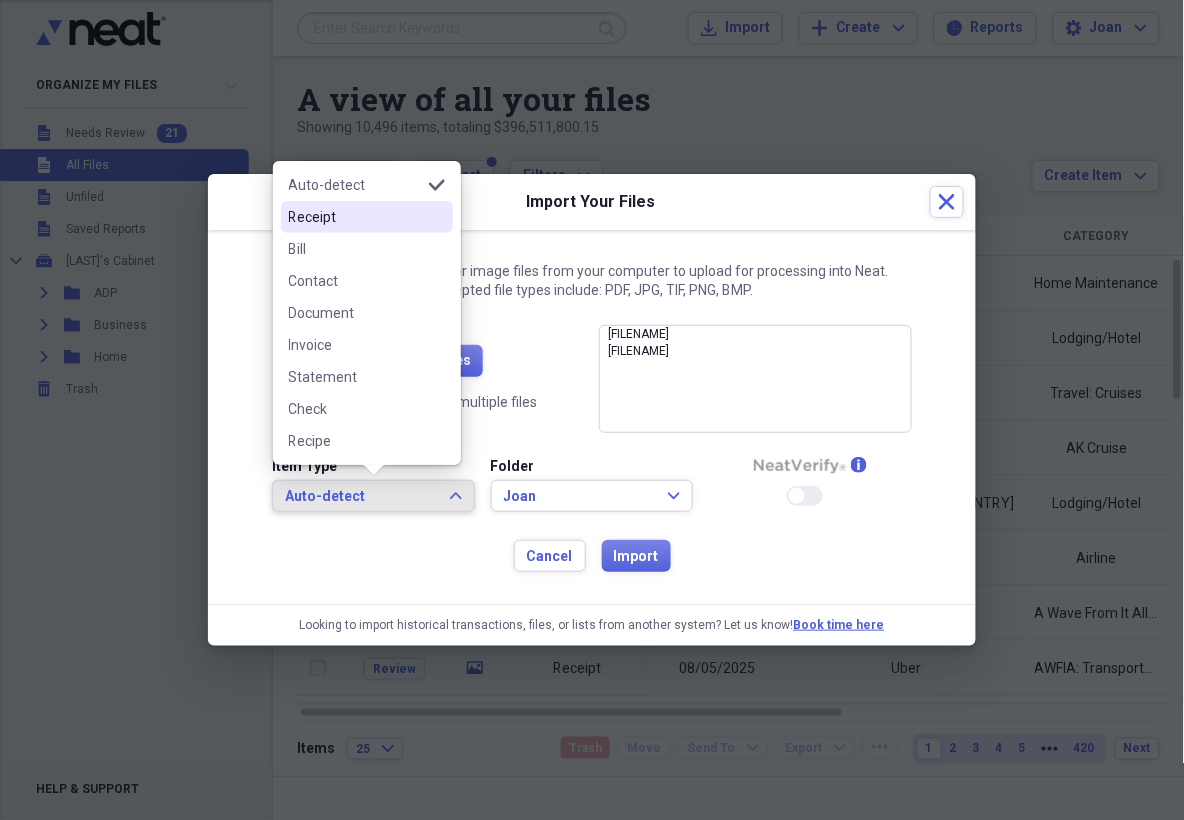 click on "Receipt" at bounding box center (355, 217) 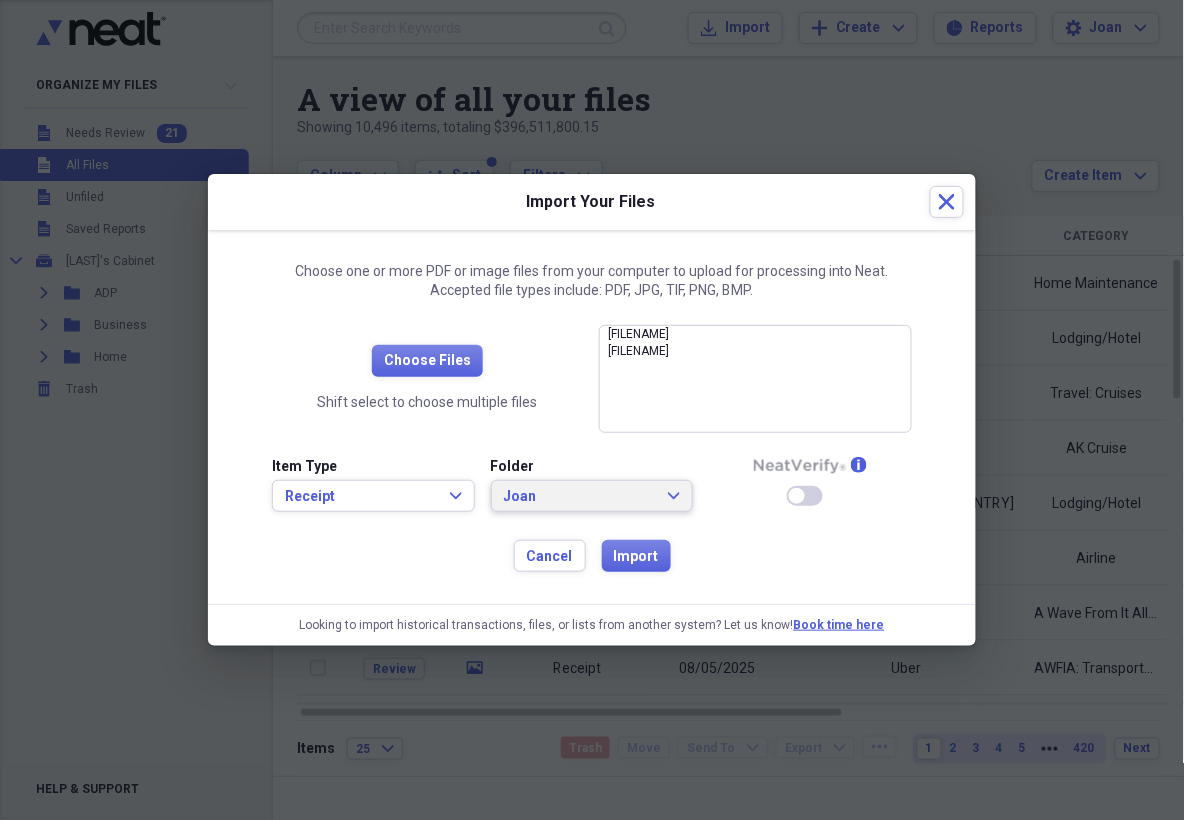 click 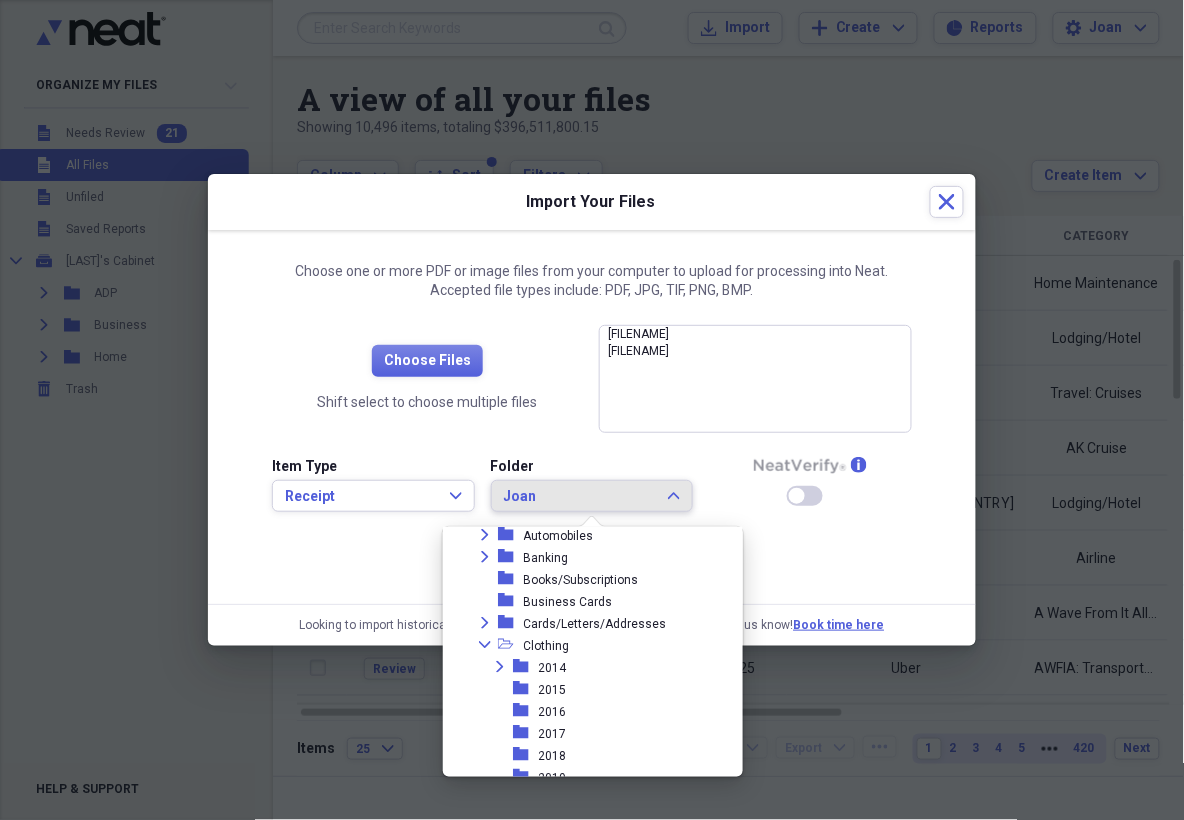 scroll, scrollTop: 575, scrollLeft: 0, axis: vertical 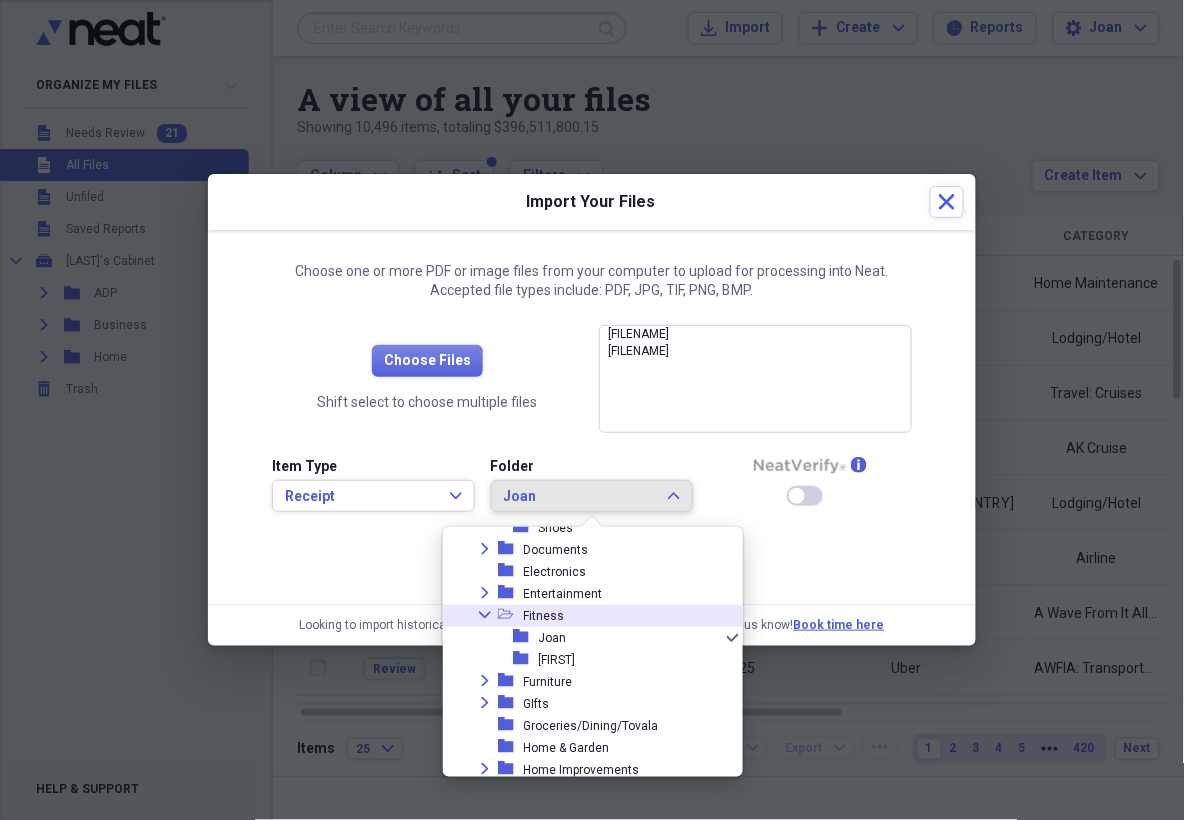 click on "Collapse" 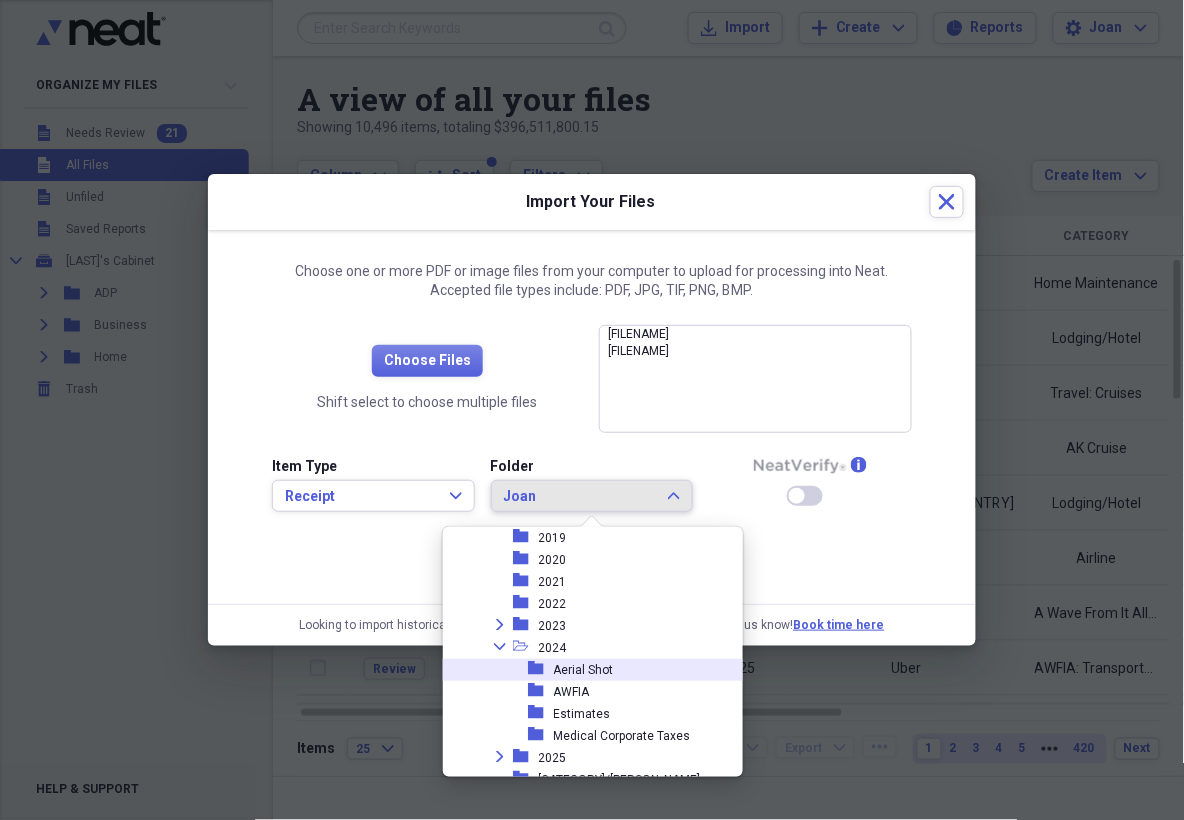 scroll, scrollTop: 1328, scrollLeft: 0, axis: vertical 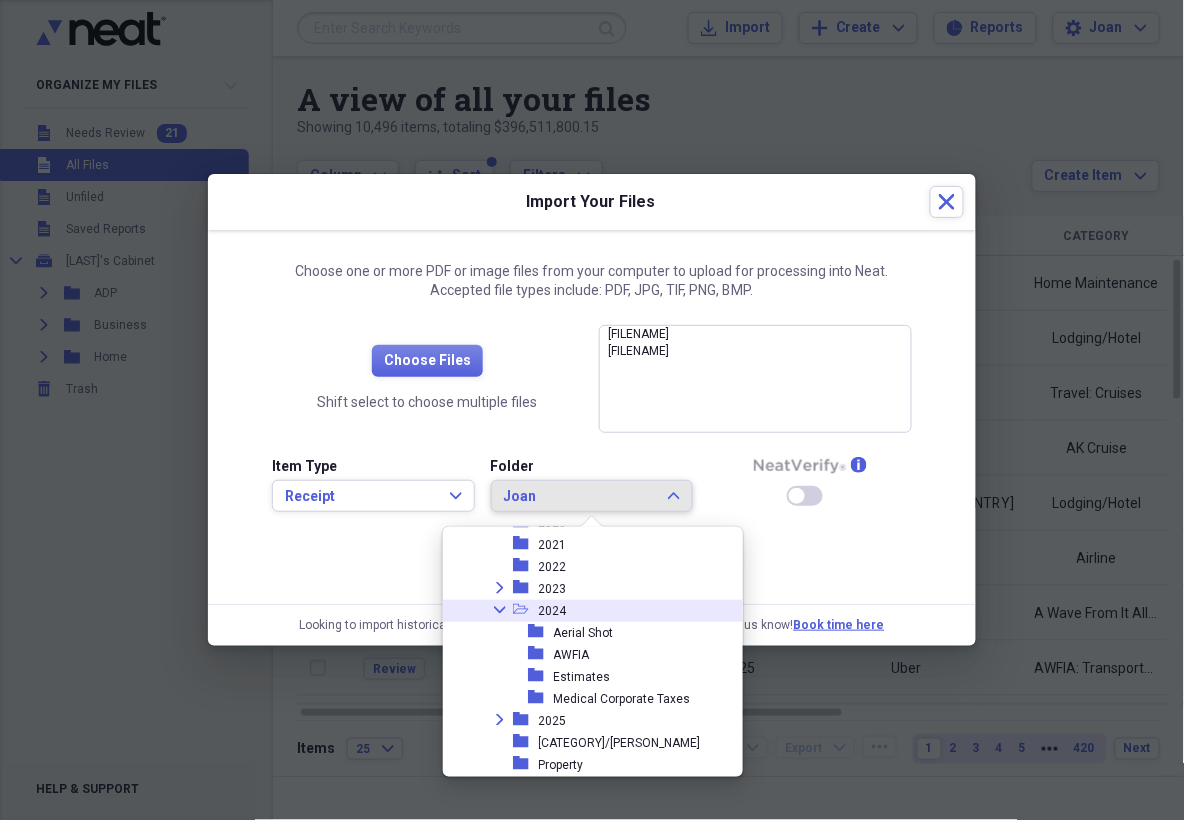 click on "2024" at bounding box center [553, 611] 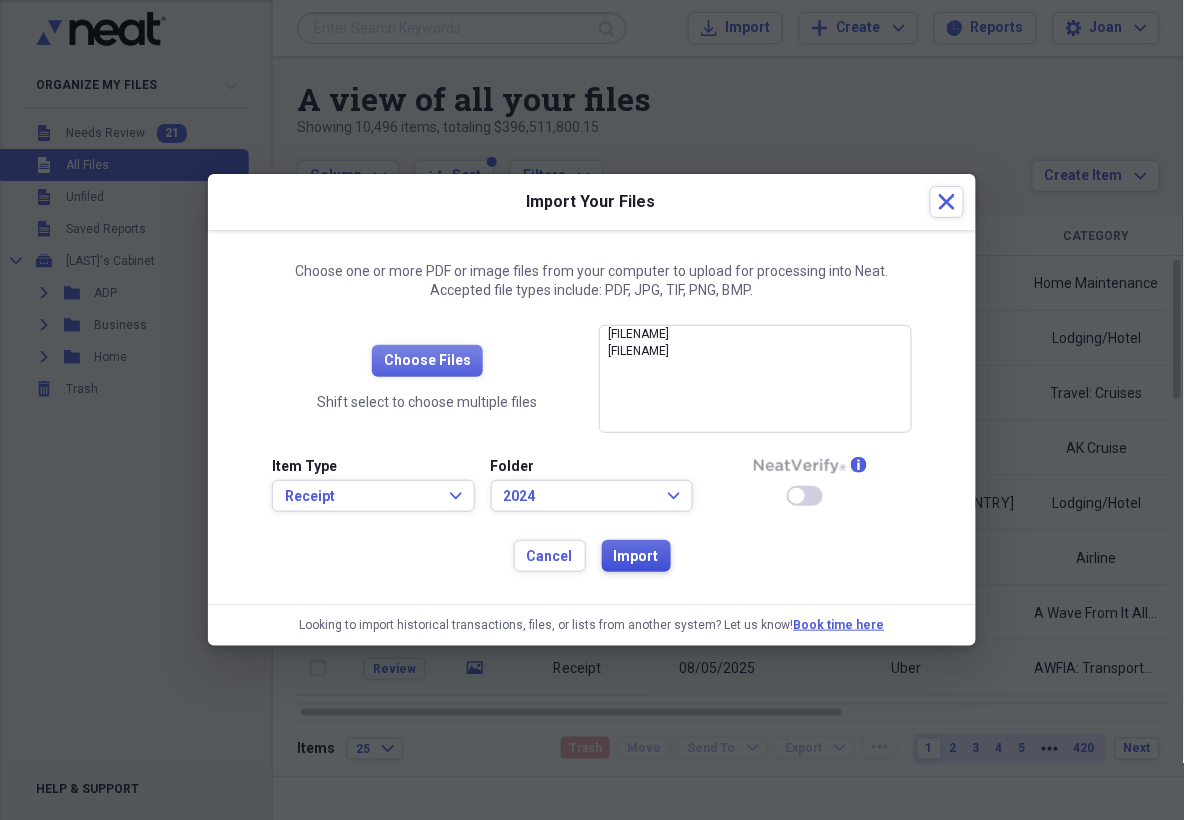 click on "Import" at bounding box center [636, 557] 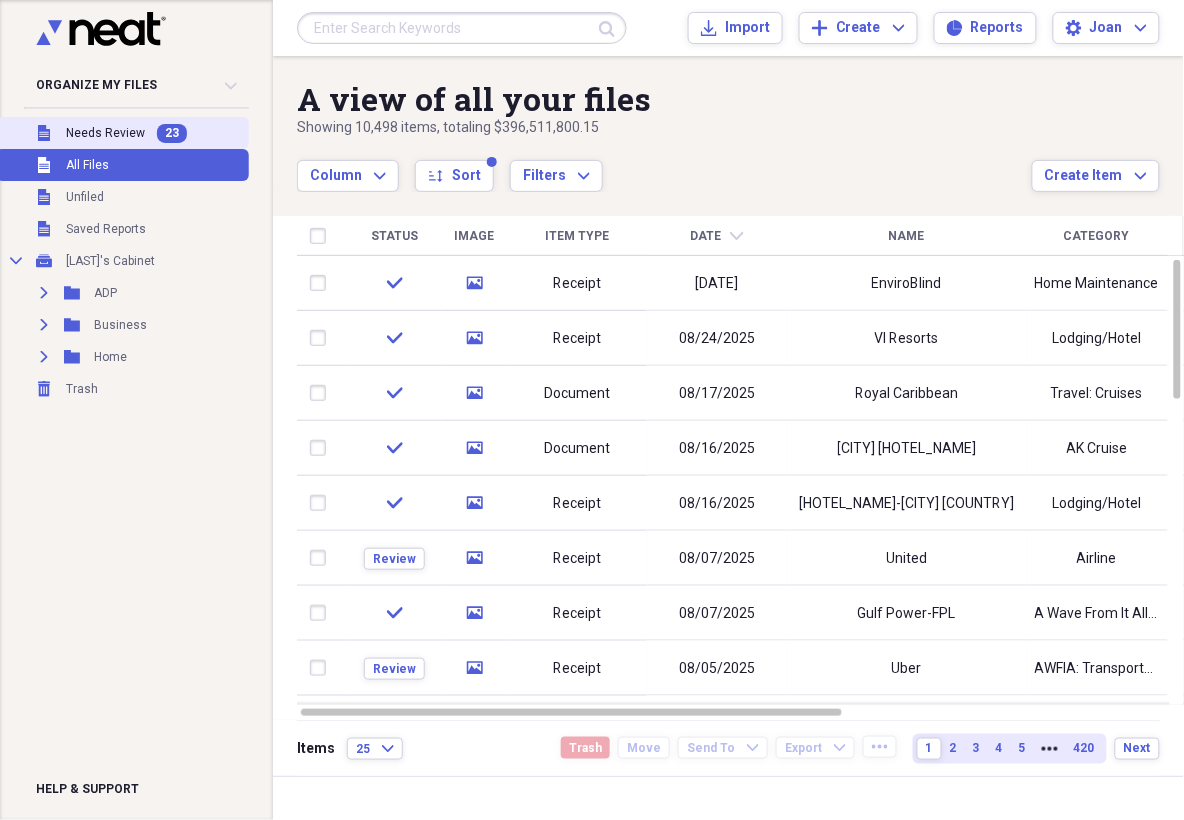click on "Needs Review" at bounding box center (105, 133) 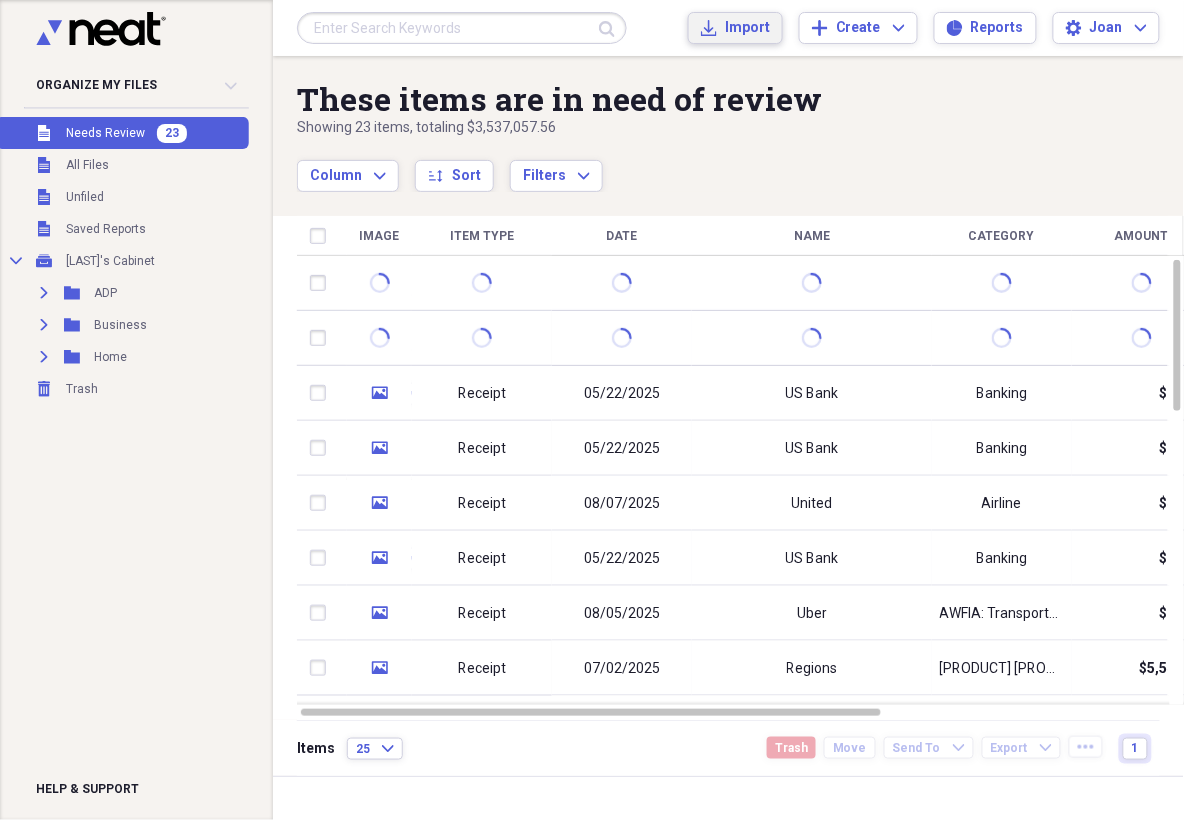 click on "Import" at bounding box center [747, 28] 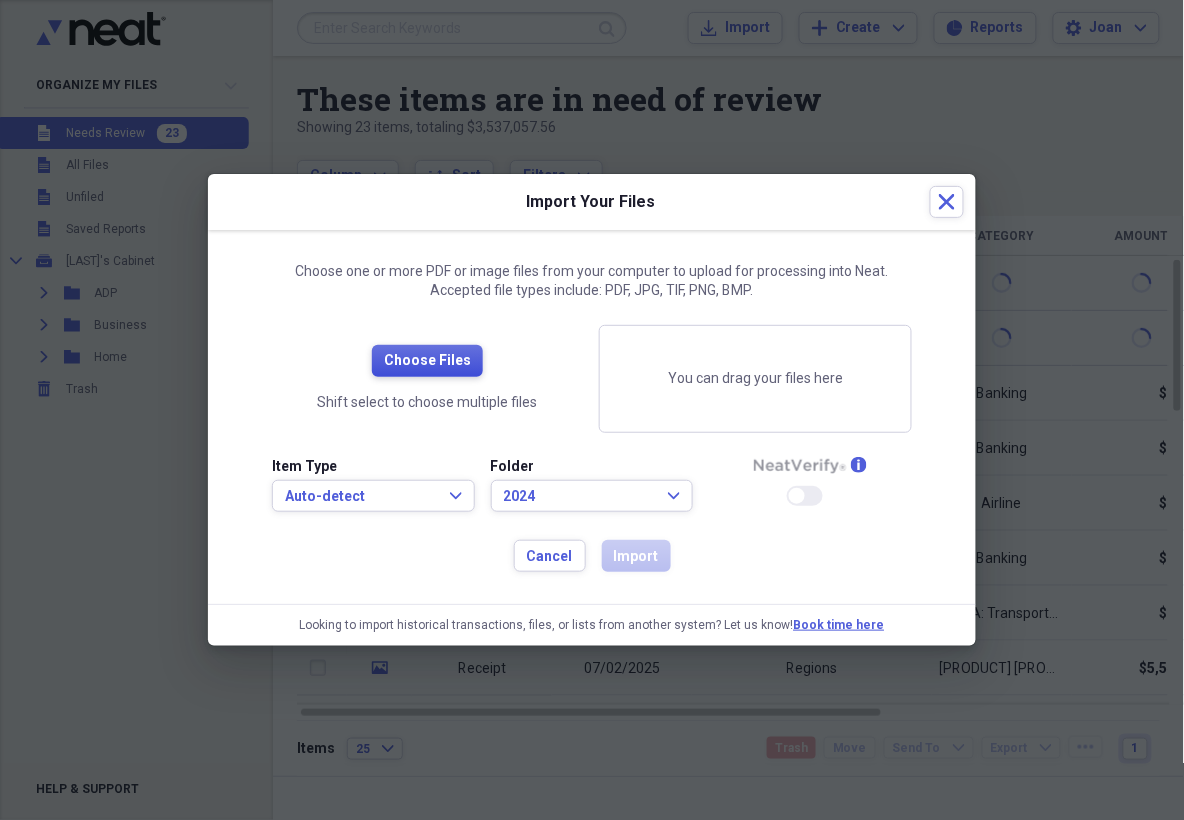 click on "Choose Files" at bounding box center [427, 361] 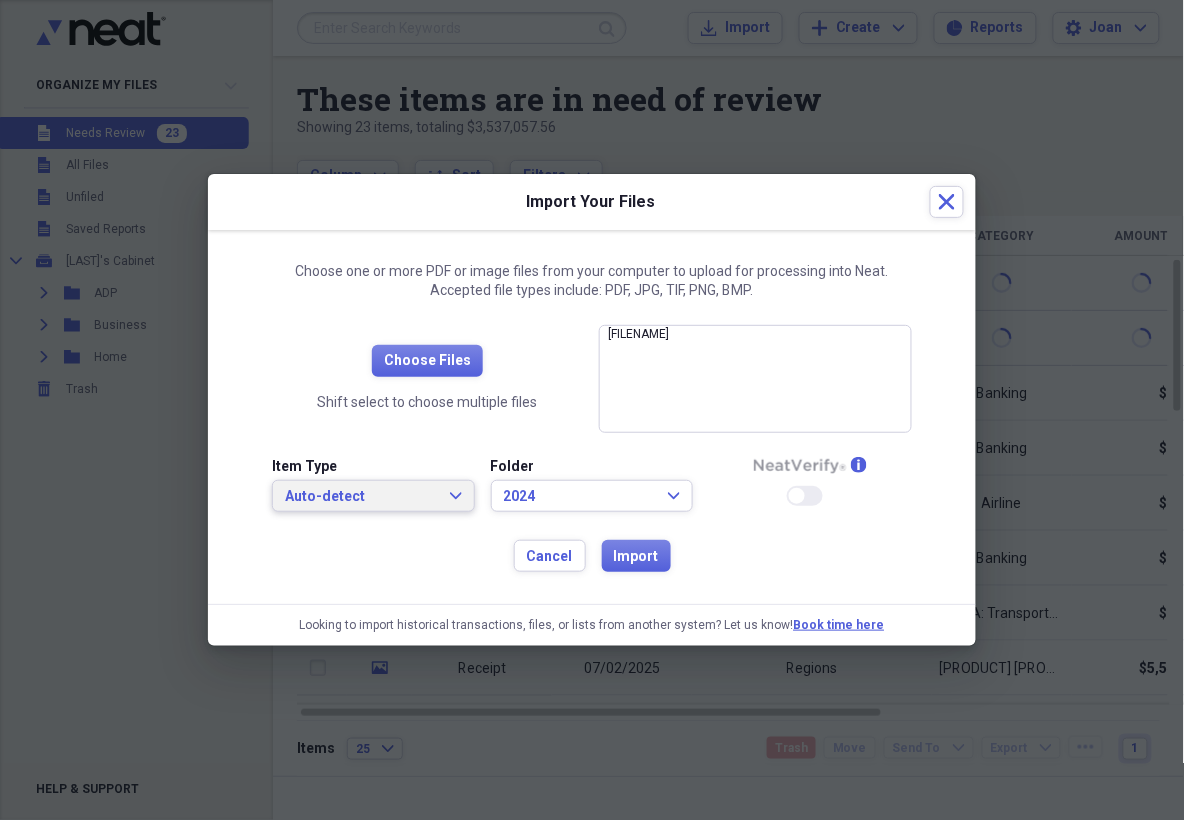 click on "Expand" 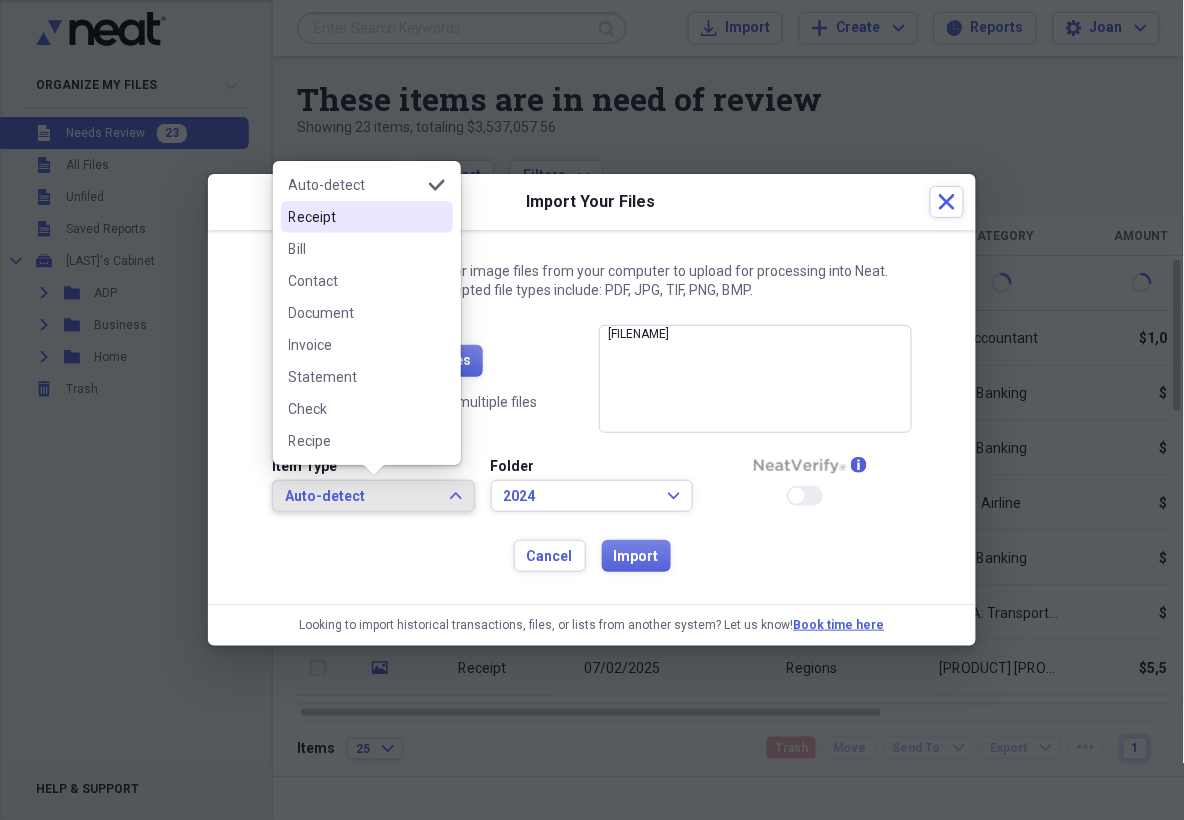 click on "Receipt" at bounding box center [355, 217] 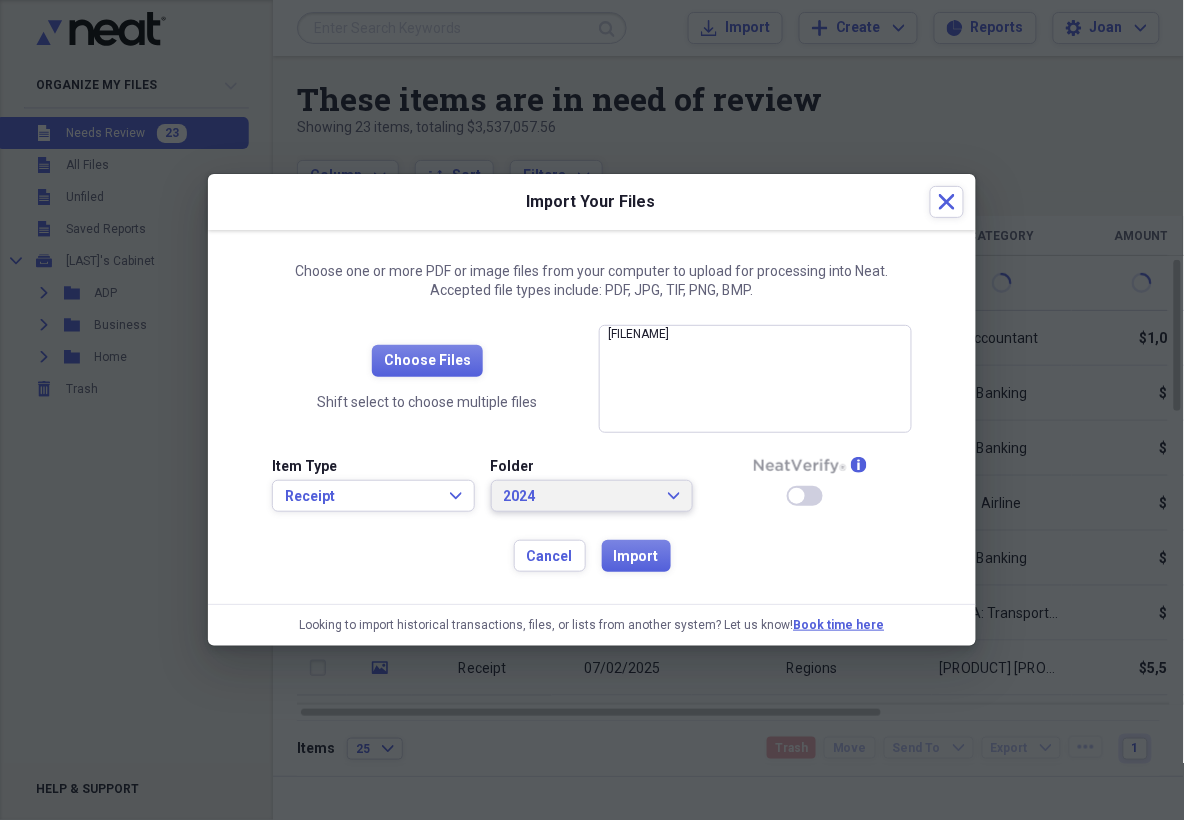 click on "Expand" 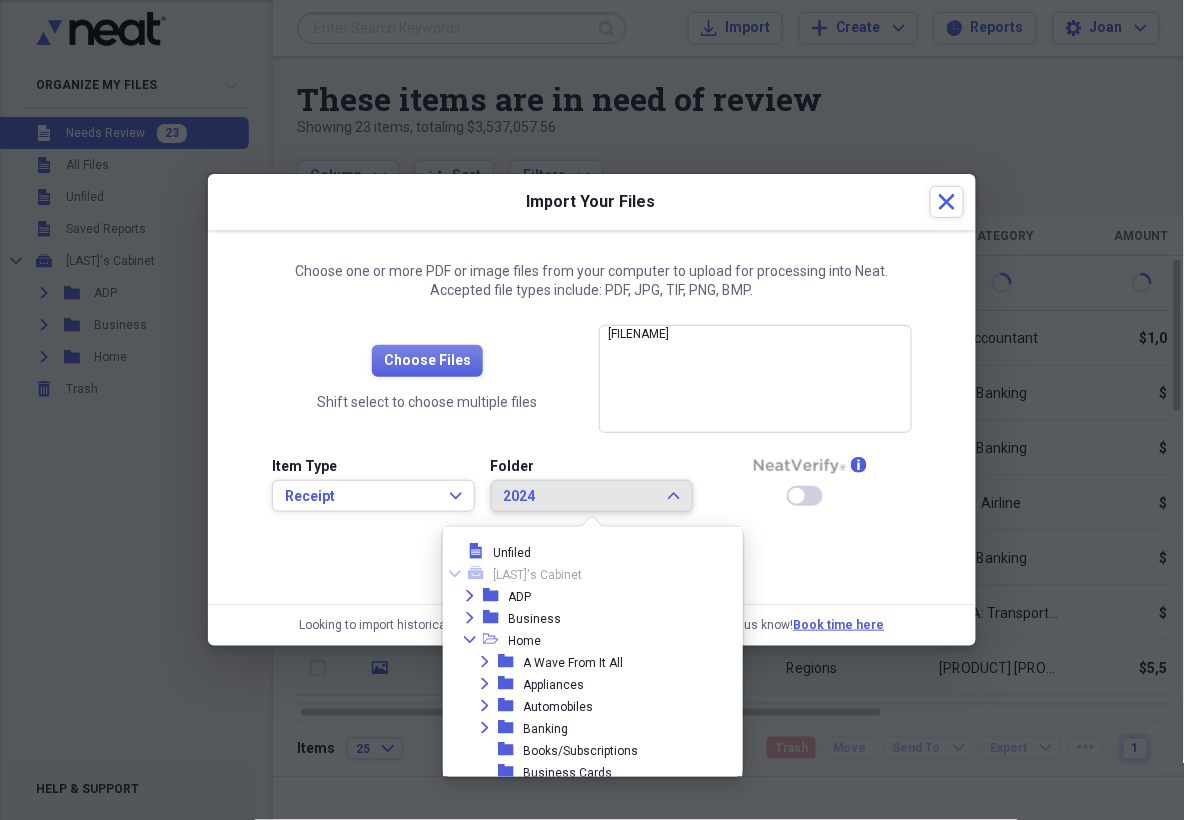 scroll, scrollTop: 1287, scrollLeft: 0, axis: vertical 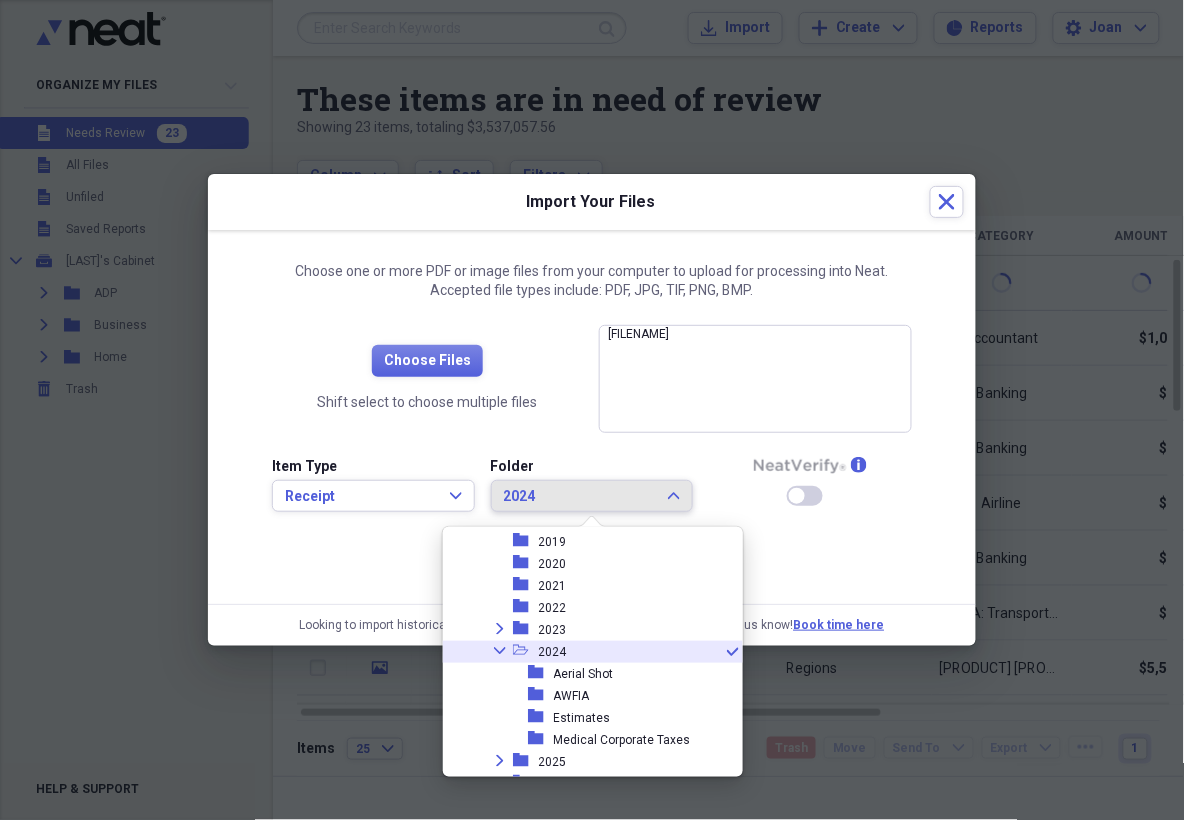 click 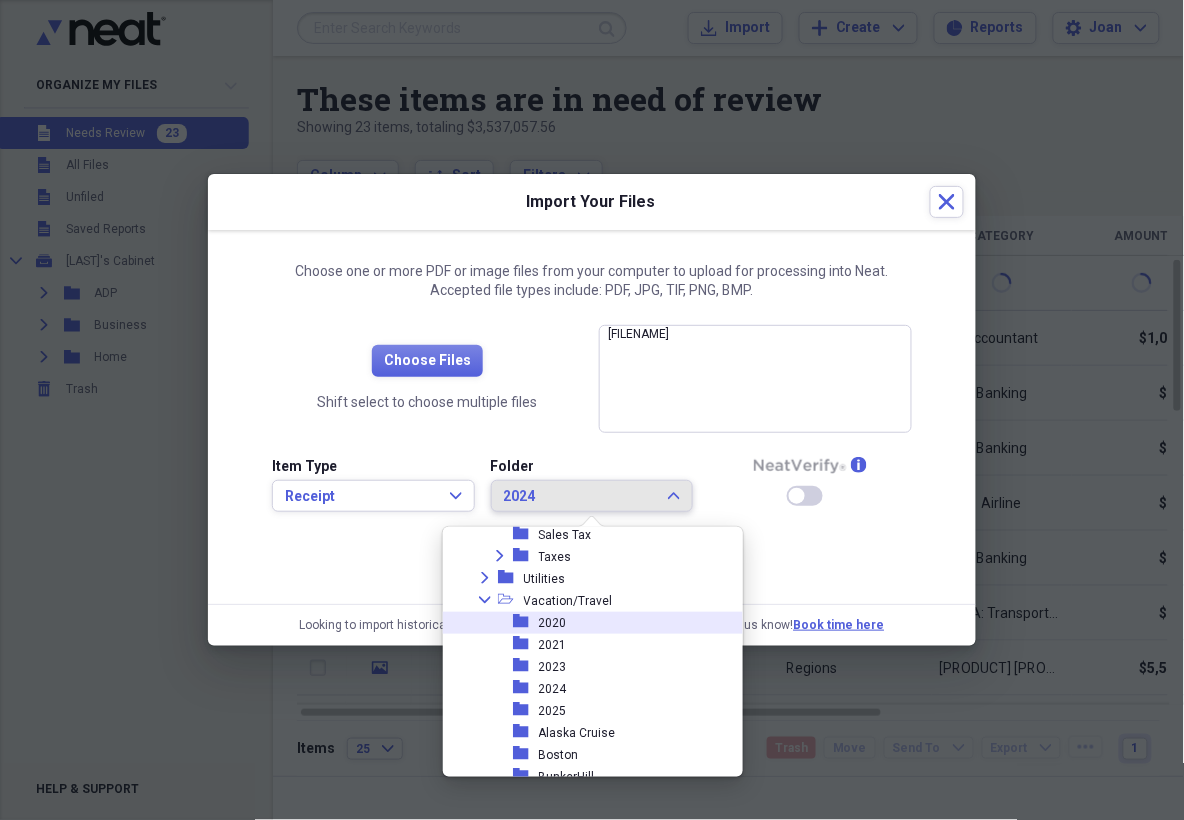 scroll, scrollTop: 1500, scrollLeft: 0, axis: vertical 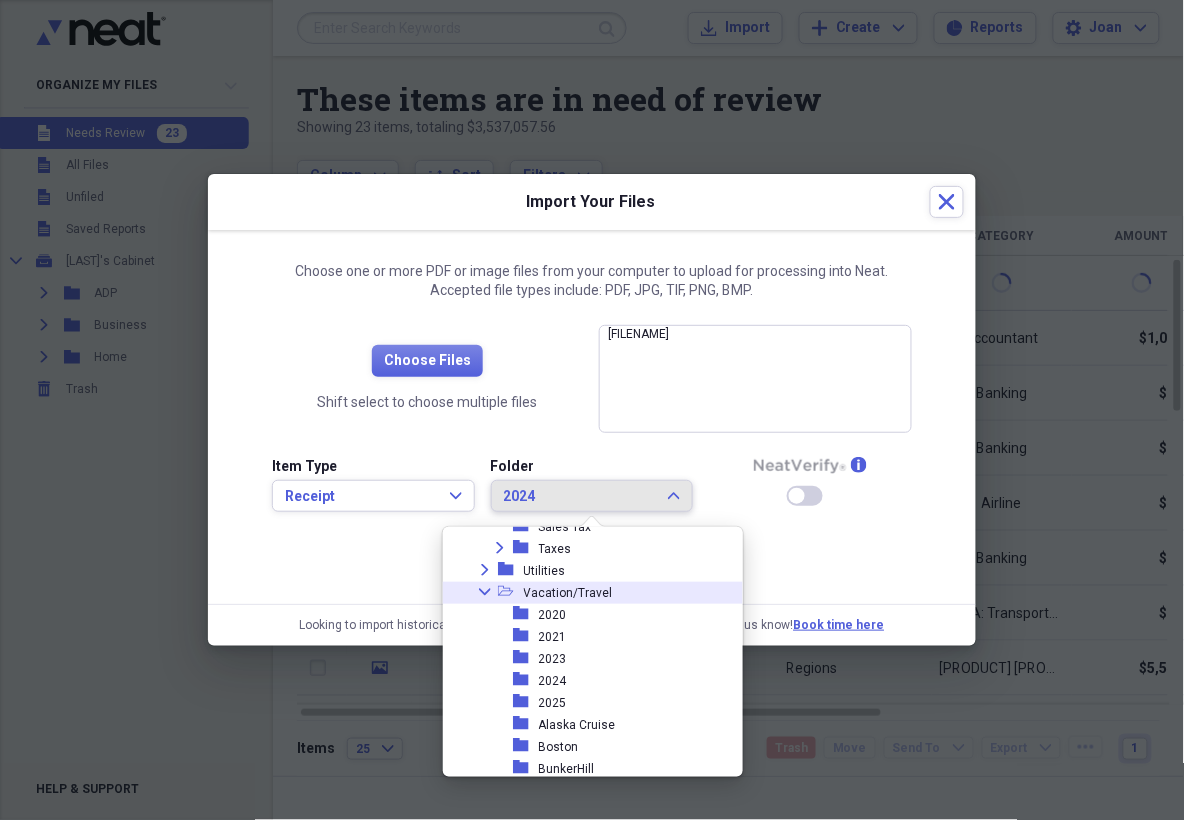 click on "Collapse" 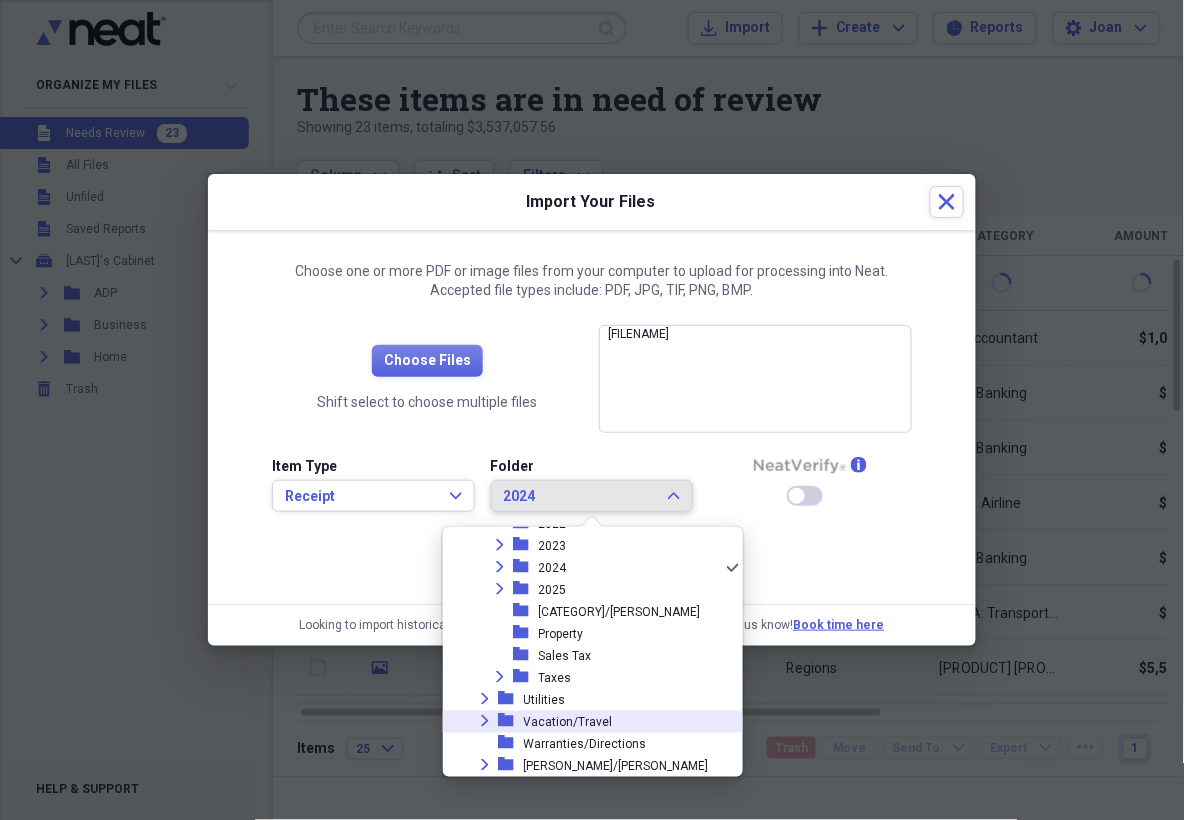 scroll, scrollTop: 1369, scrollLeft: 0, axis: vertical 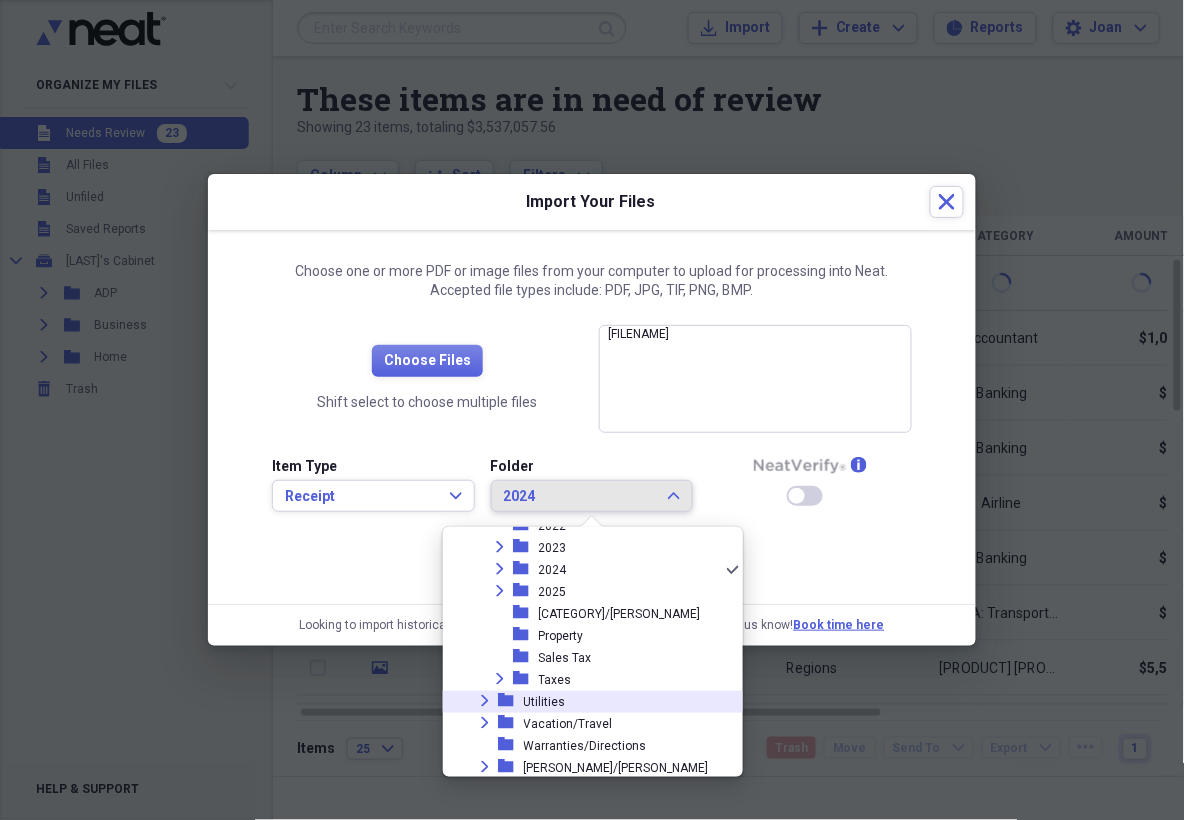 click on "Expand" 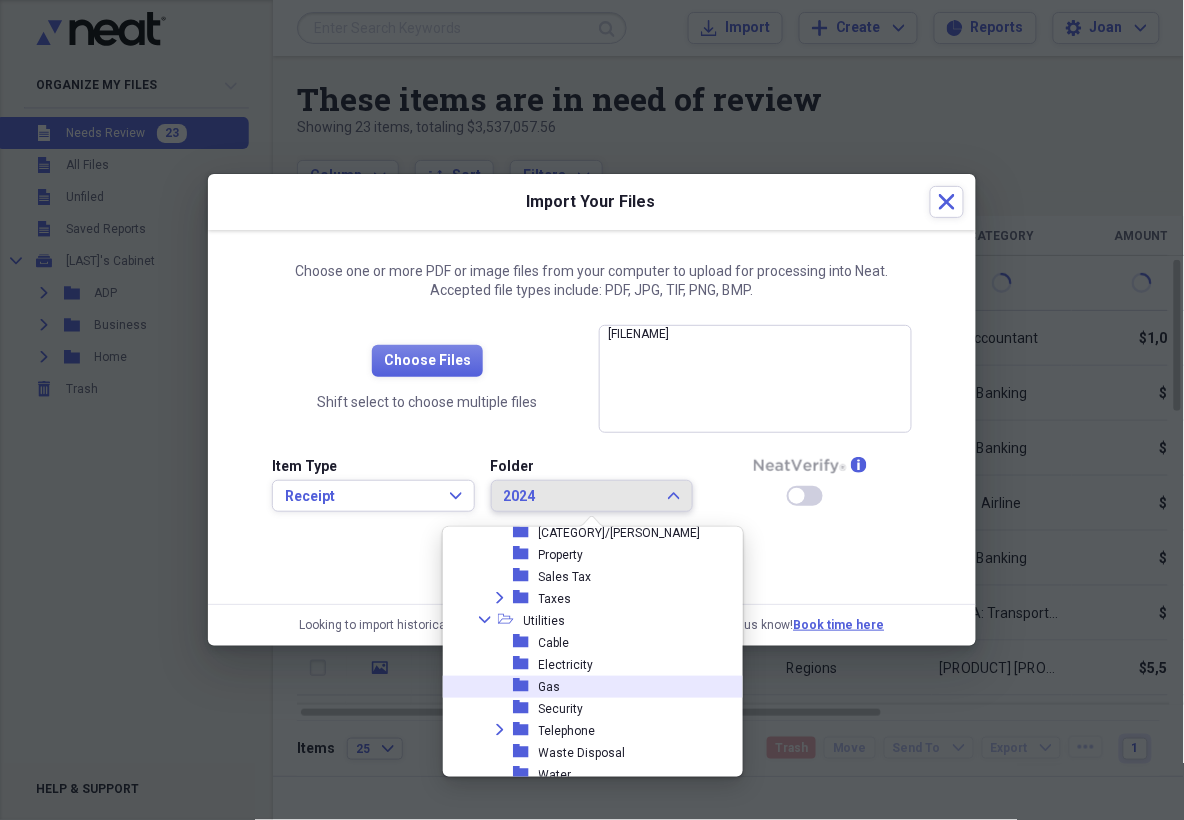 scroll, scrollTop: 1523, scrollLeft: 0, axis: vertical 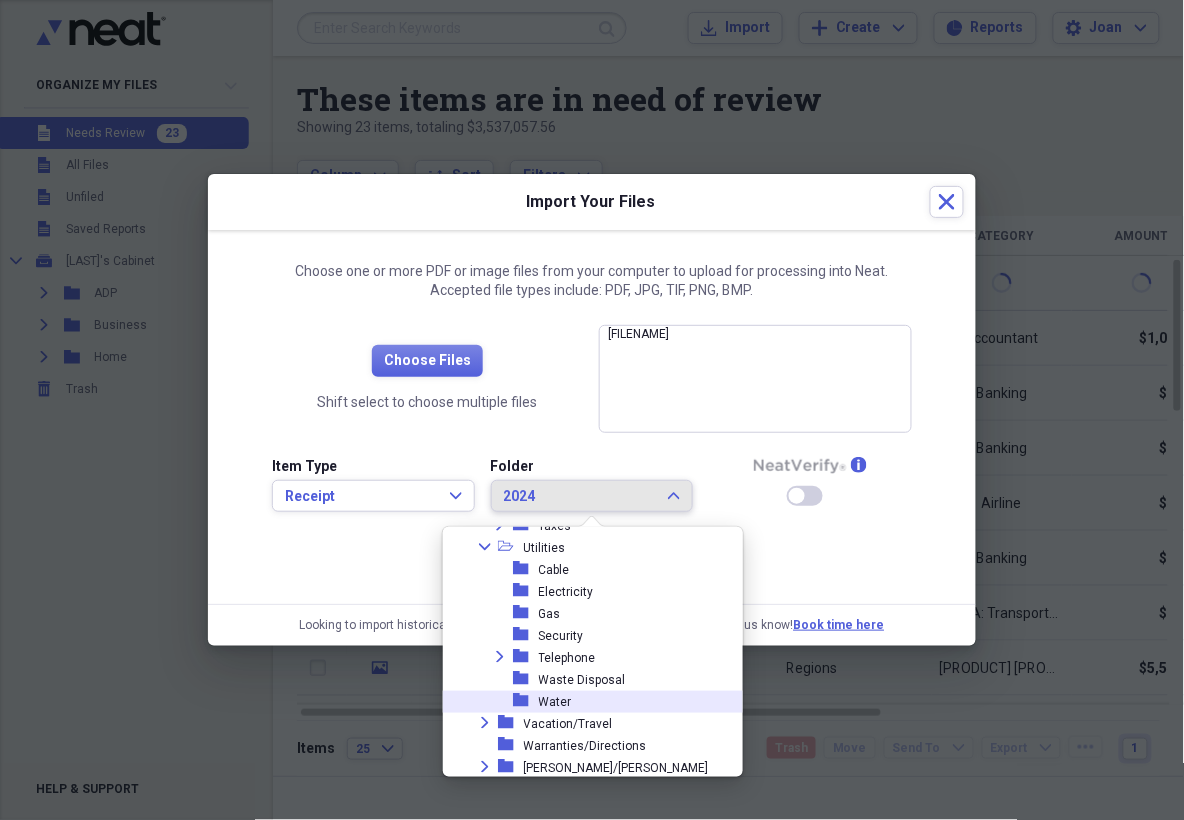 click on "Water" at bounding box center (555, 702) 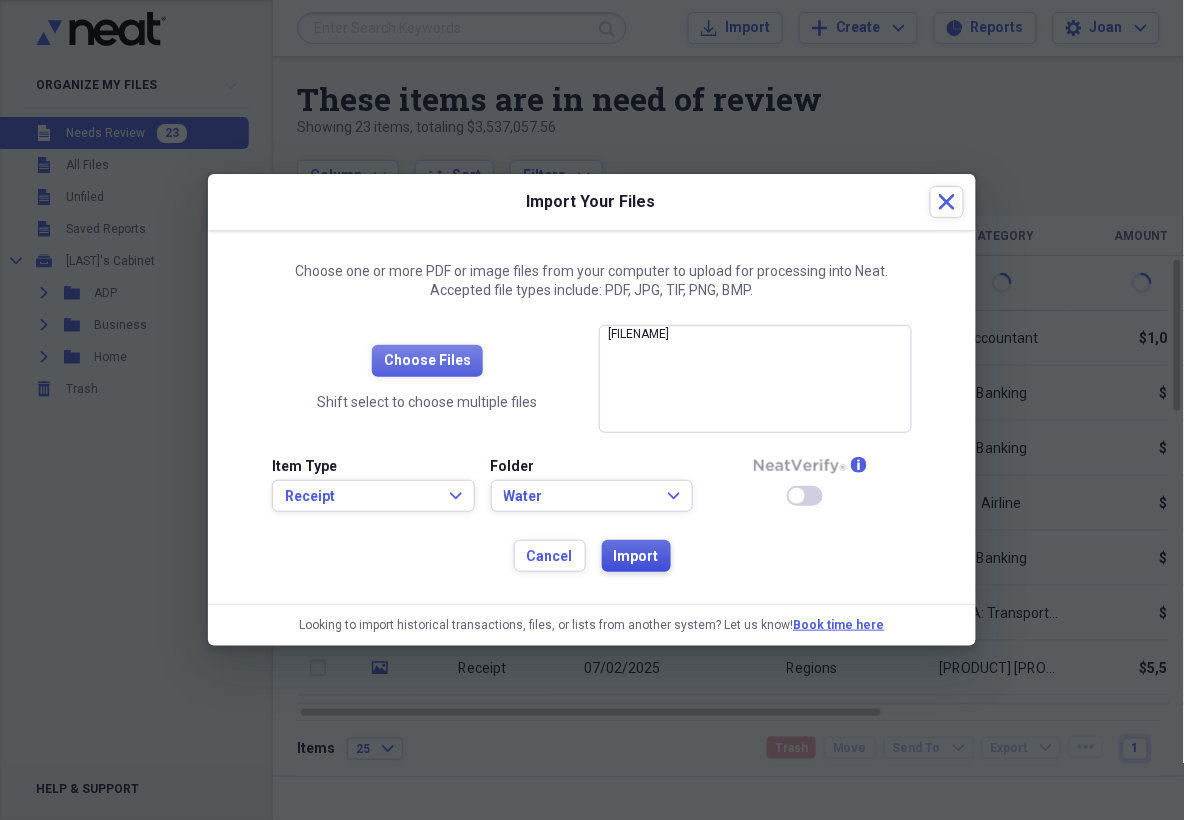 click on "Import" at bounding box center [636, 557] 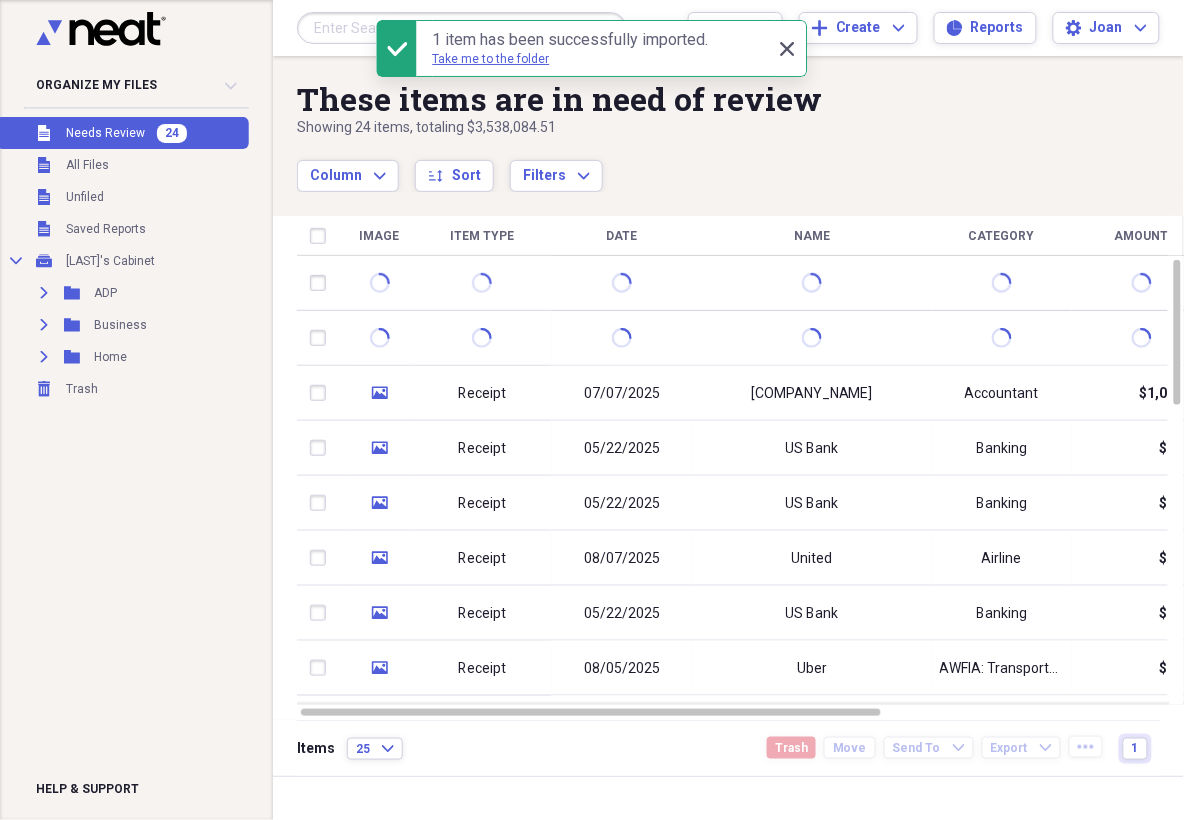 click 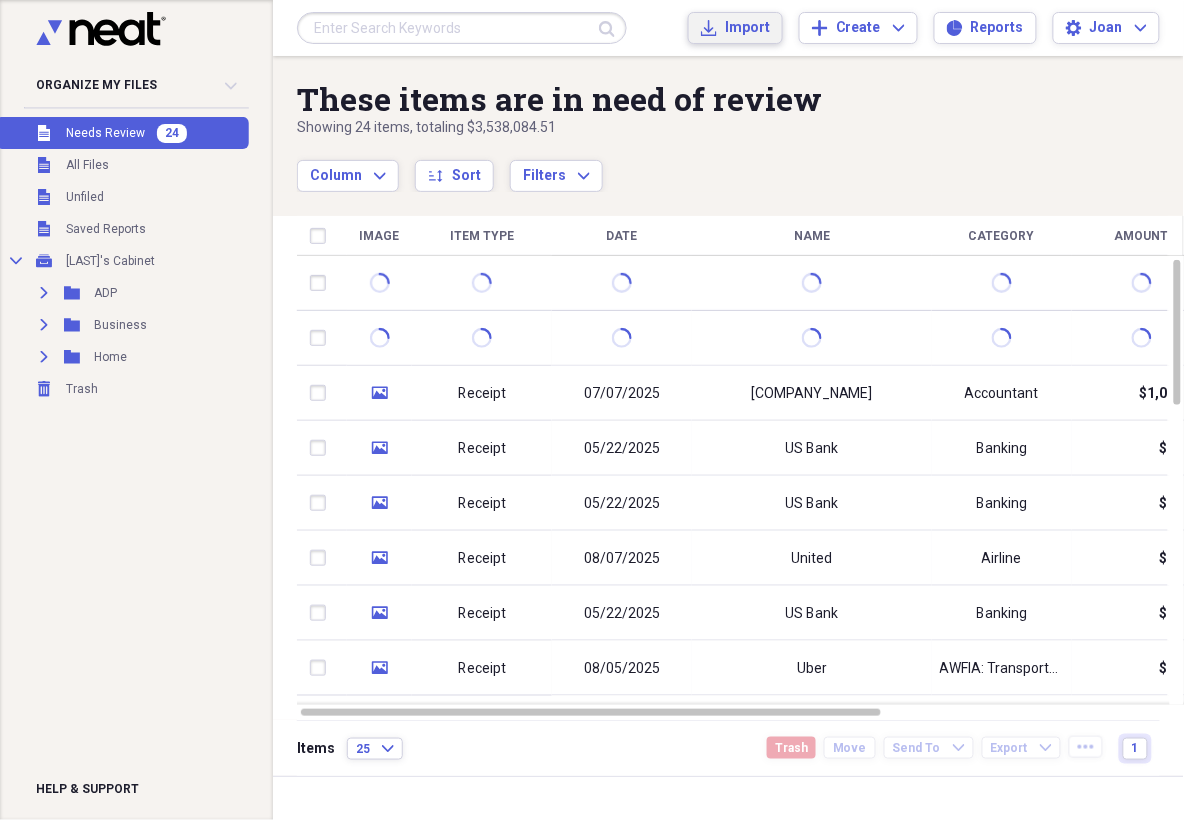 click on "Import" at bounding box center (747, 28) 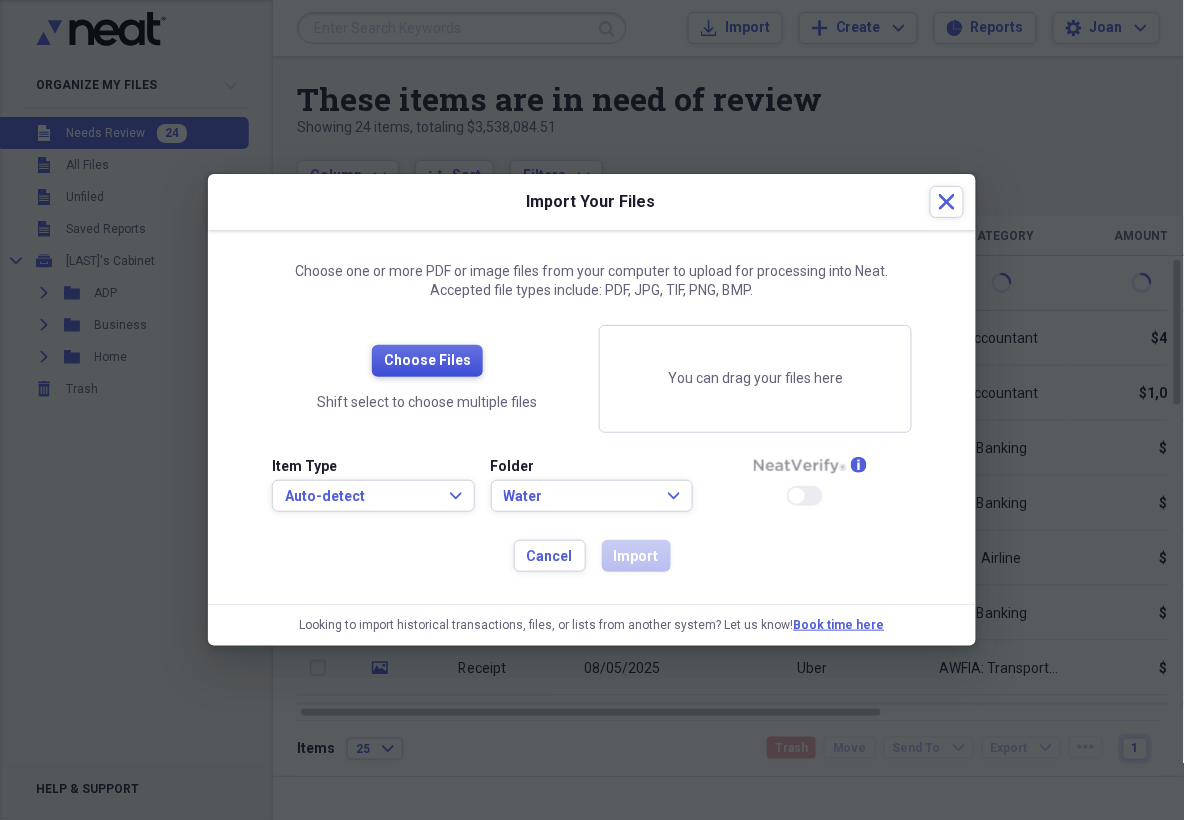 click on "Choose Files" at bounding box center (427, 361) 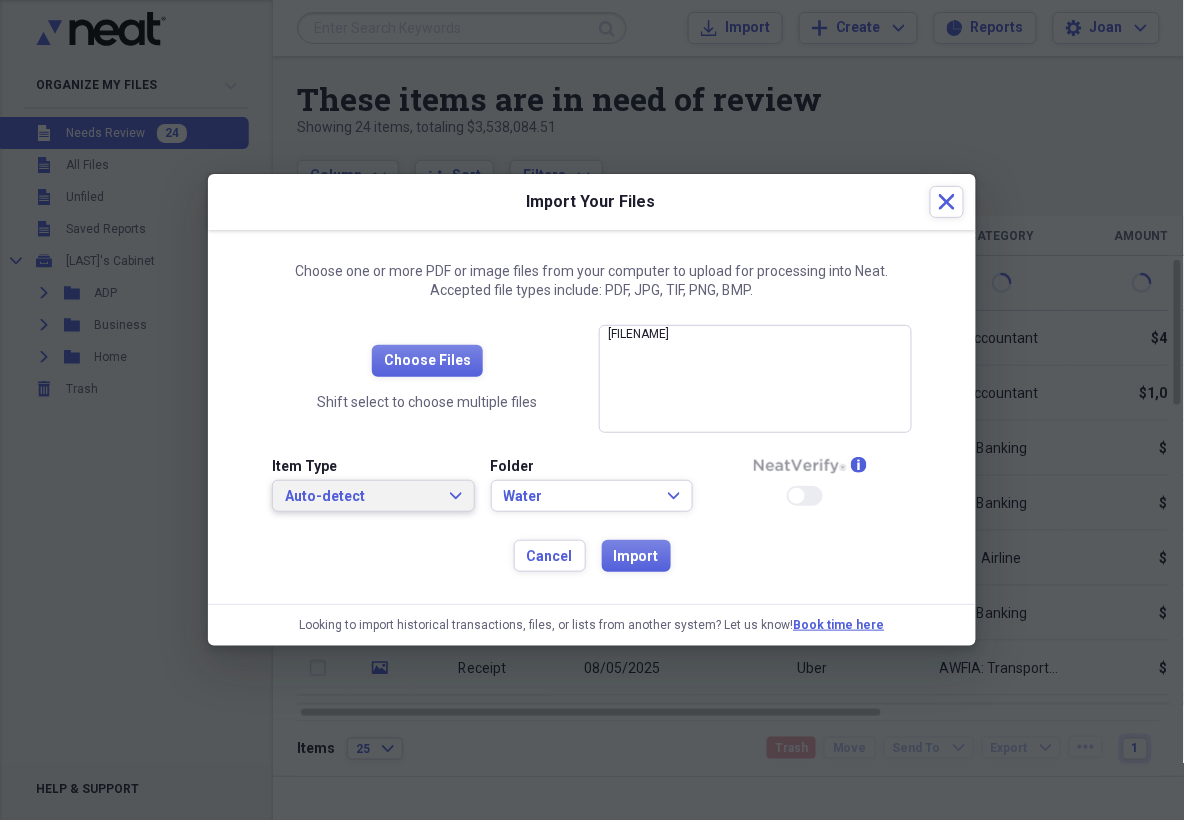 click on "Expand" 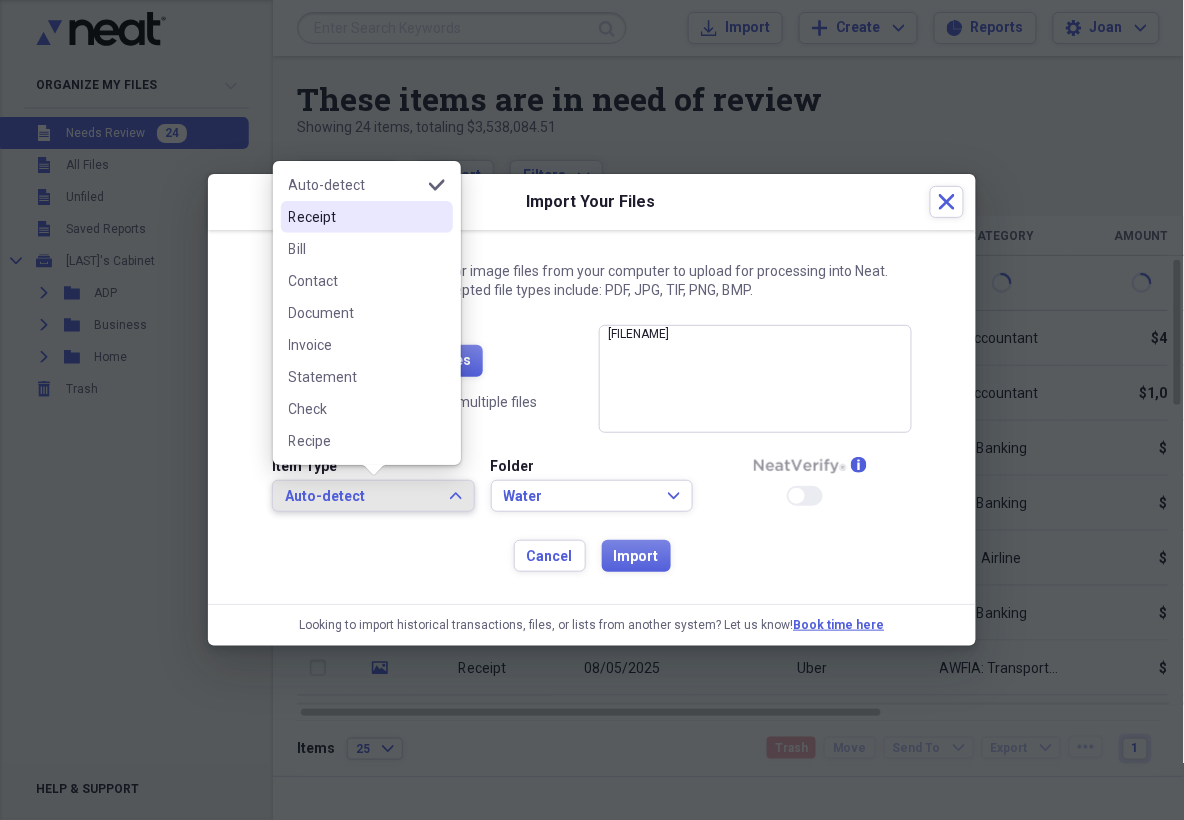 click on "Receipt" at bounding box center [355, 217] 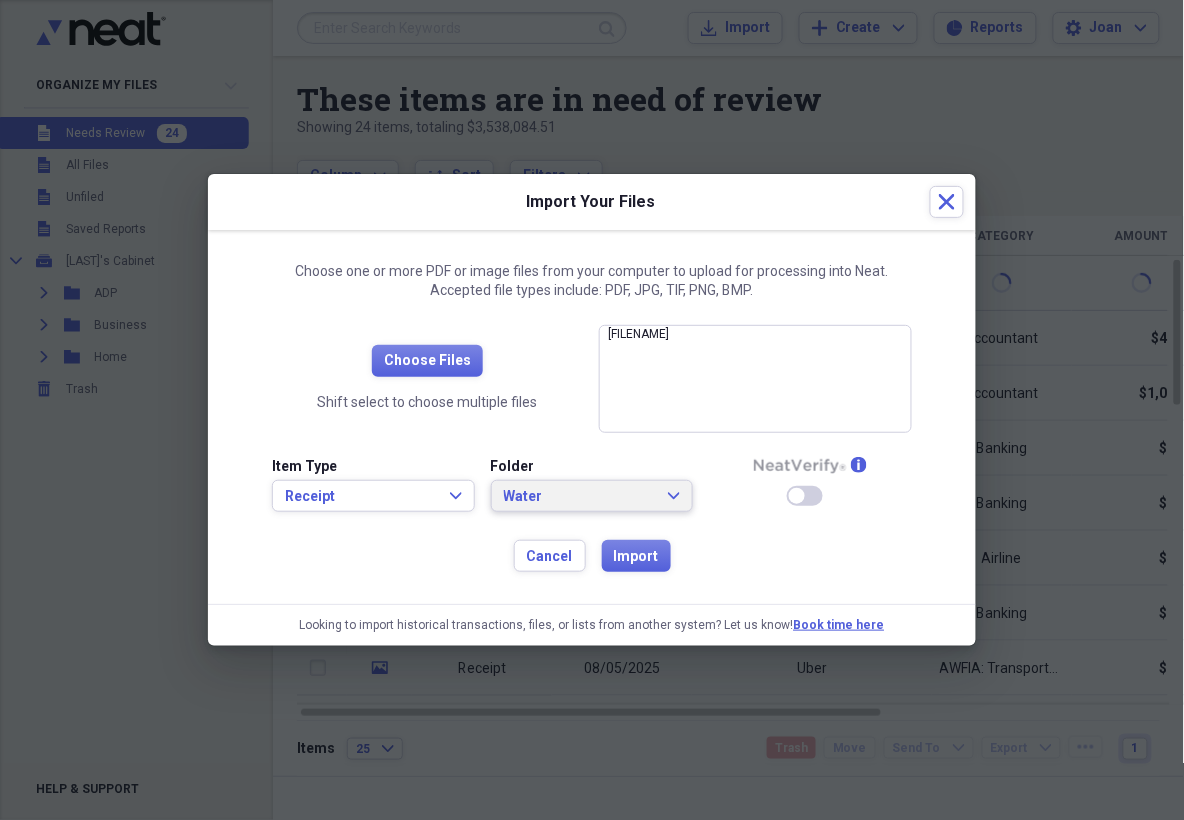 click on "Expand" 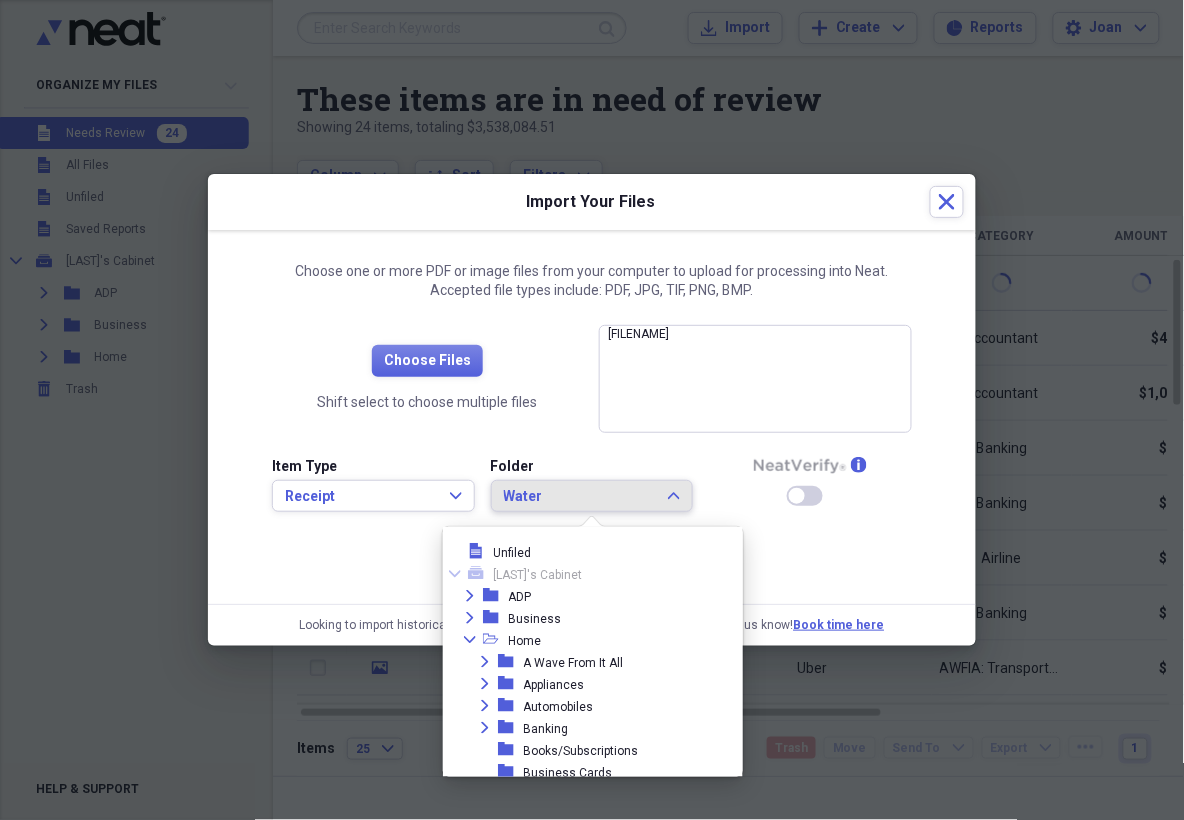 scroll, scrollTop: 1523, scrollLeft: 0, axis: vertical 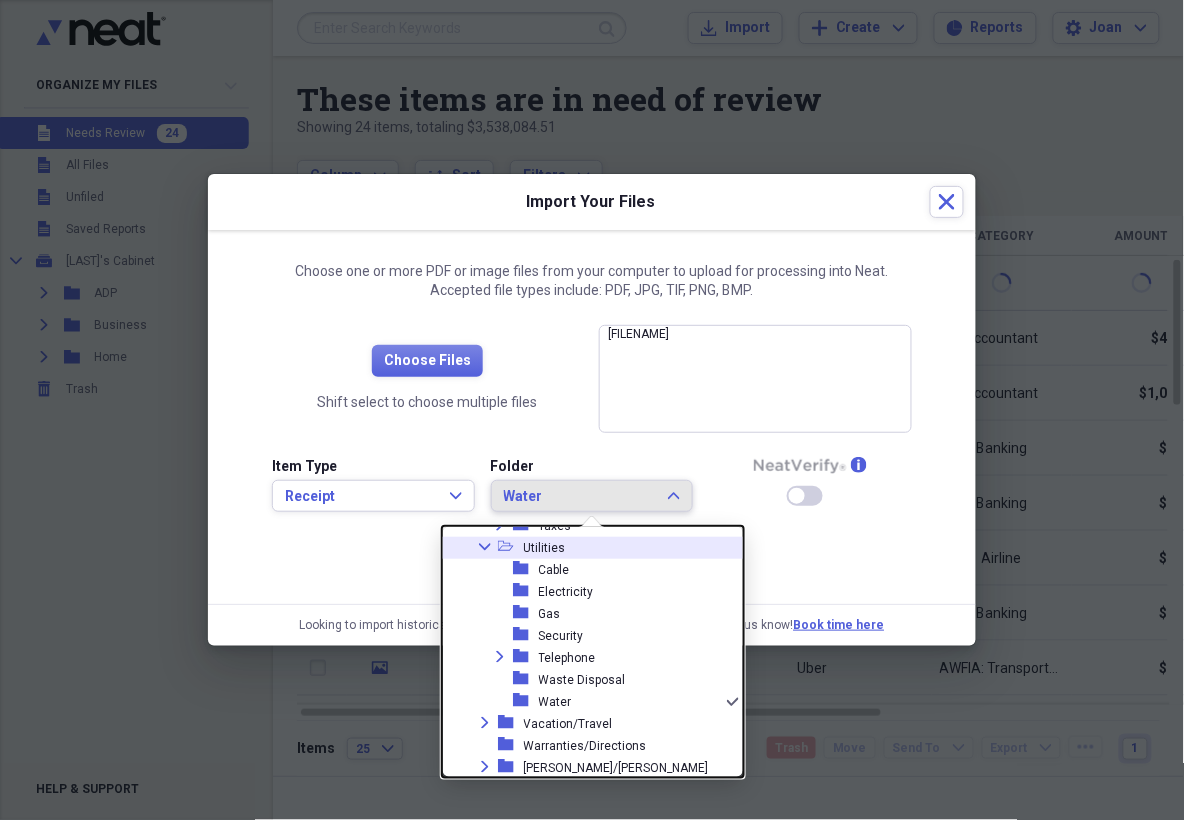 click on "Collapse" 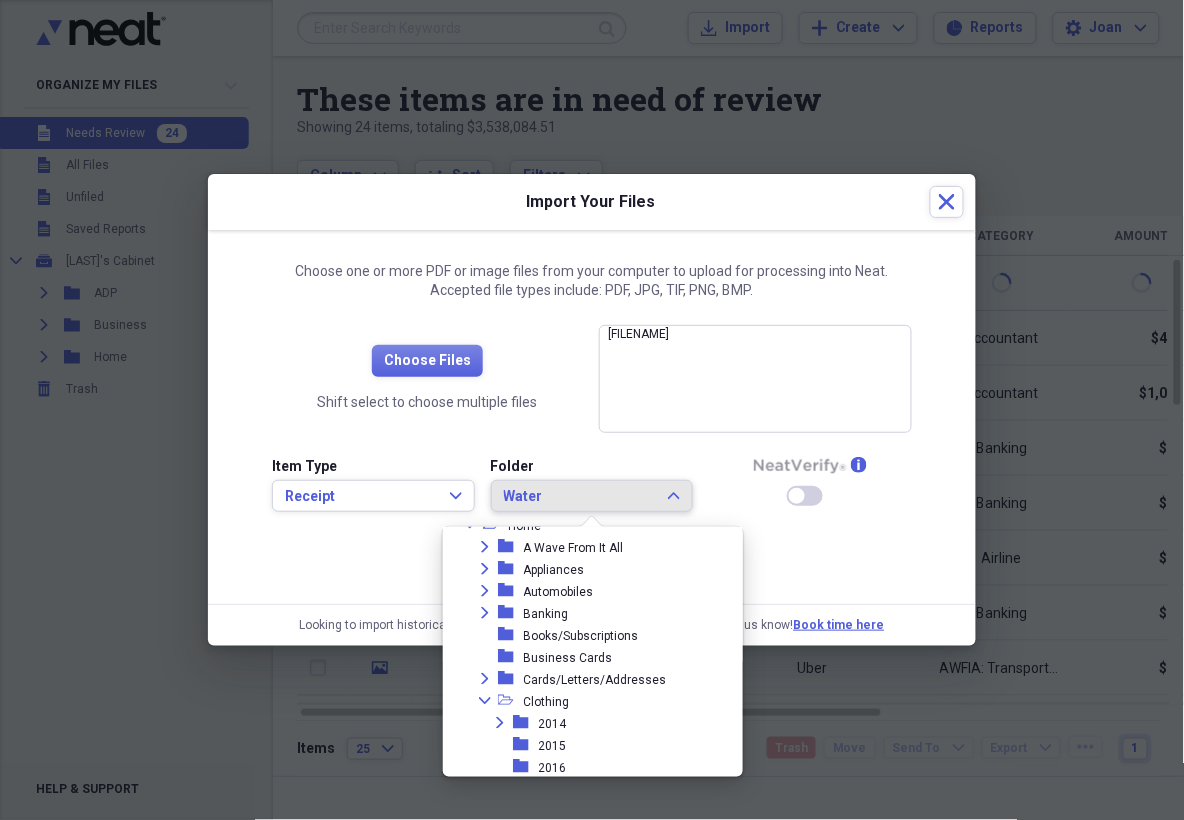 scroll, scrollTop: 0, scrollLeft: 0, axis: both 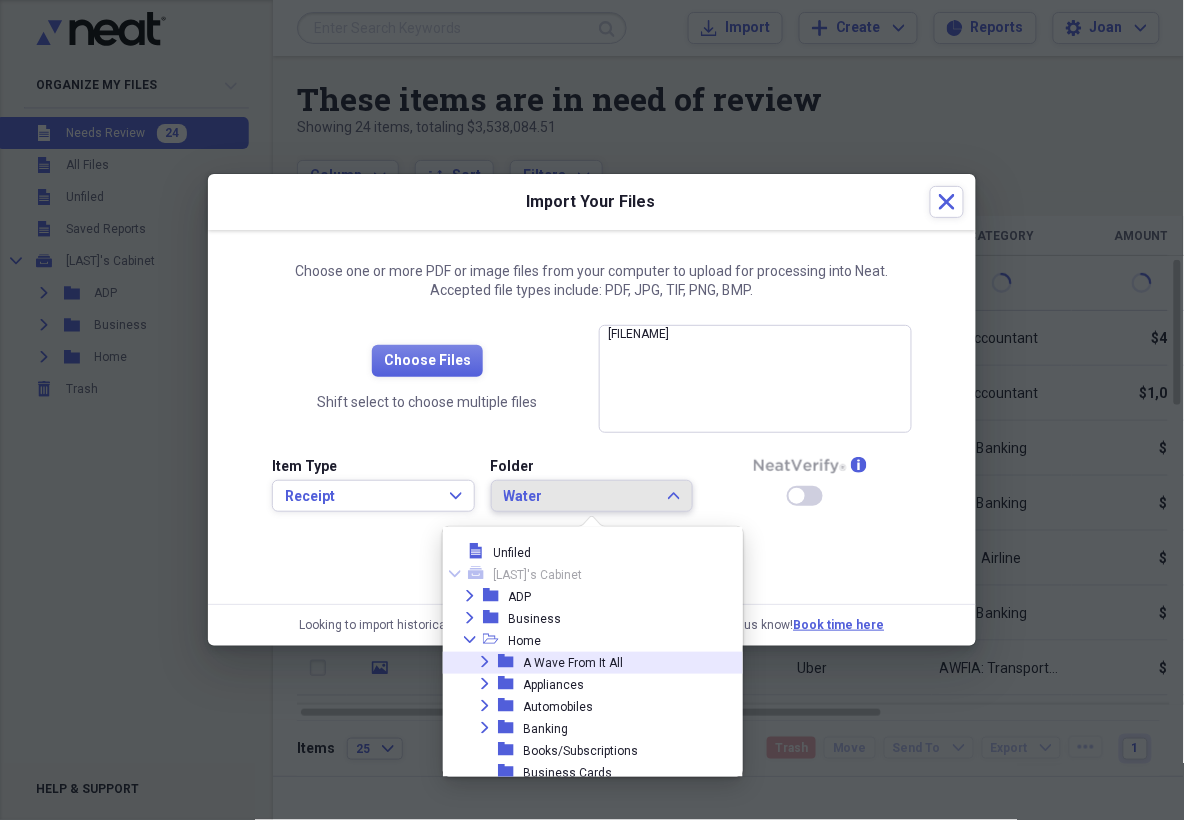 click on "Expand" at bounding box center (485, 662) 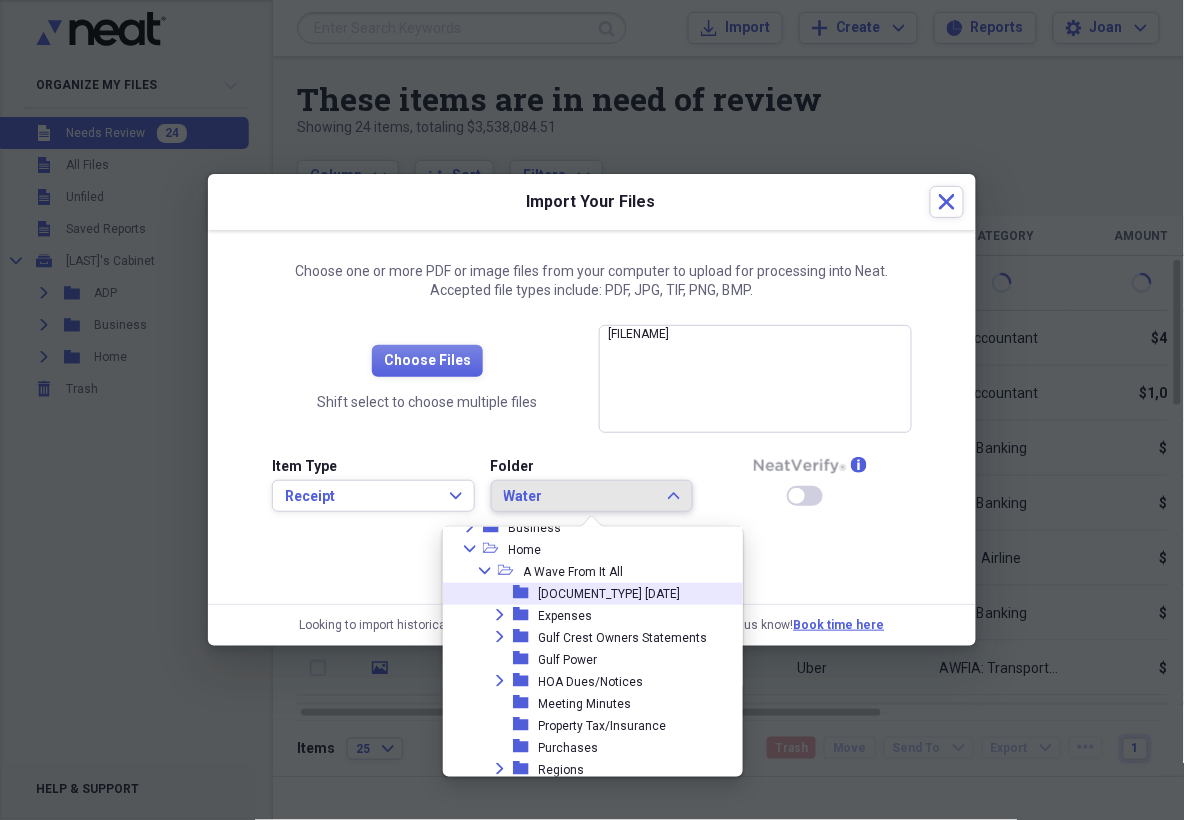 scroll, scrollTop: 165, scrollLeft: 0, axis: vertical 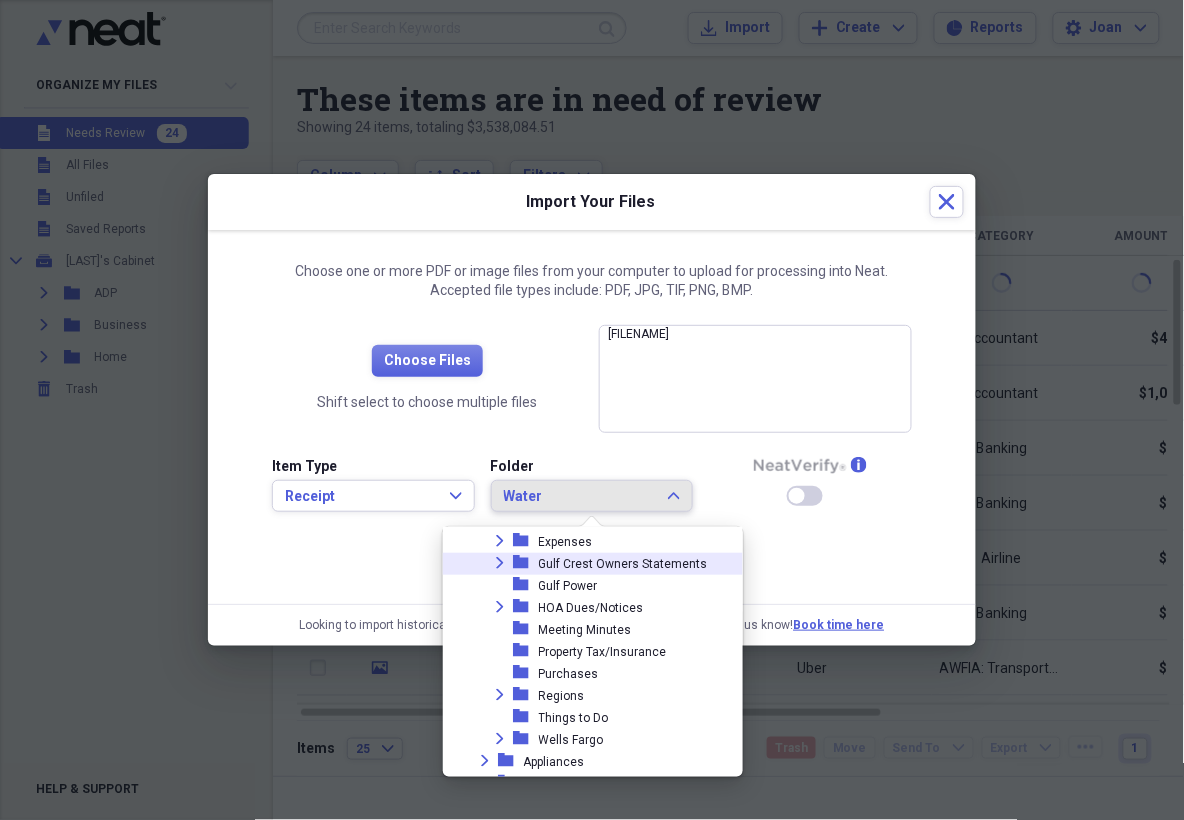 click on "Expand" 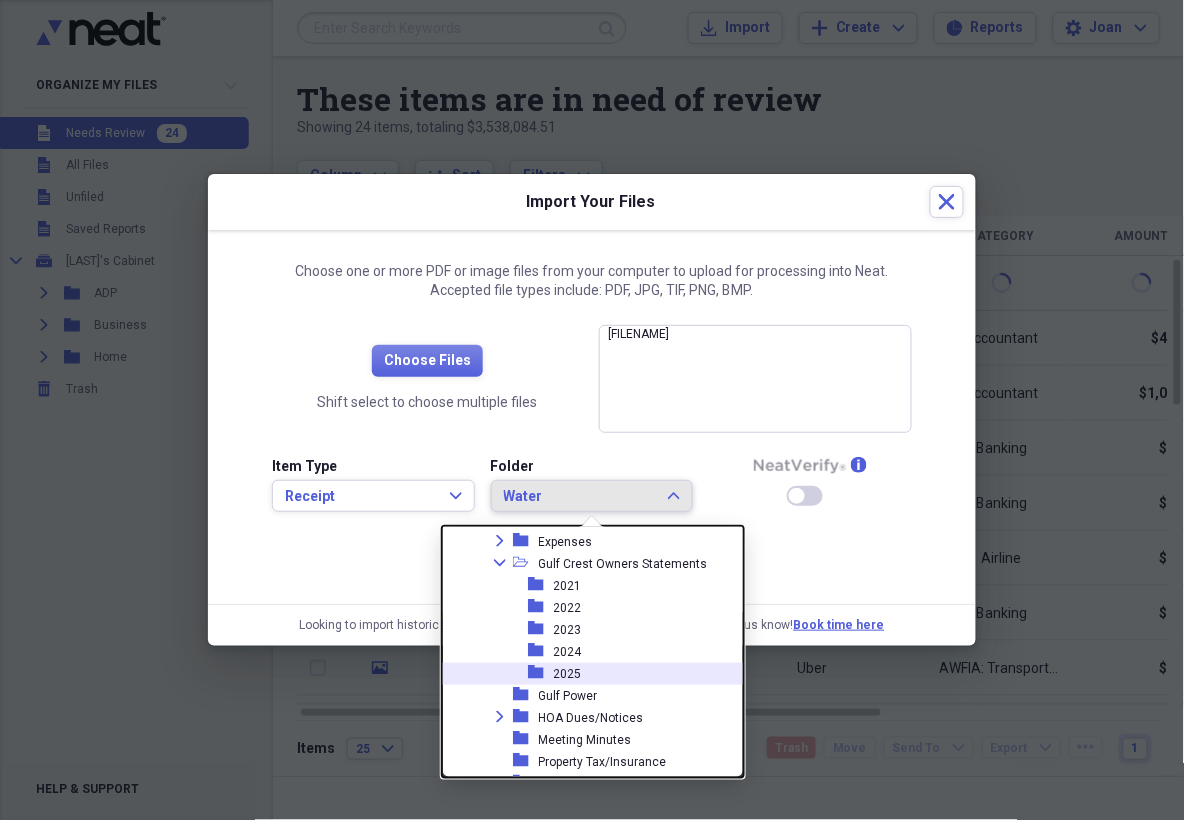 click on "2025" at bounding box center [568, 674] 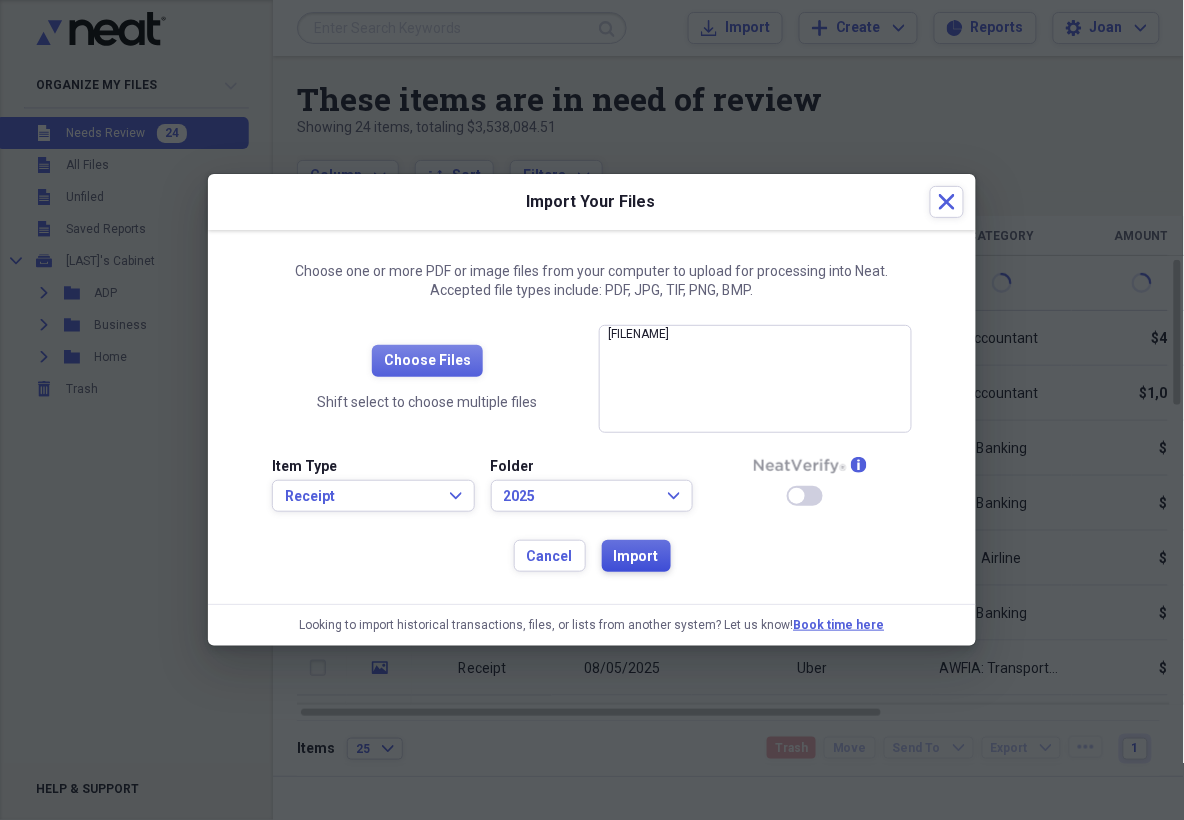 click on "Import" at bounding box center [636, 557] 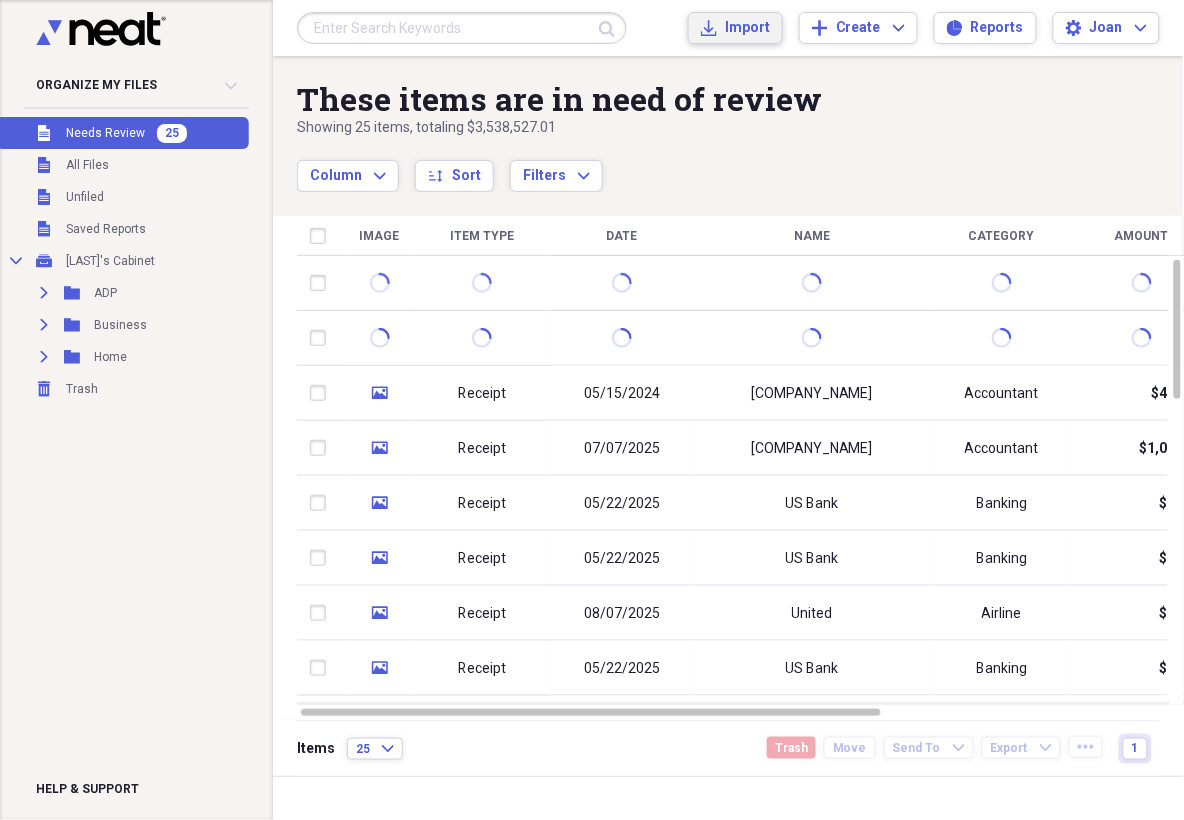 click on "Import" at bounding box center (747, 28) 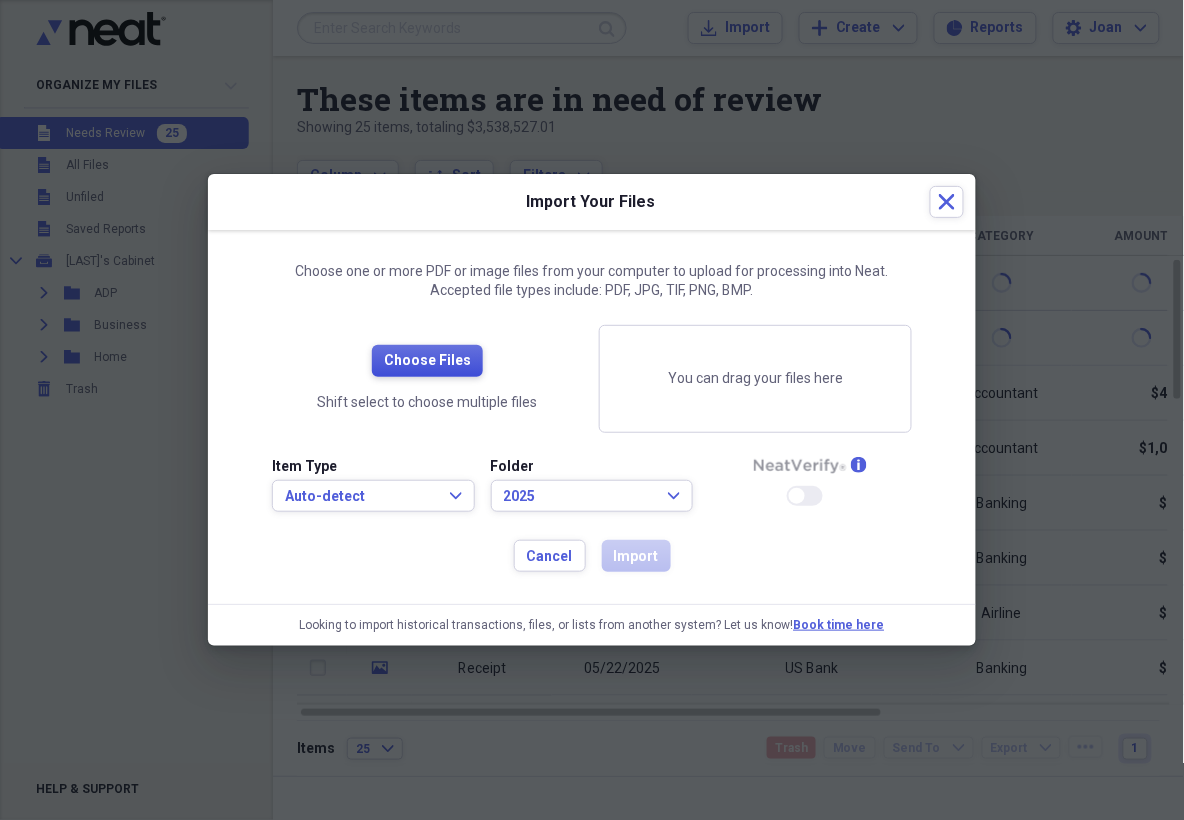 click on "Choose Files" at bounding box center [427, 361] 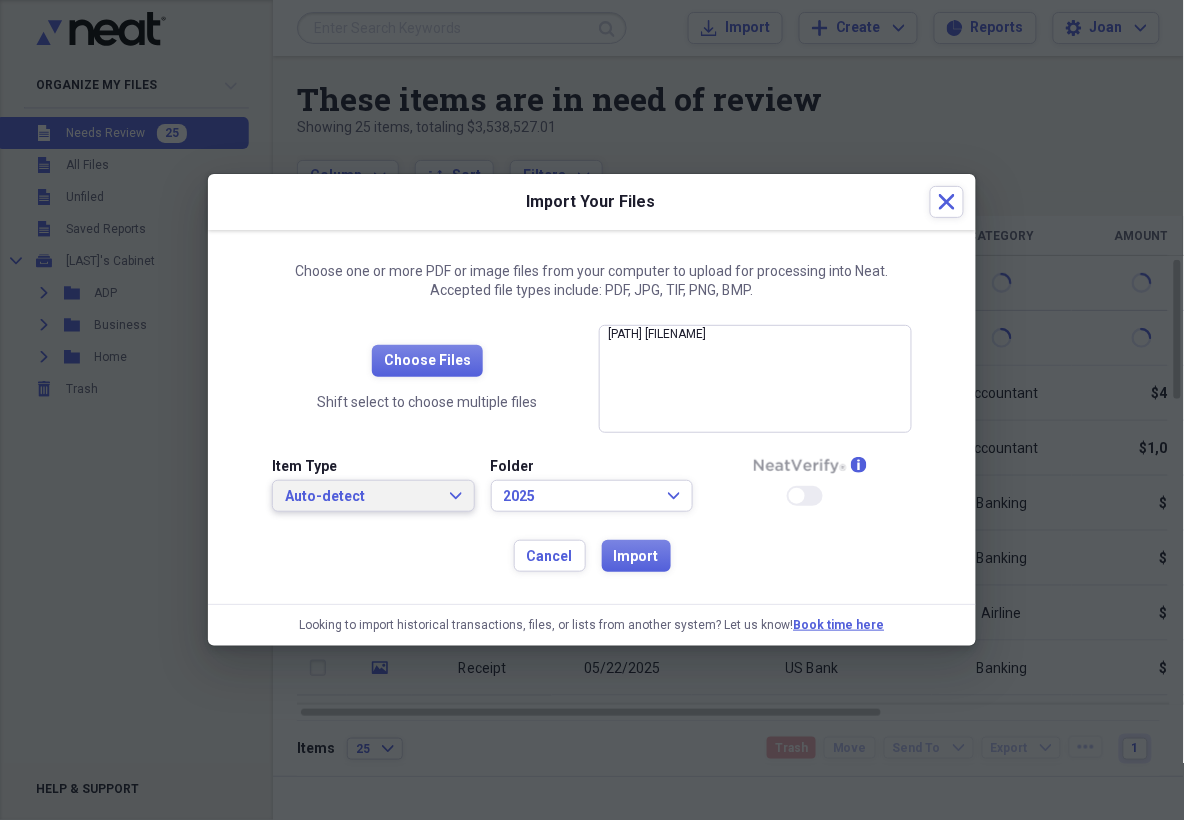 click on "Auto-detect Expand" at bounding box center [373, 496] 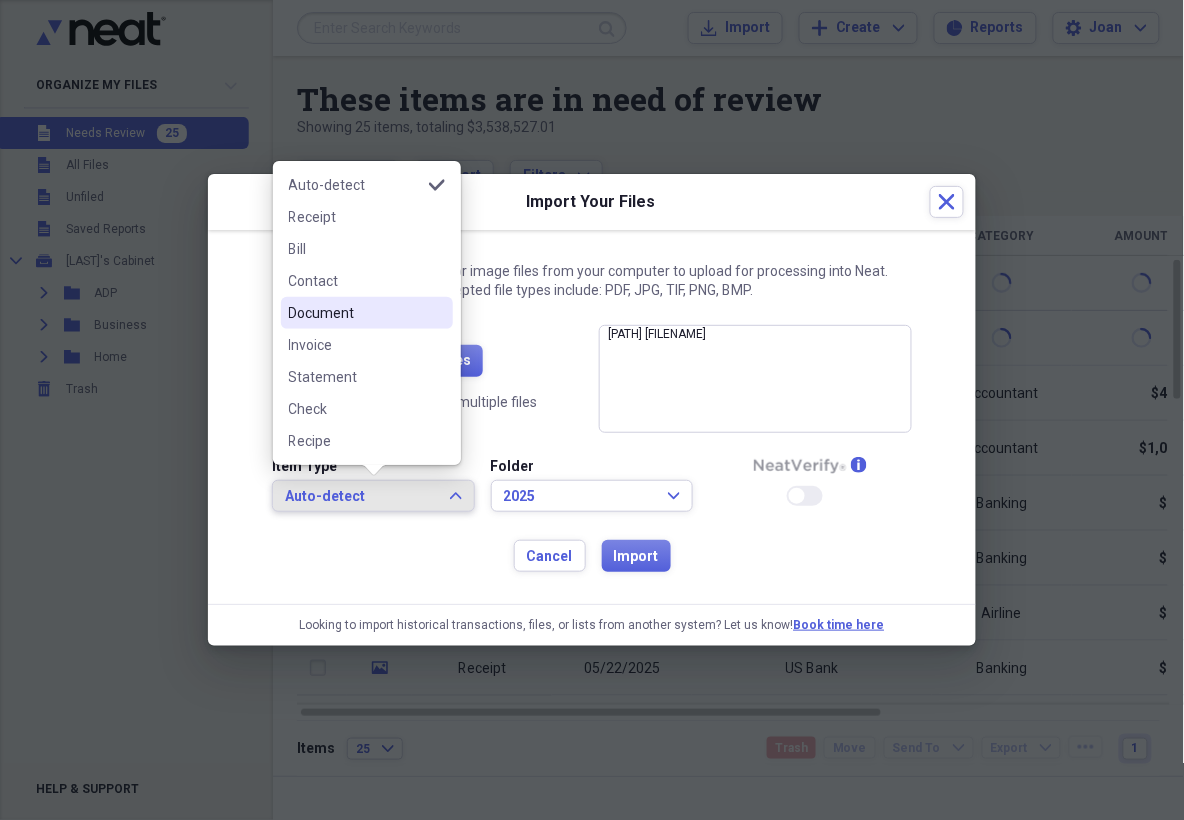 click on "Document" at bounding box center (355, 313) 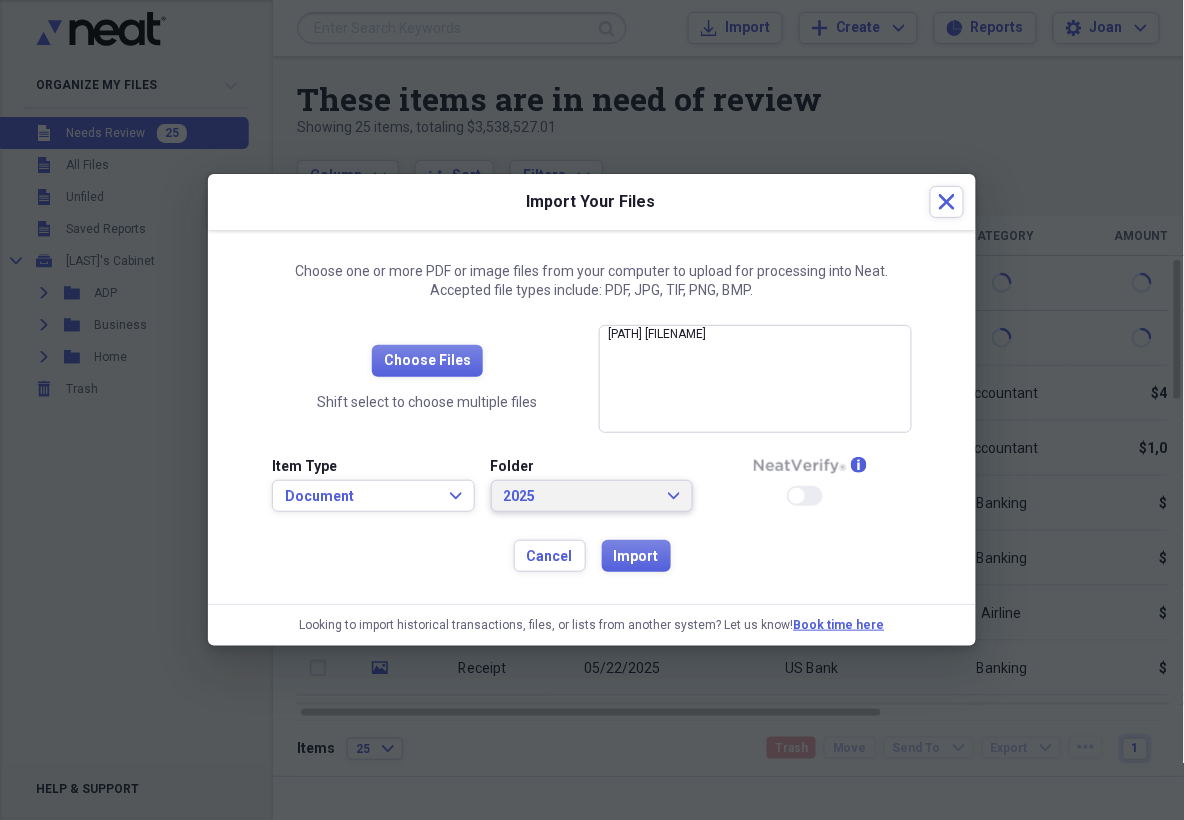 click on "Expand" 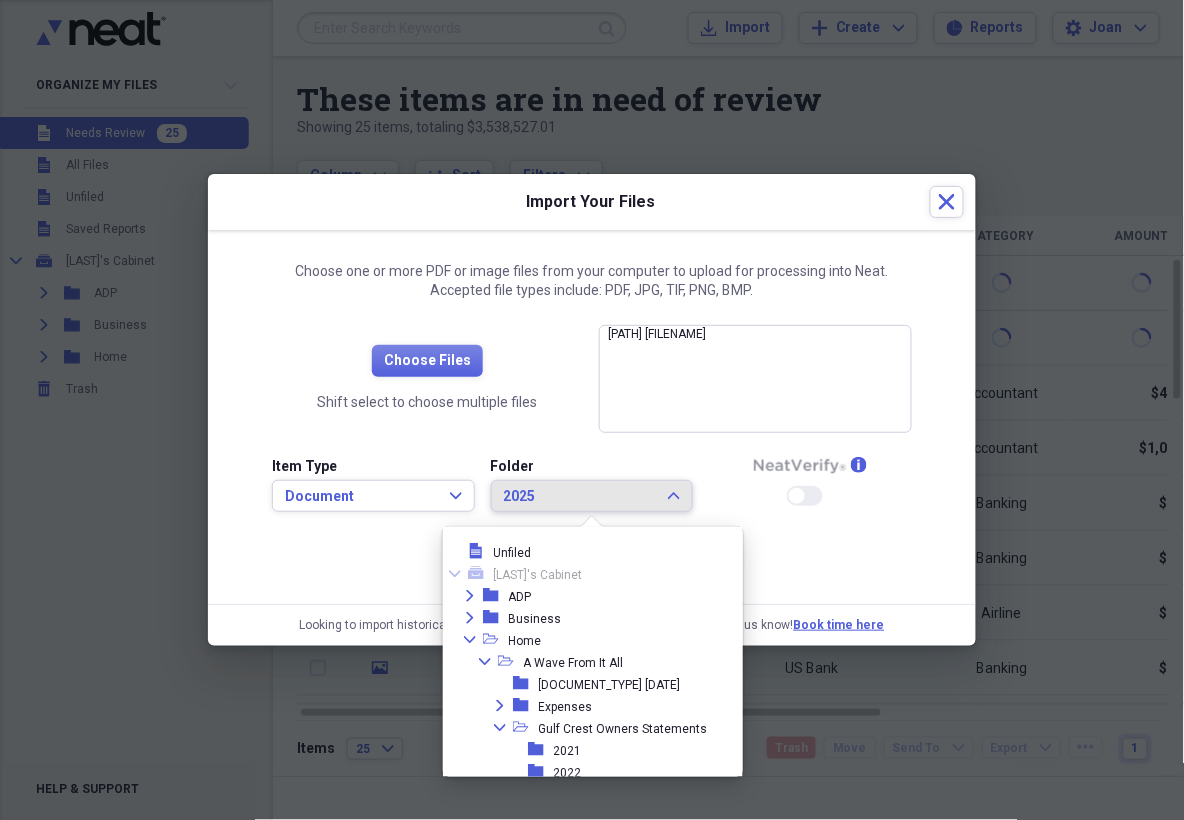 scroll, scrollTop: 188, scrollLeft: 0, axis: vertical 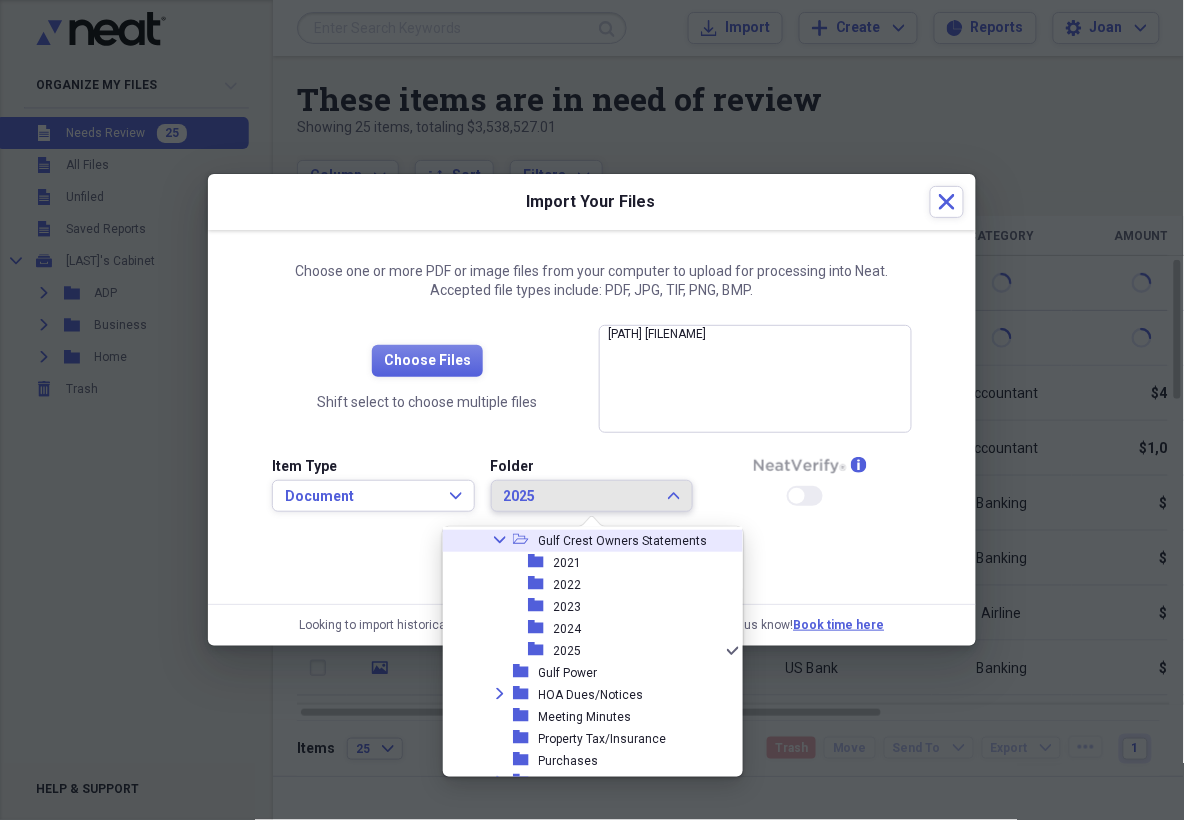 click on "Collapse" 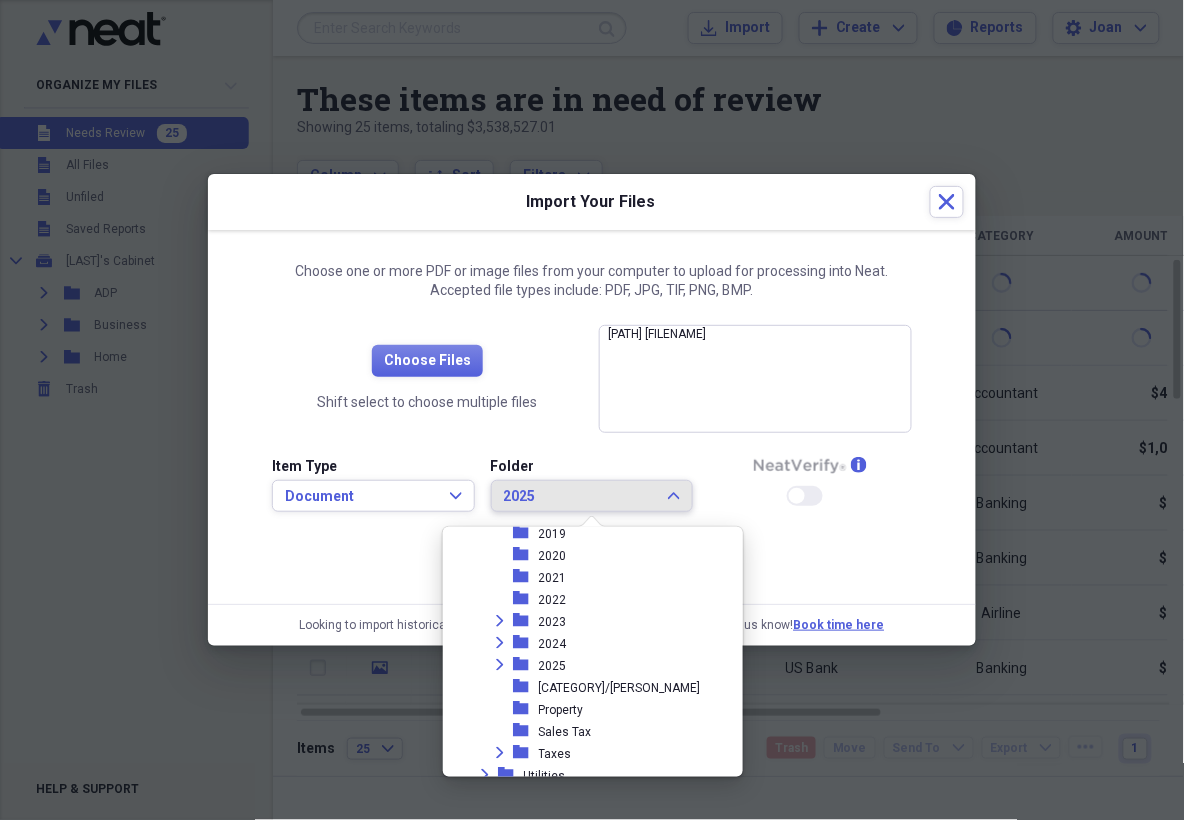 scroll, scrollTop: 1337, scrollLeft: 0, axis: vertical 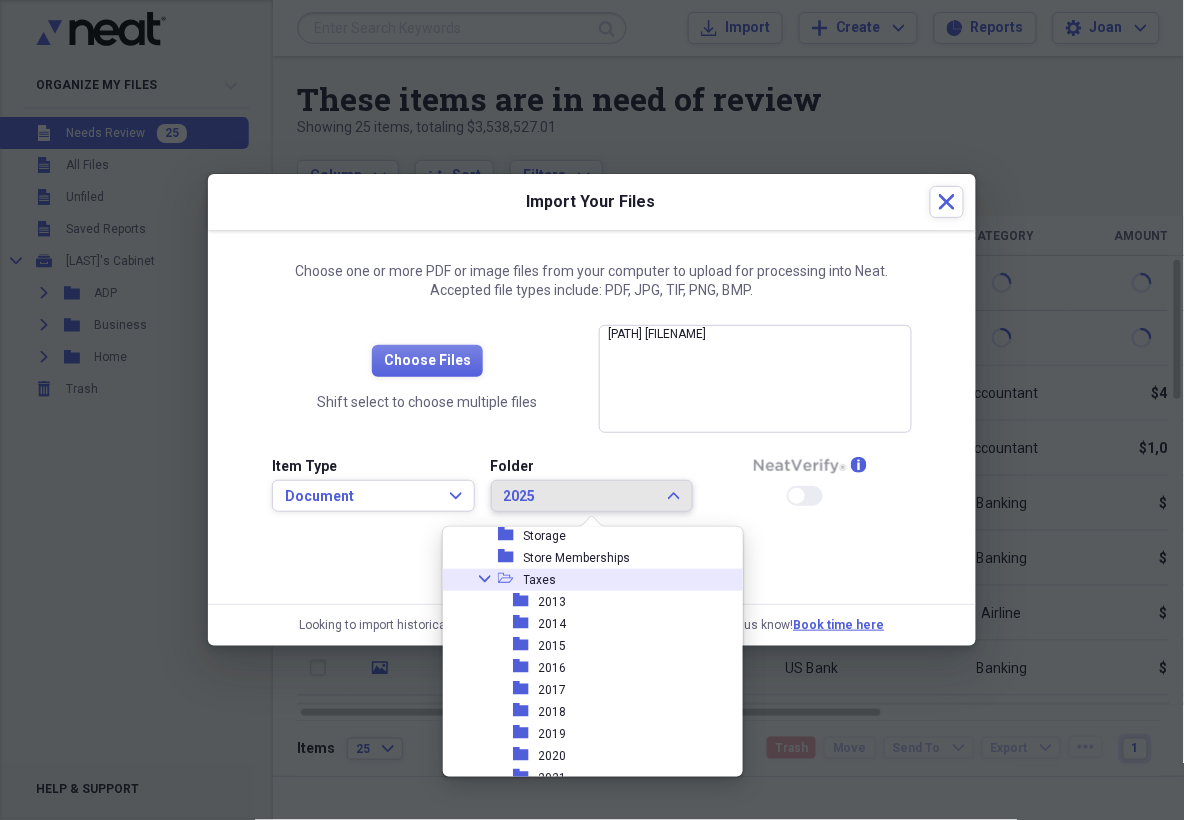 click on "Collapse" at bounding box center [485, 579] 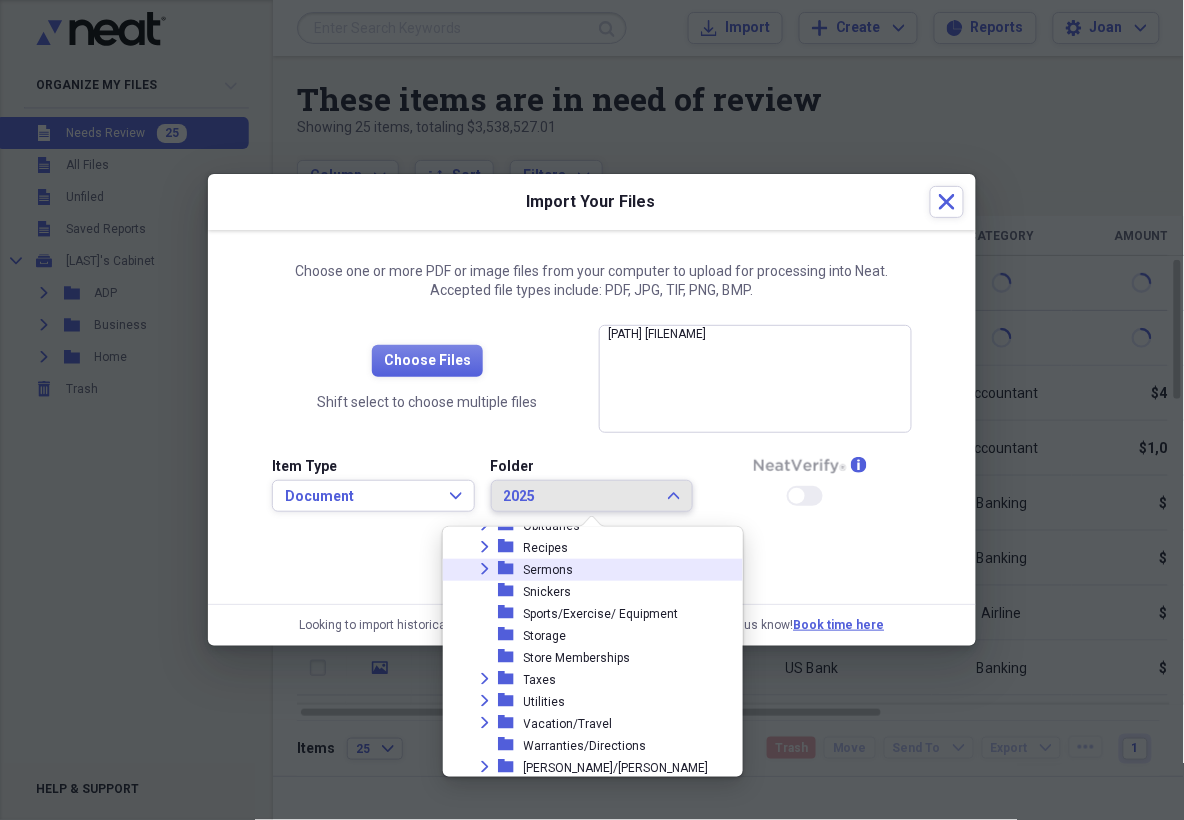 click on "Expand" 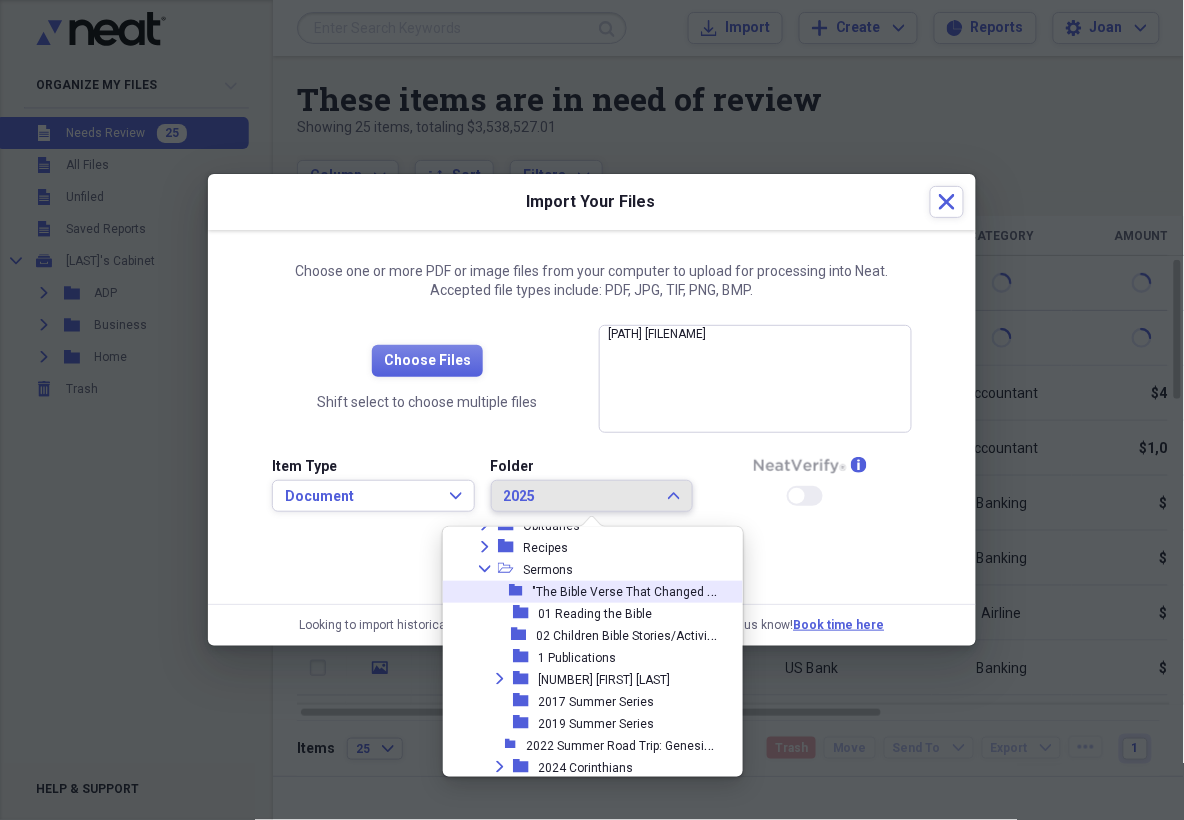 click on ""The Bible Verse That Changed My Life"" at bounding box center [642, 590] 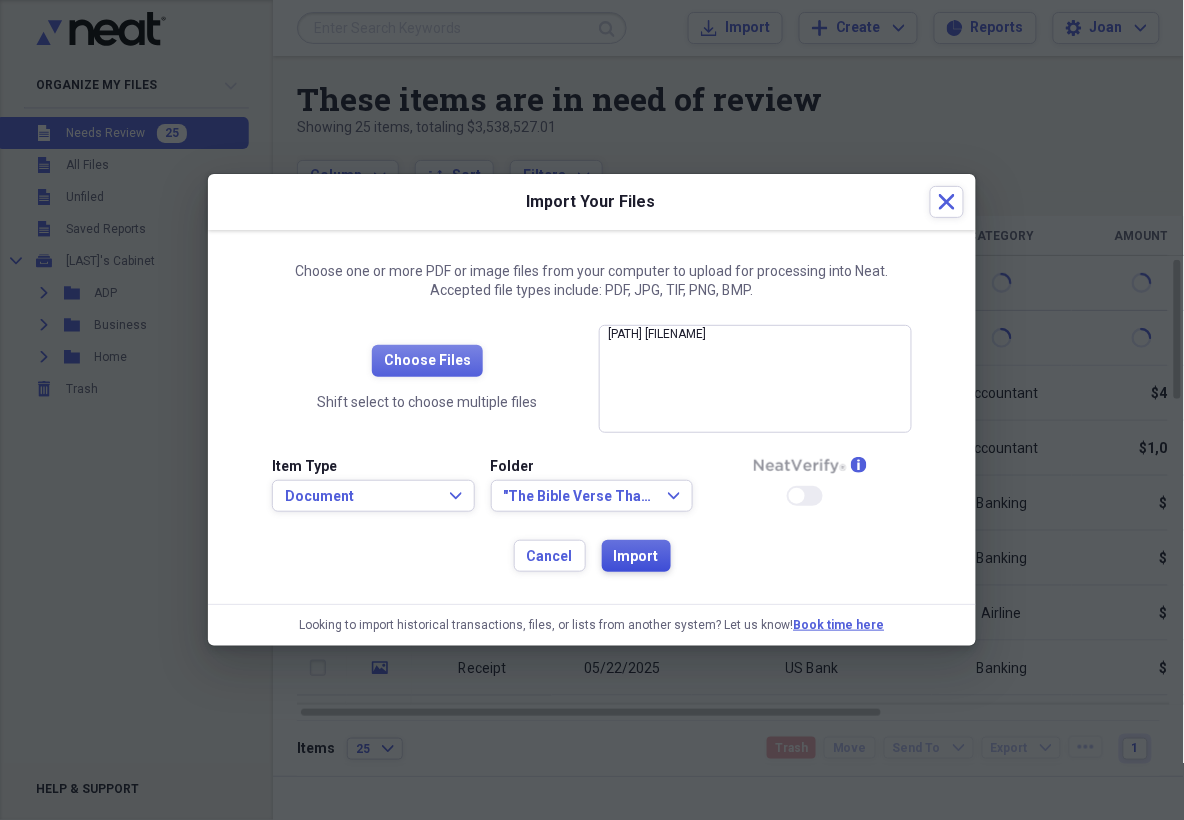click on "Import" at bounding box center [636, 557] 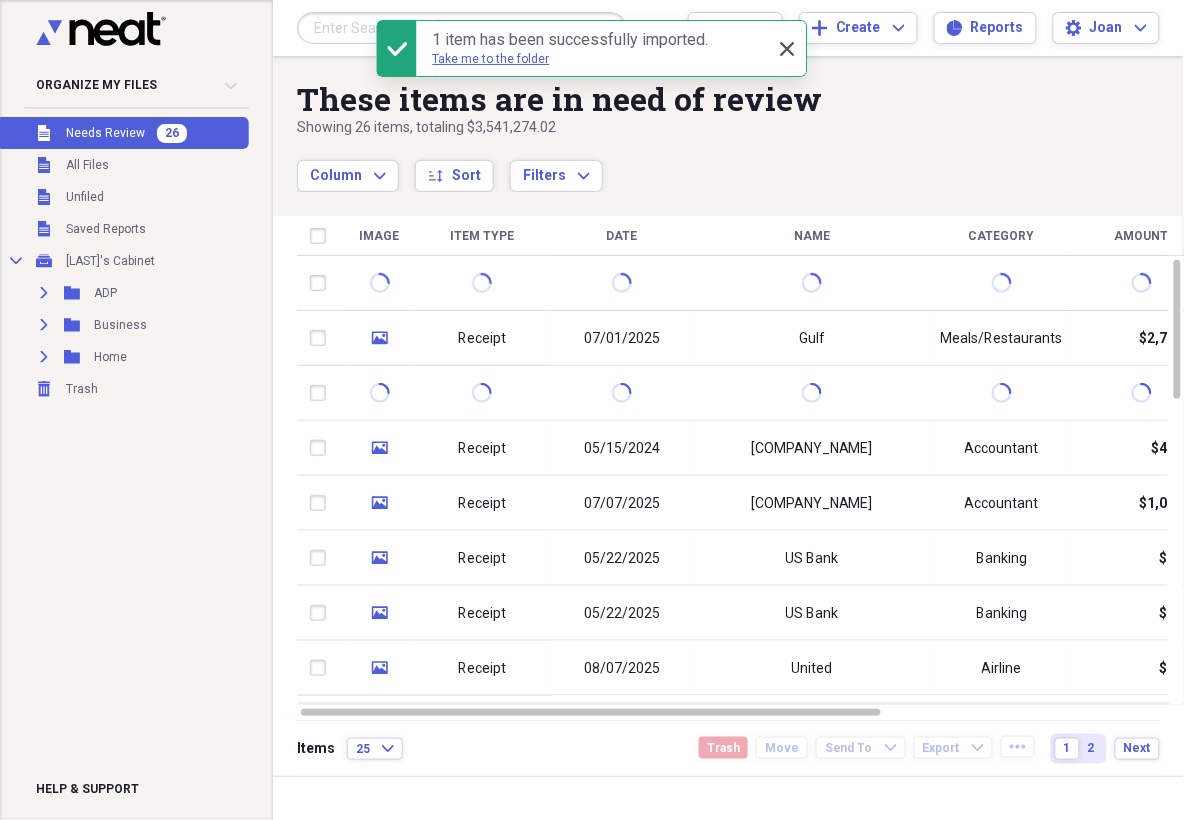 click 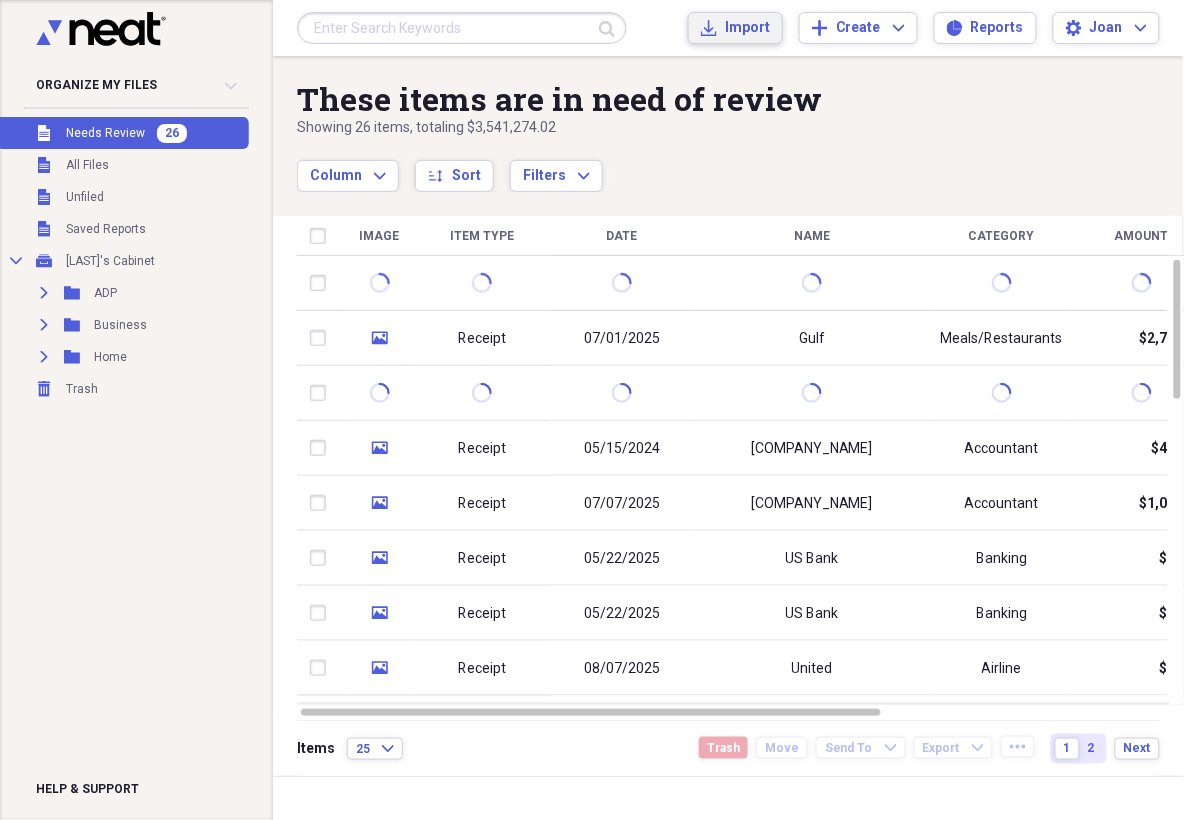 click on "Import" at bounding box center [747, 28] 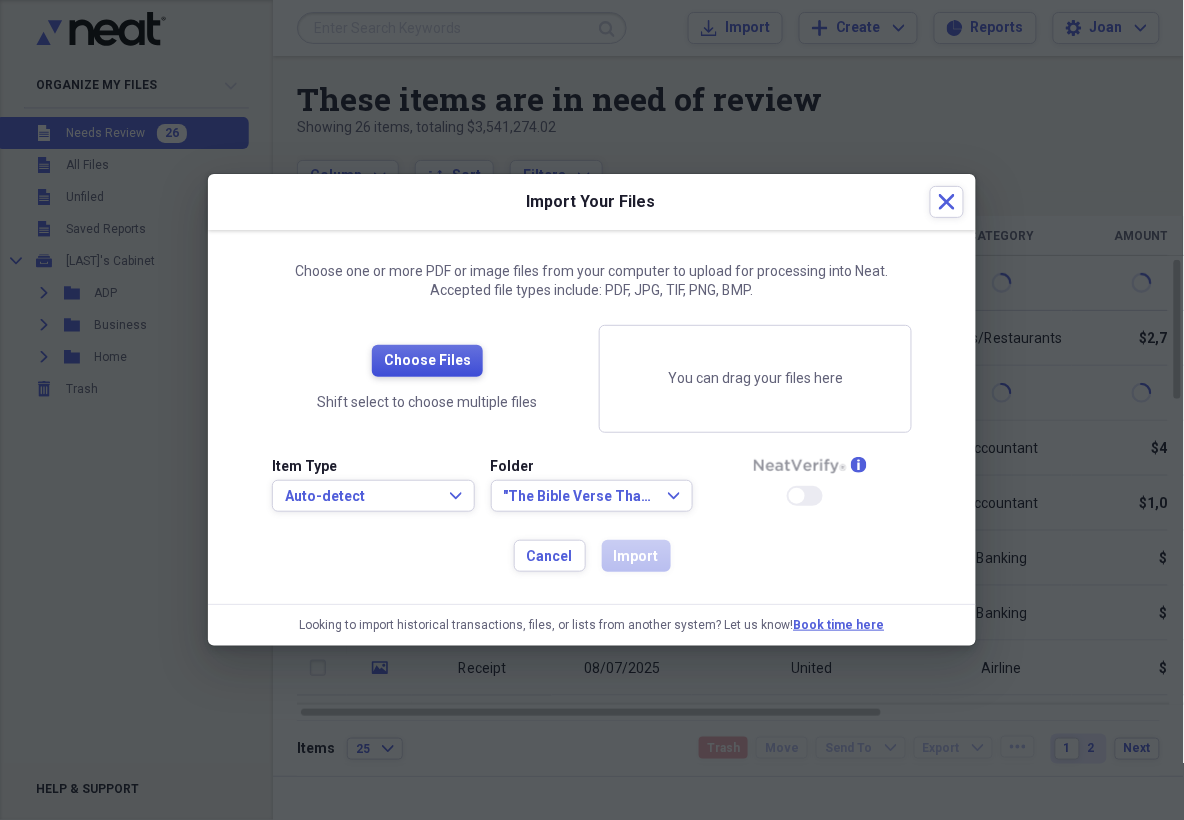click on "Choose Files" at bounding box center [427, 361] 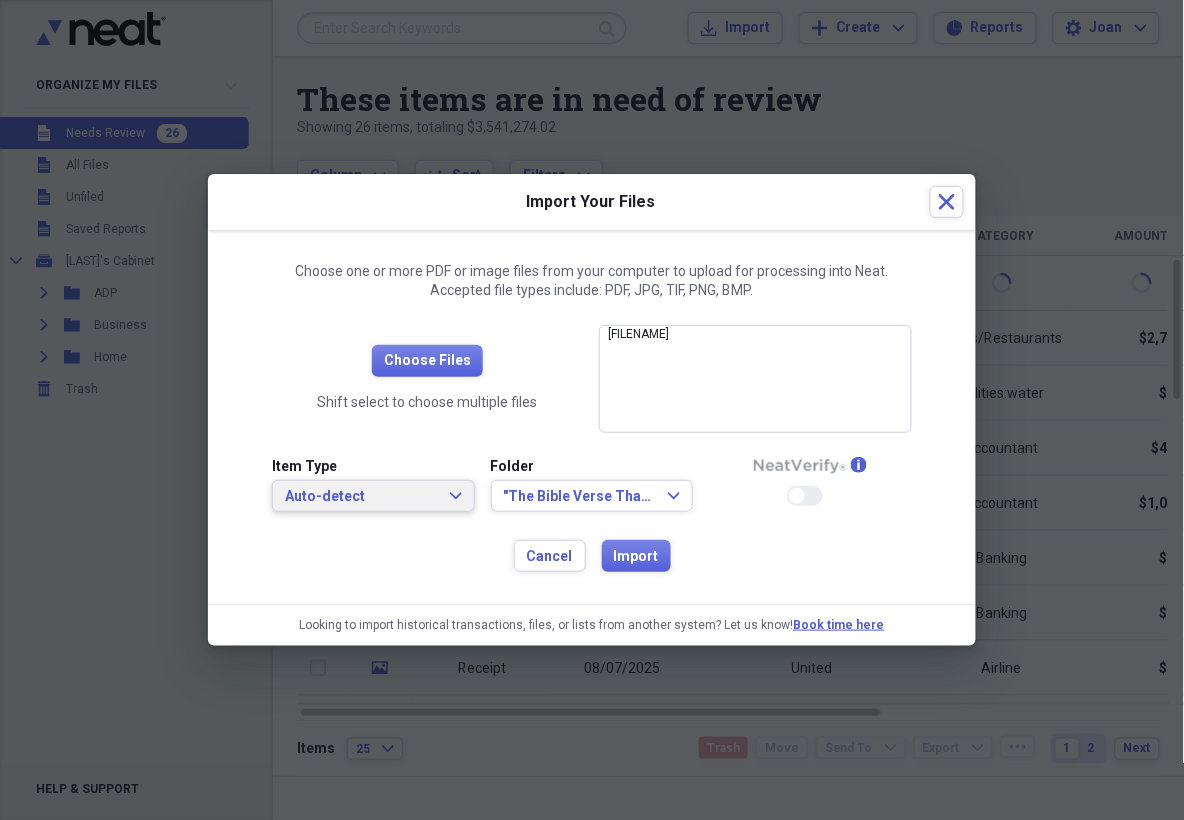 click on "Expand" 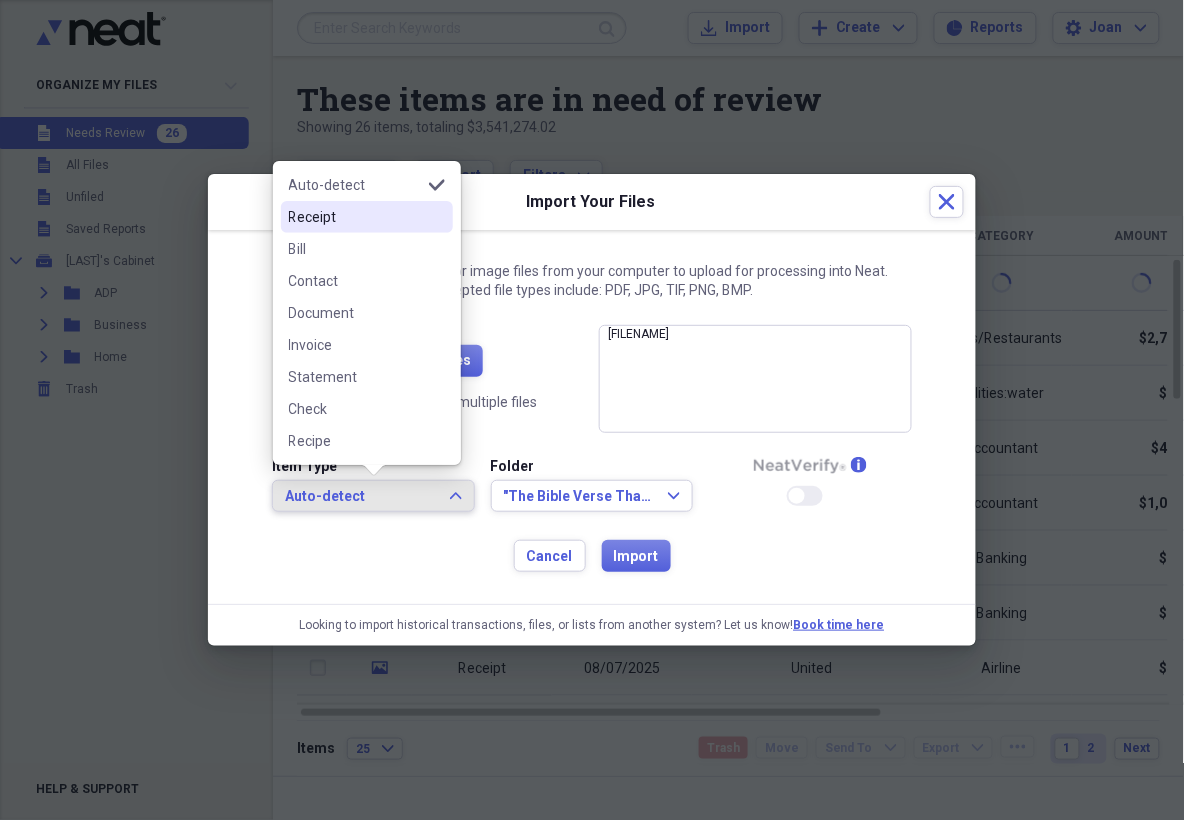 click on "Receipt" at bounding box center [367, 217] 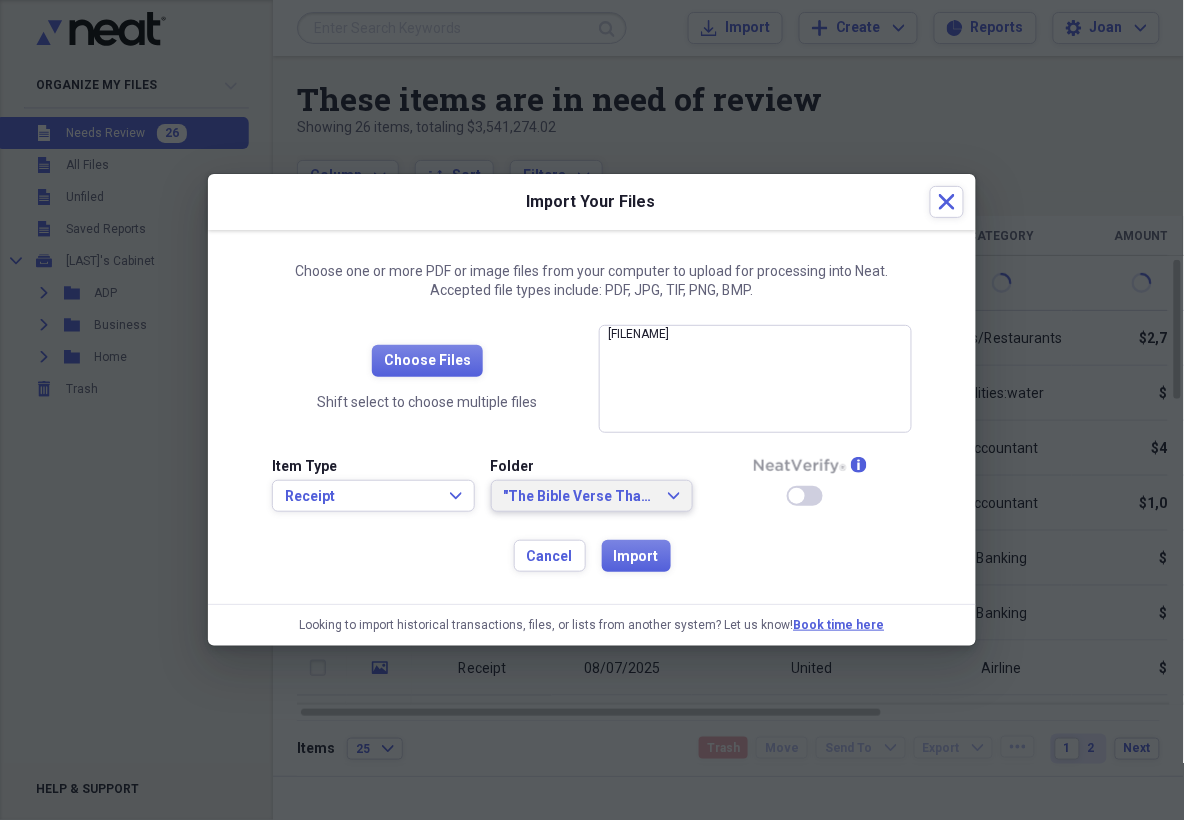 click on "Expand" 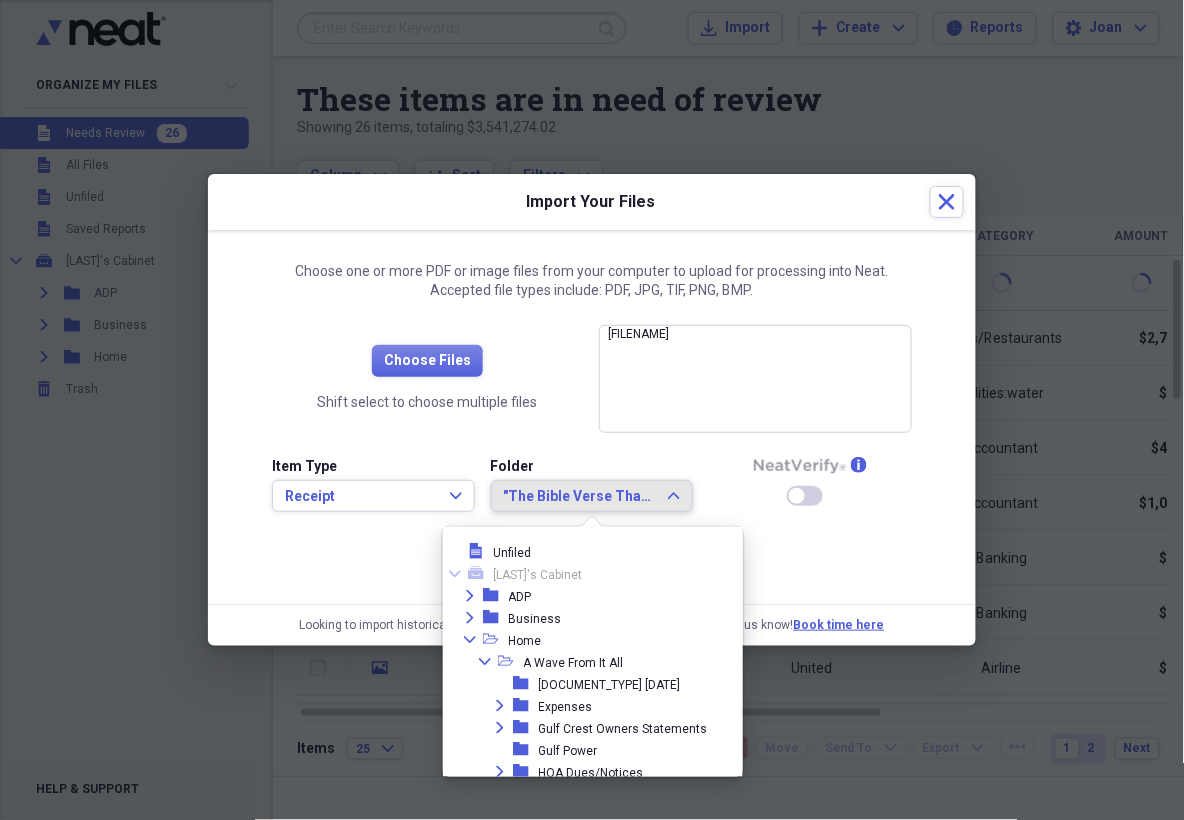 scroll, scrollTop: 1185, scrollLeft: 0, axis: vertical 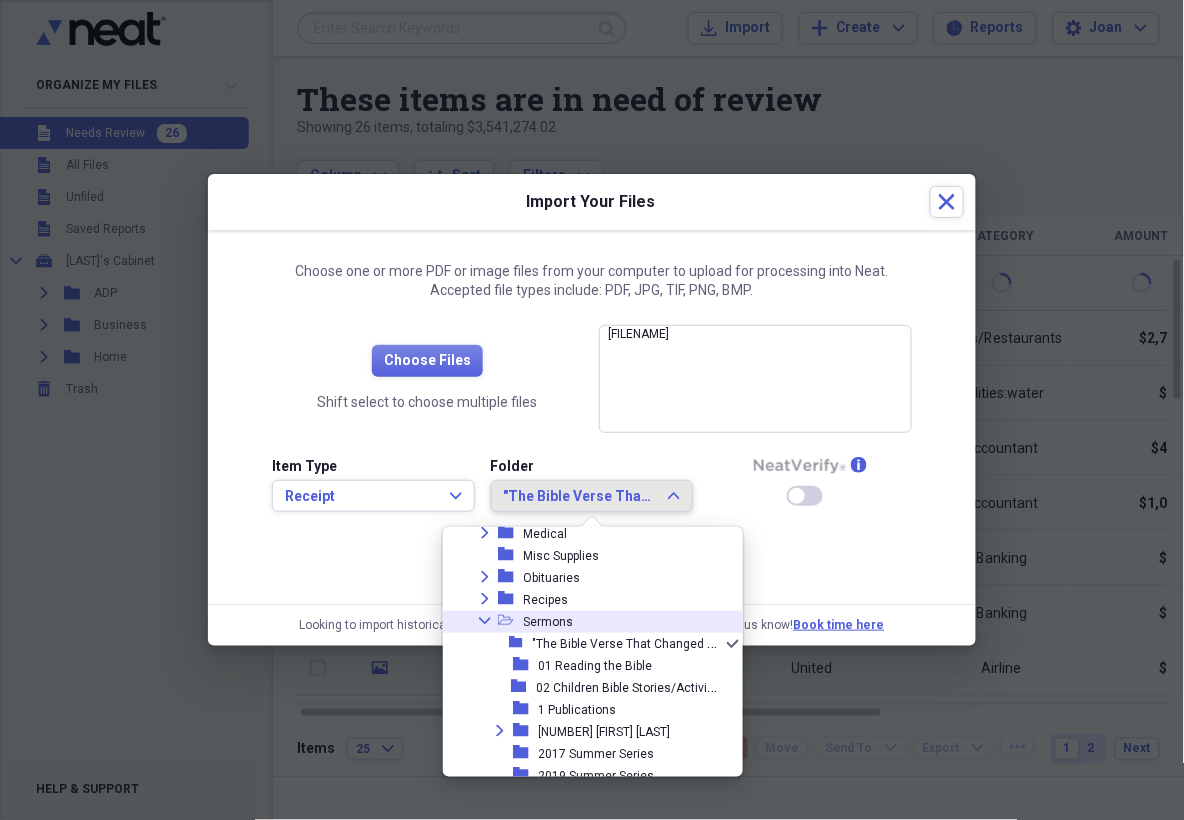 click on "Collapse" 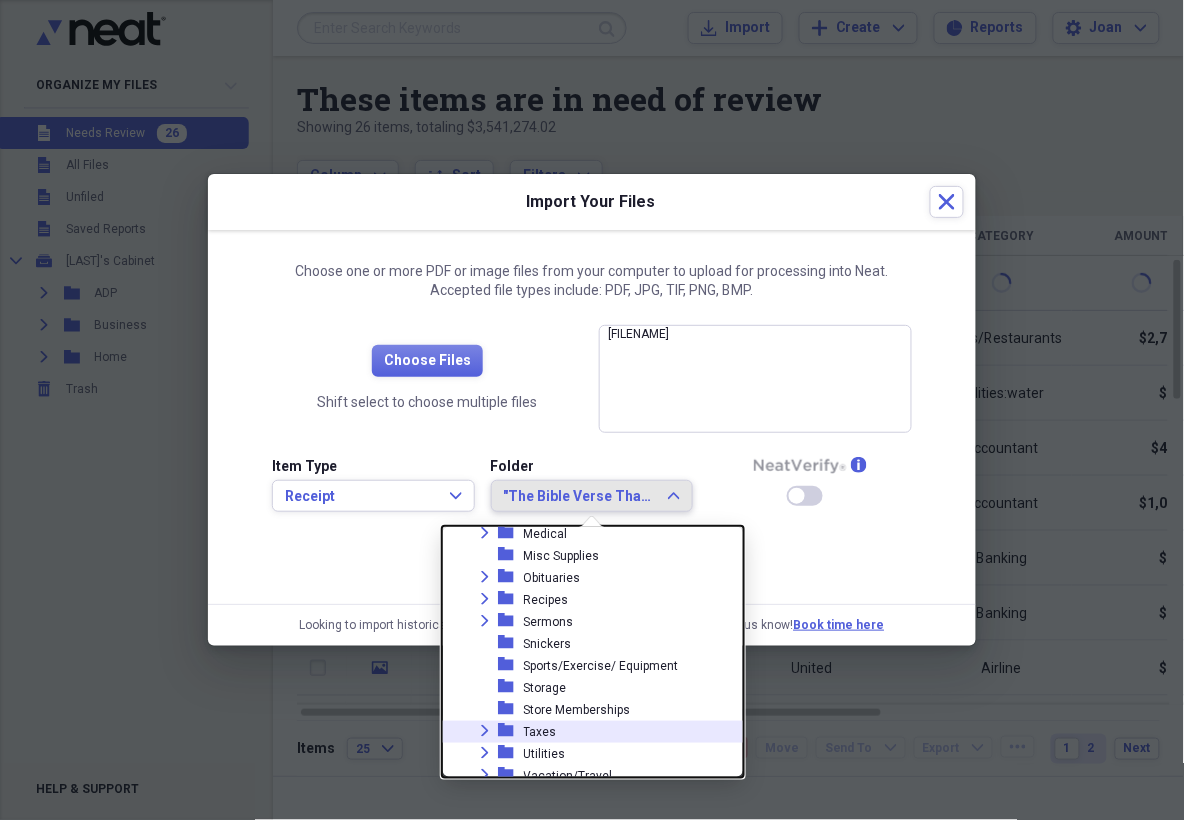 click on "Expand" 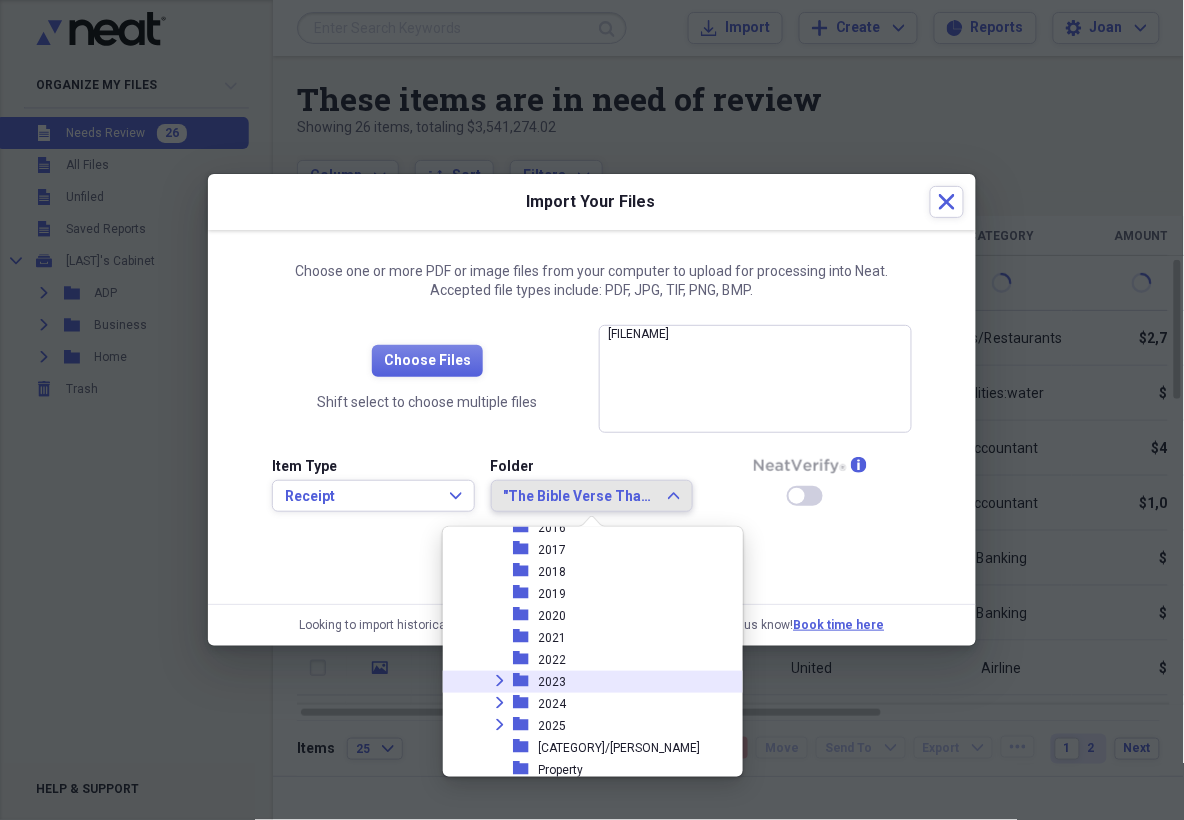 scroll, scrollTop: 1551, scrollLeft: 0, axis: vertical 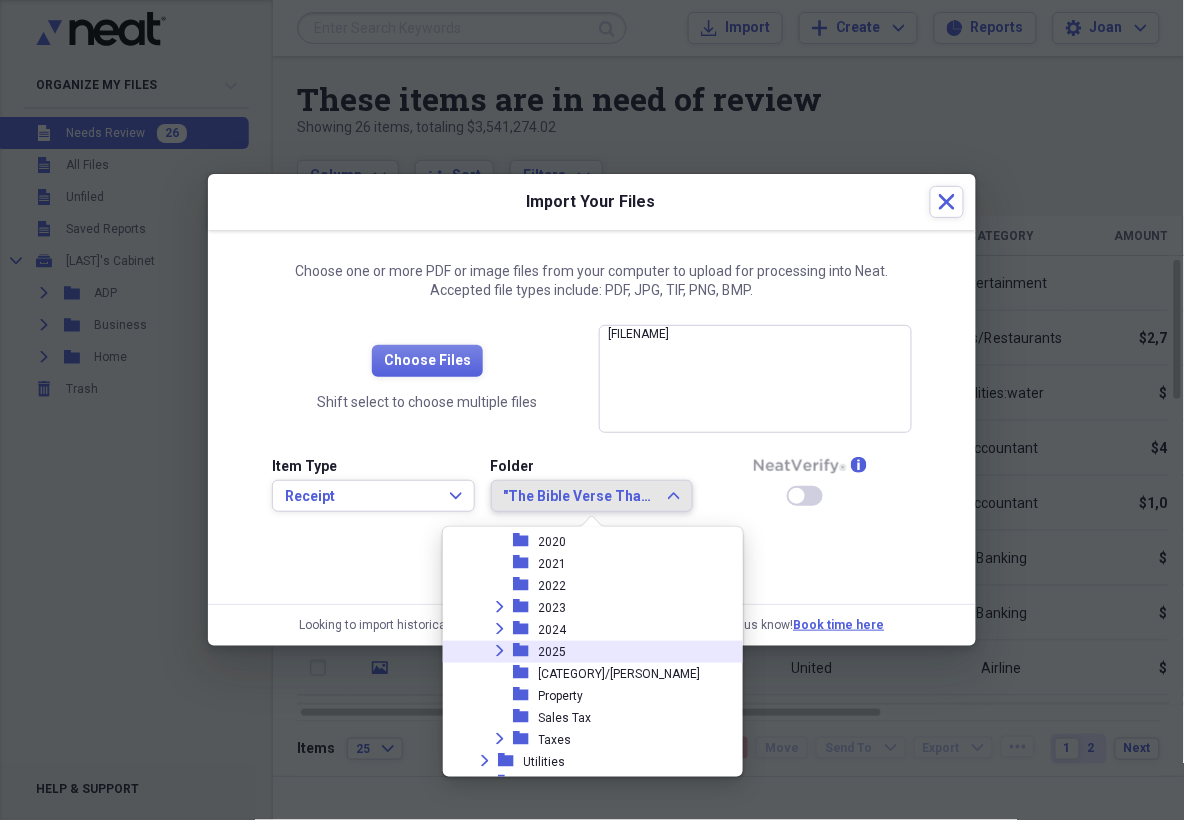 click on "2025" at bounding box center [553, 652] 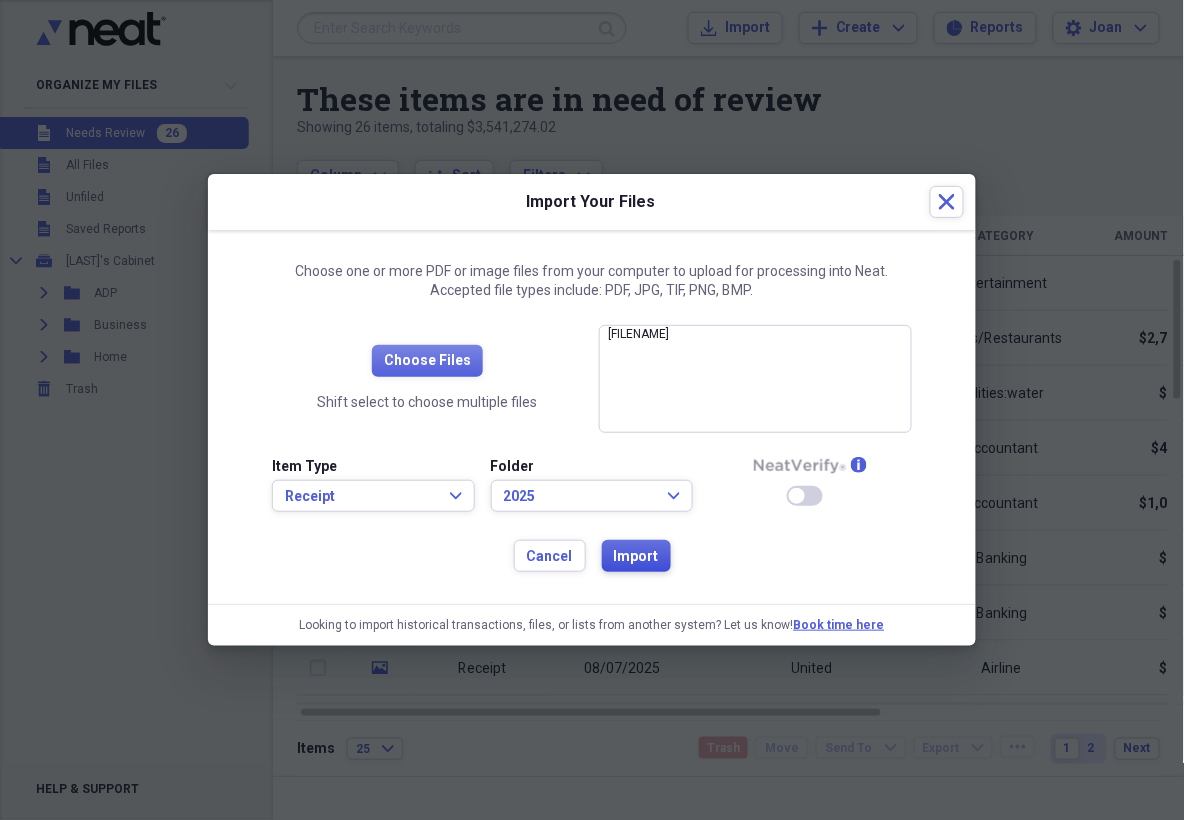 click on "Import" at bounding box center [636, 557] 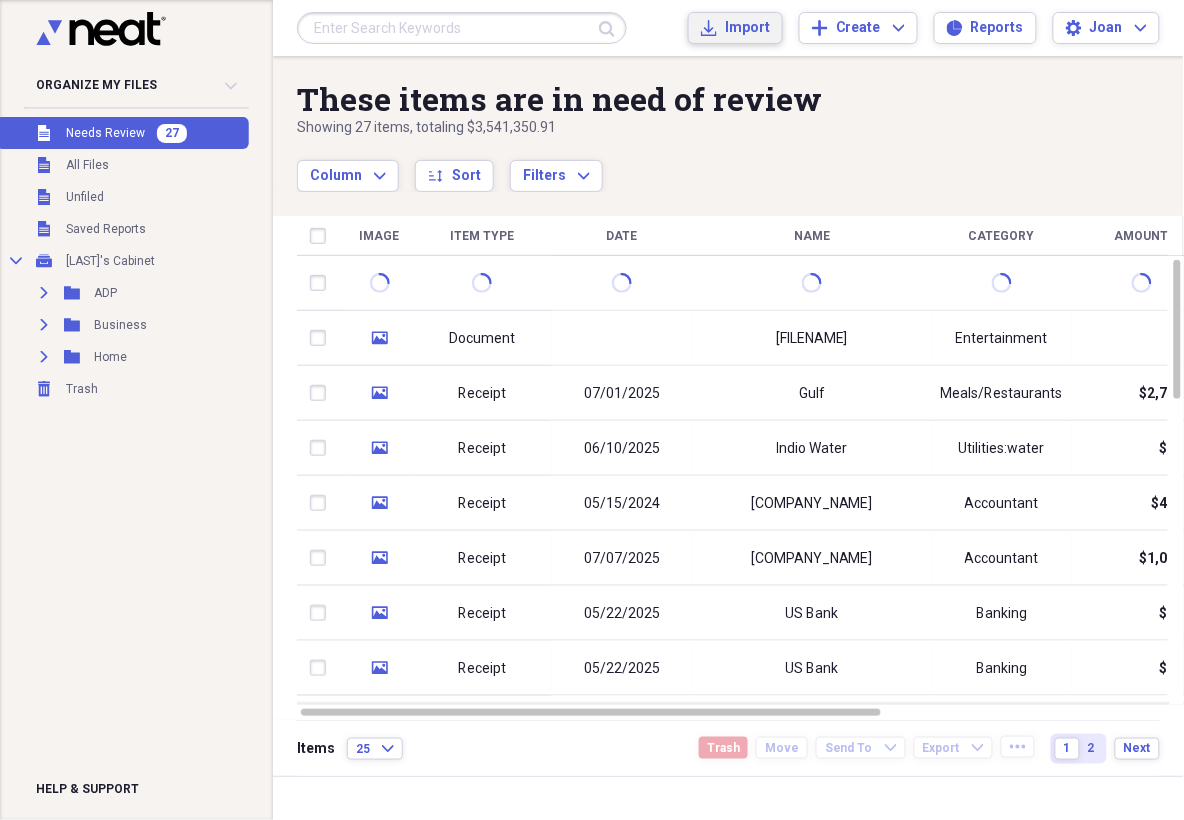 click on "Import" at bounding box center [747, 28] 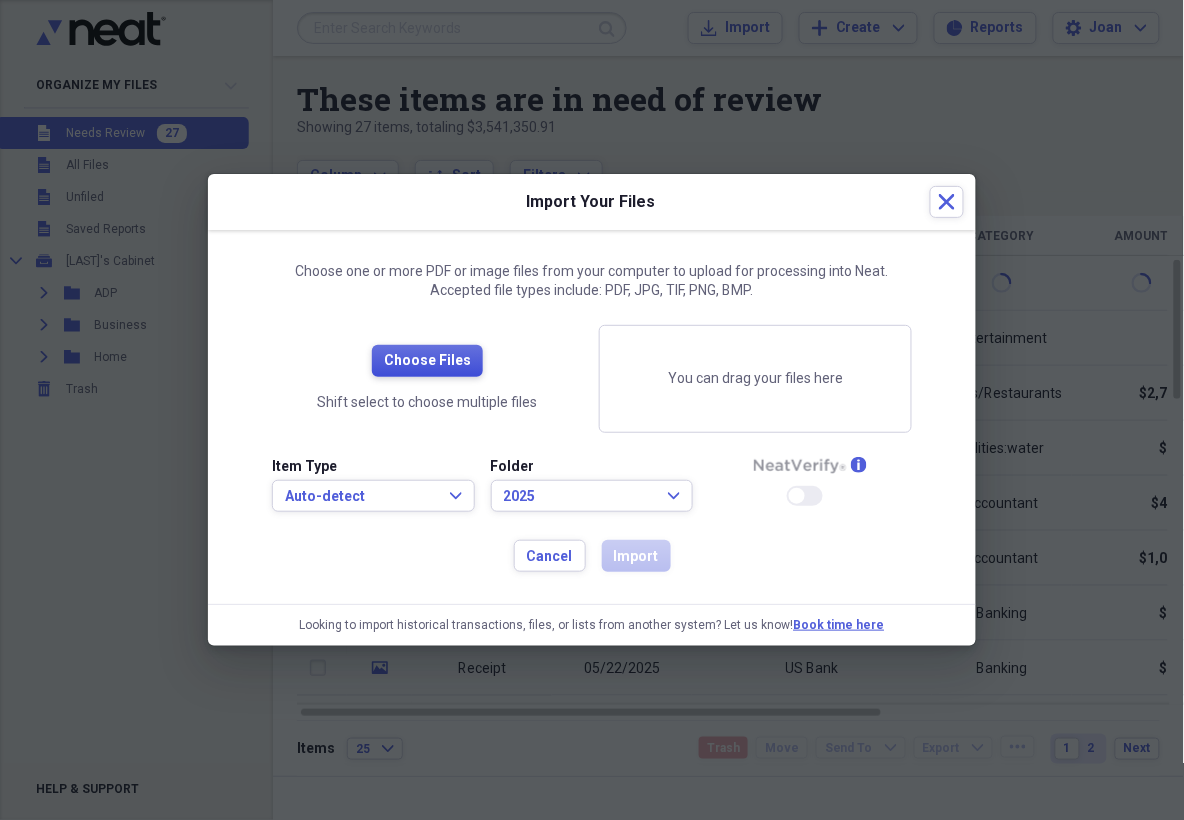 click on "Choose Files" at bounding box center [427, 361] 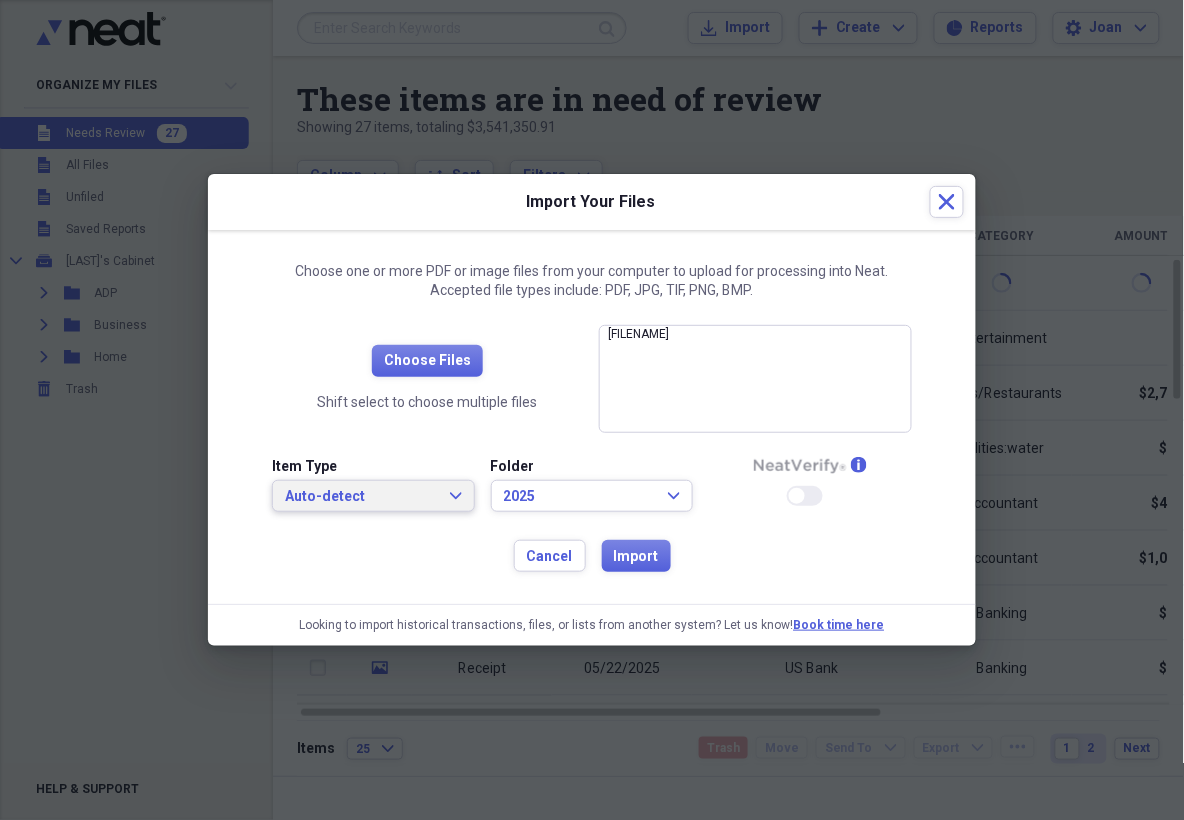 click on "Expand" 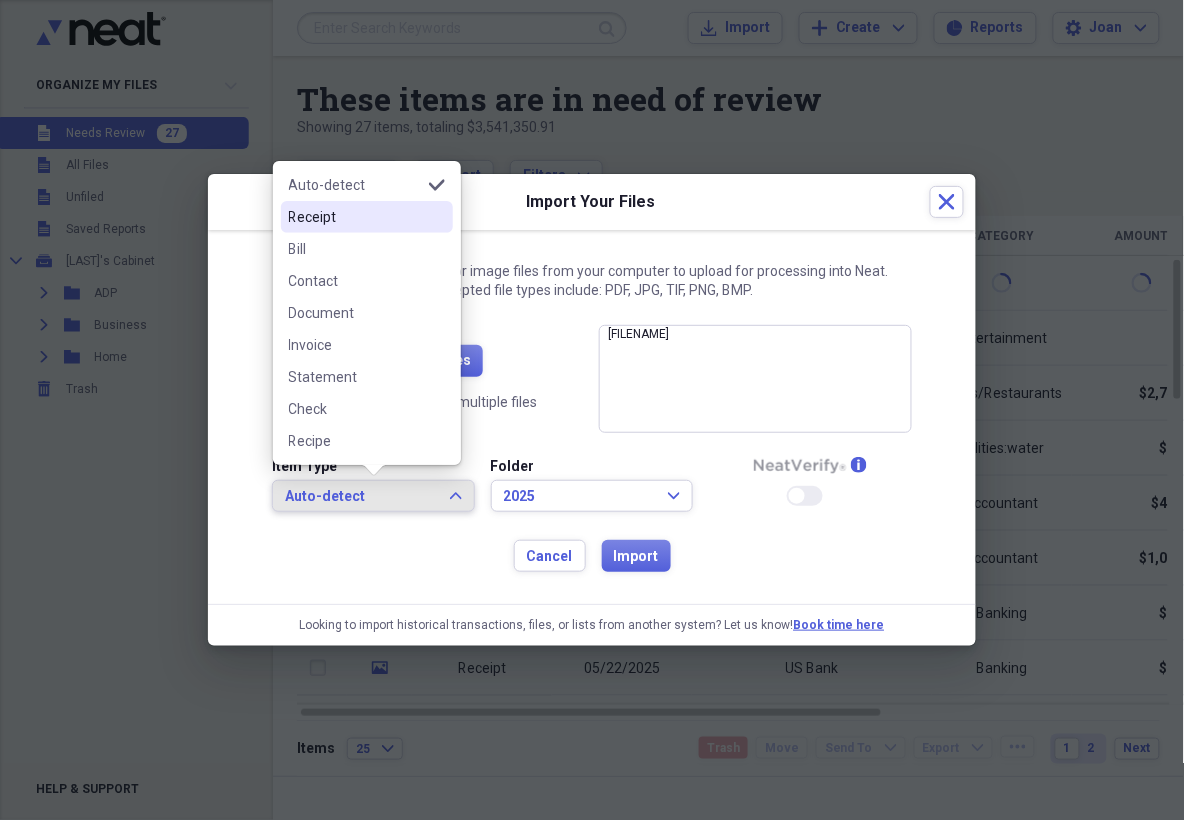 click on "Receipt" at bounding box center (355, 217) 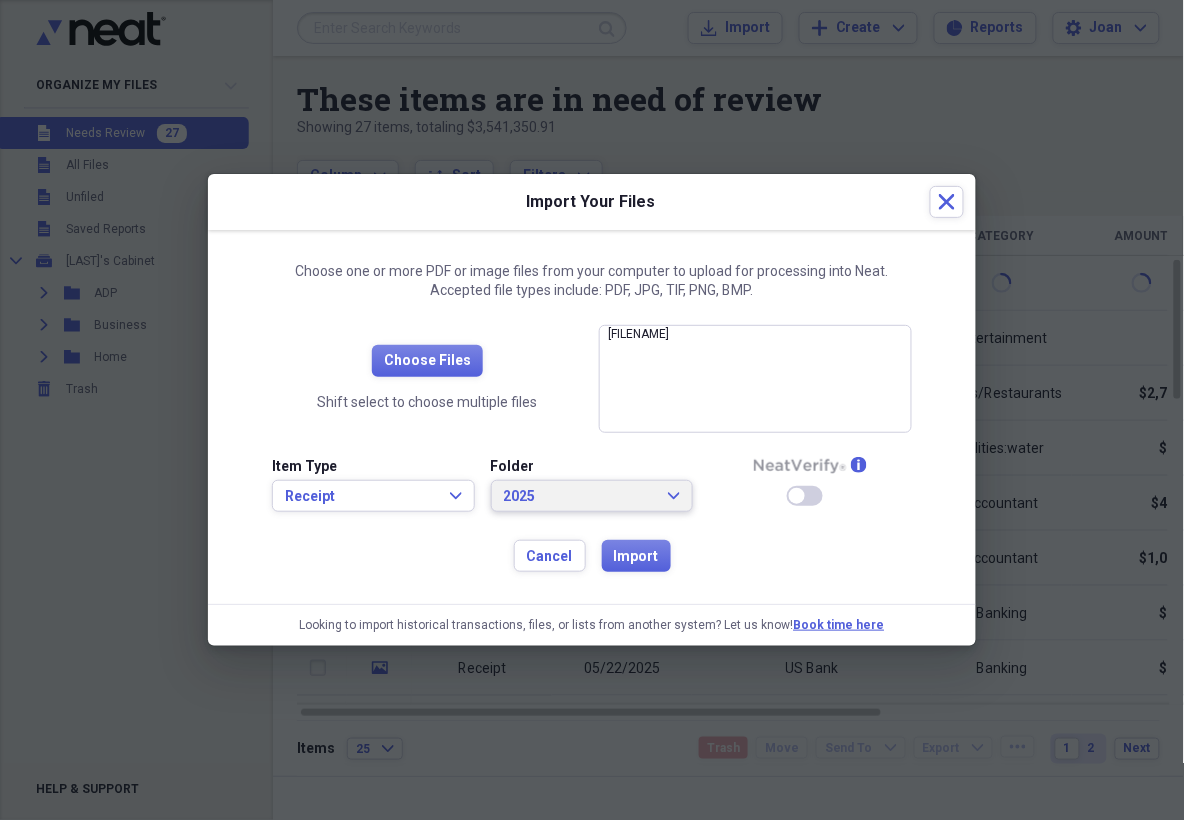 click on "Expand" 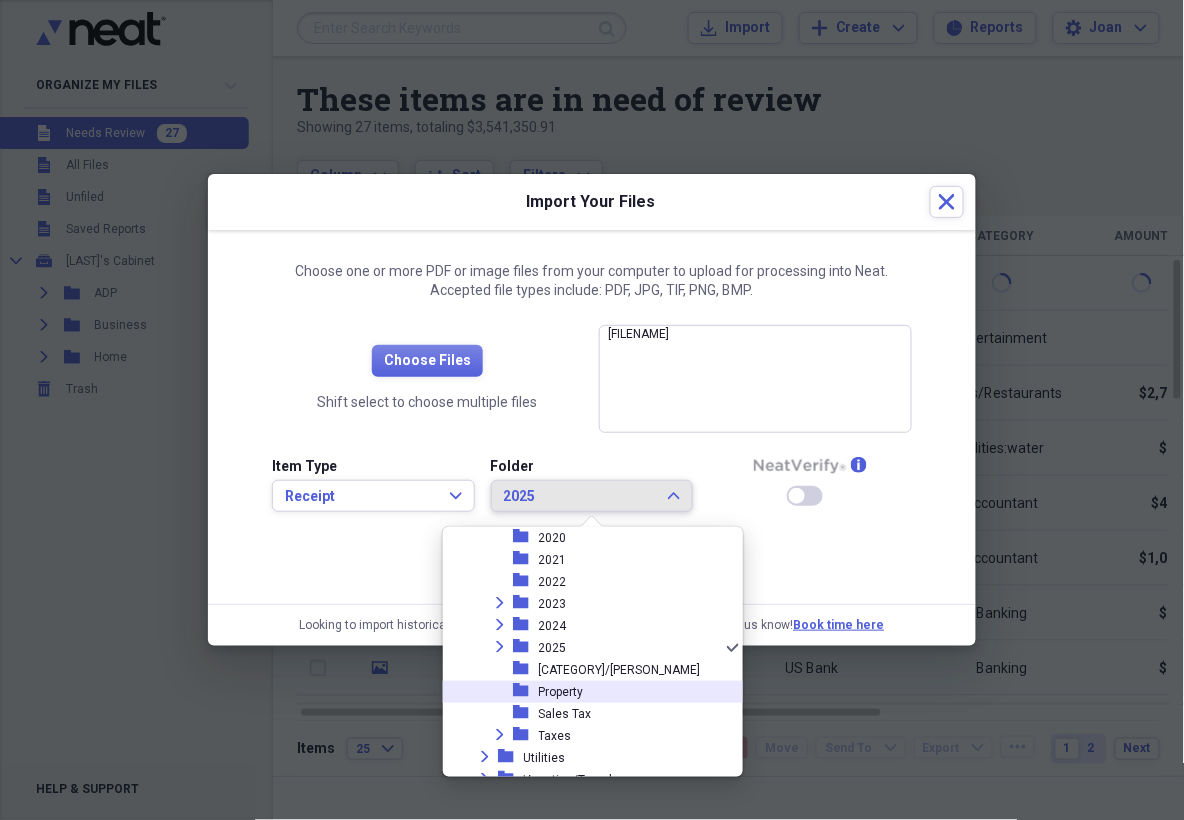 scroll, scrollTop: 1611, scrollLeft: 0, axis: vertical 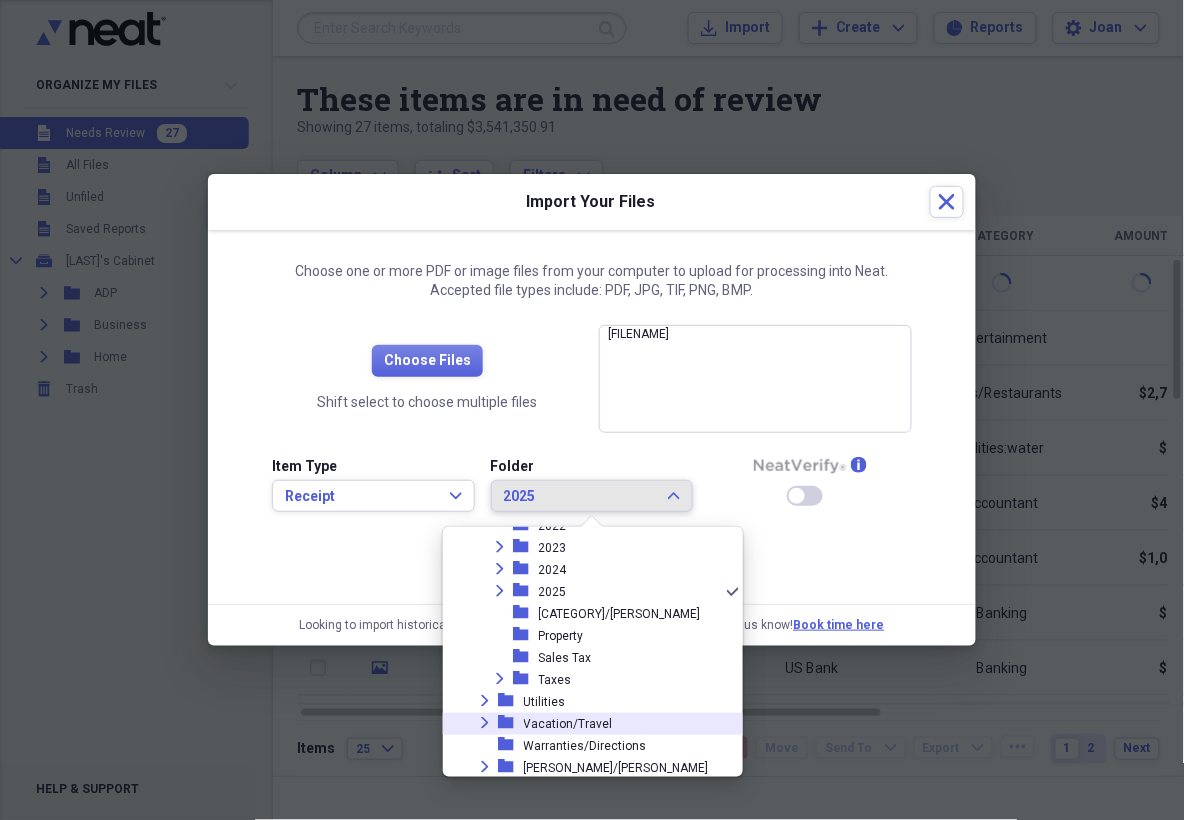 click on "Expand" 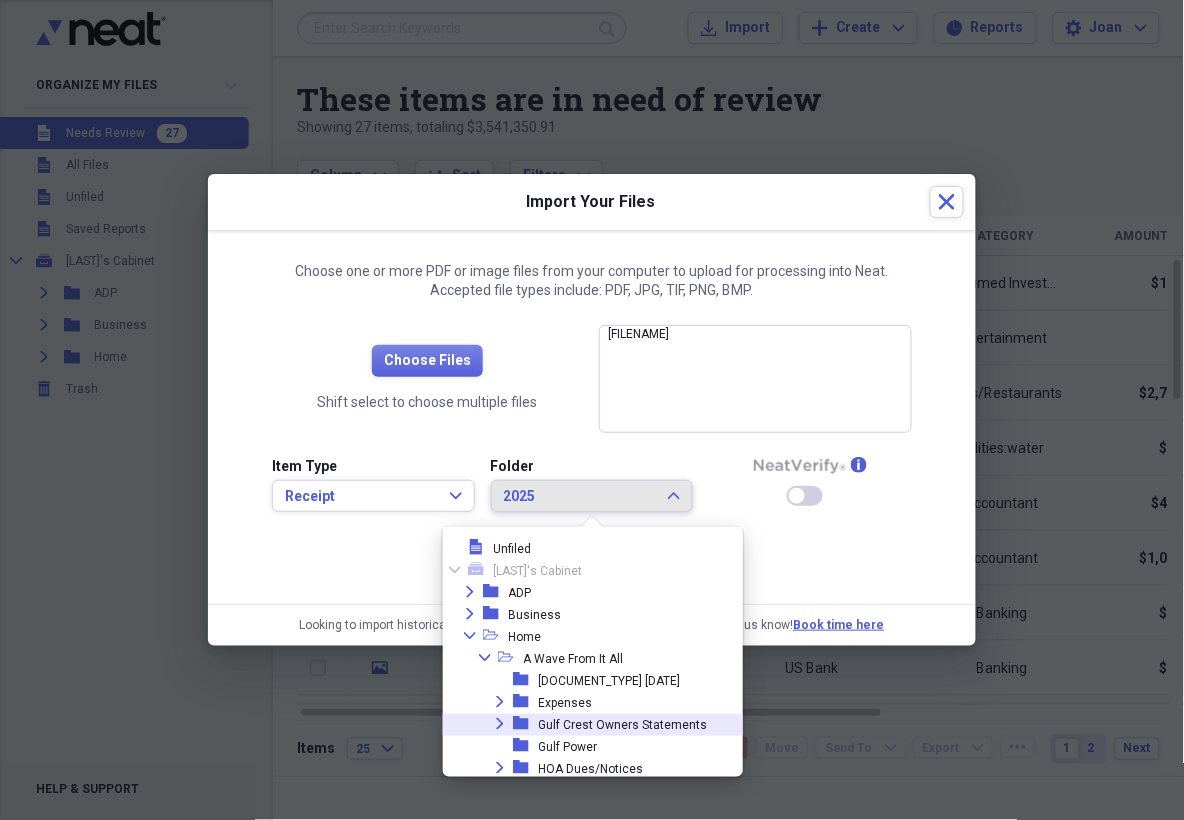 scroll, scrollTop: 9, scrollLeft: 0, axis: vertical 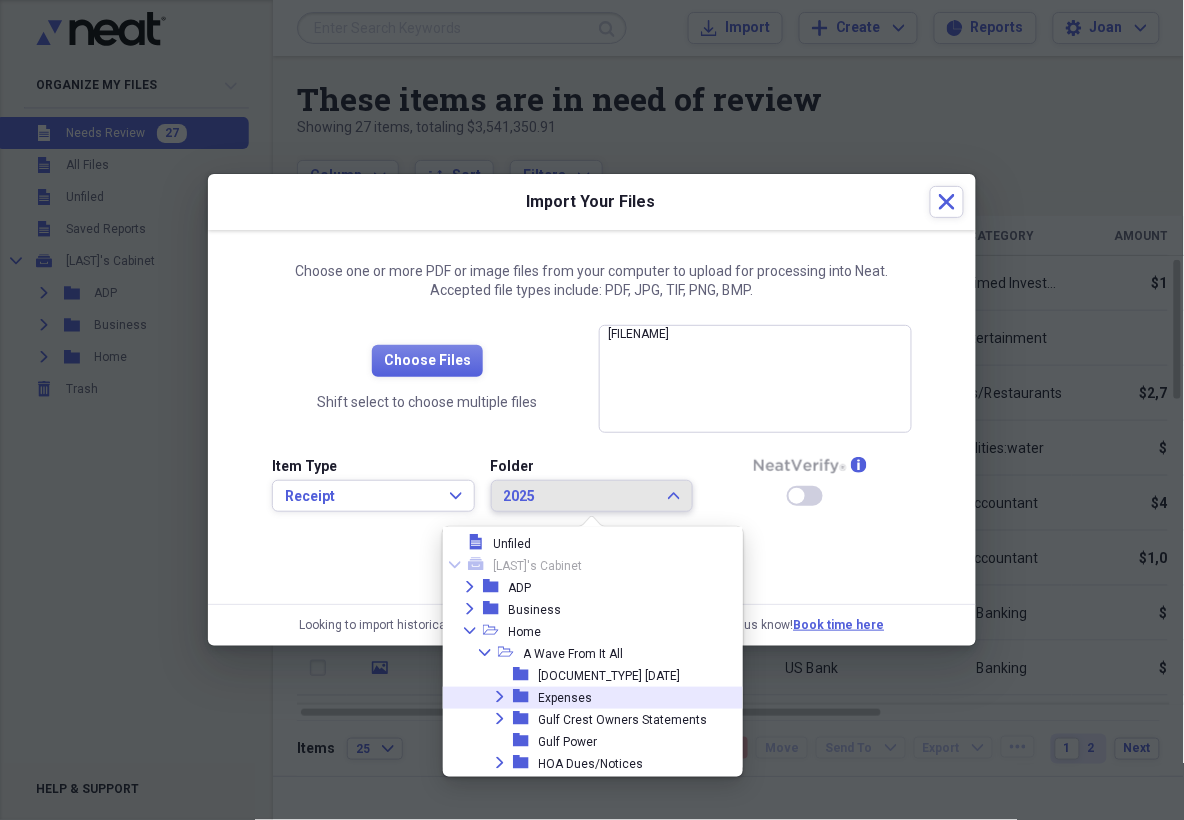 click on "Expand" 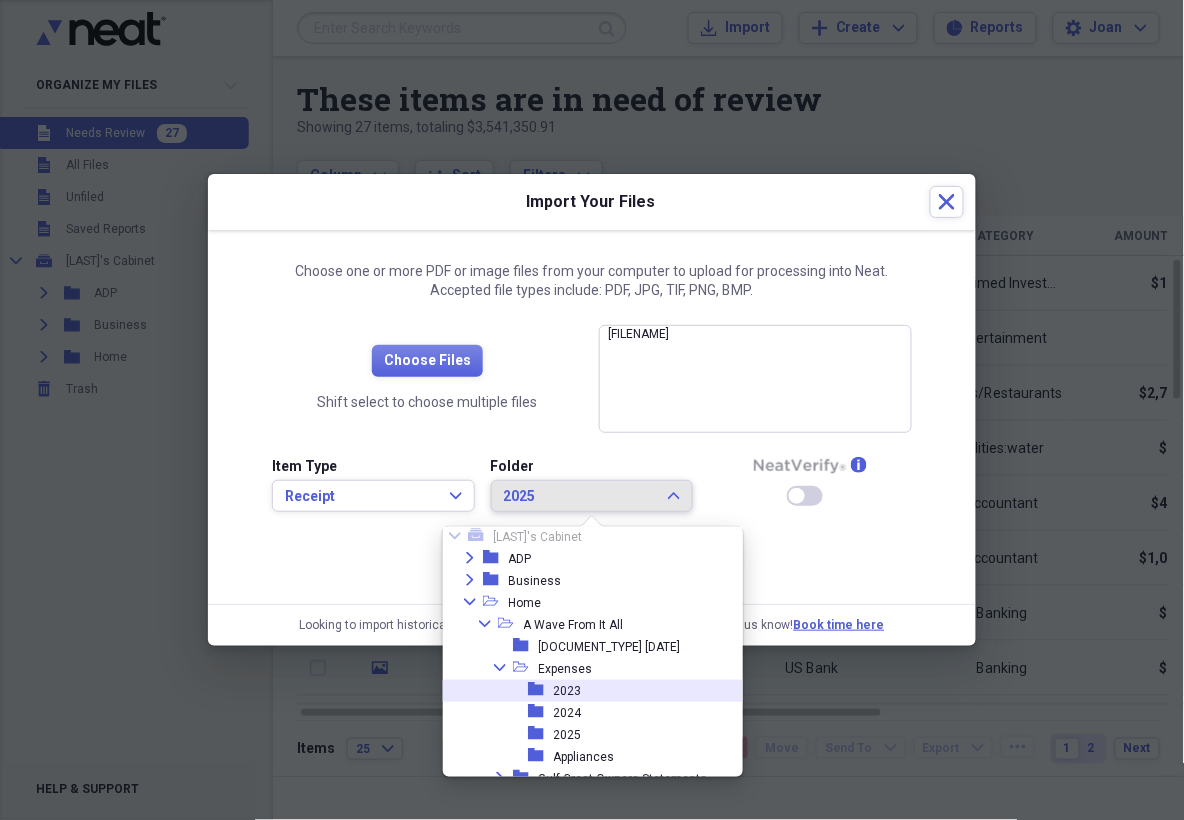 scroll, scrollTop: 92, scrollLeft: 0, axis: vertical 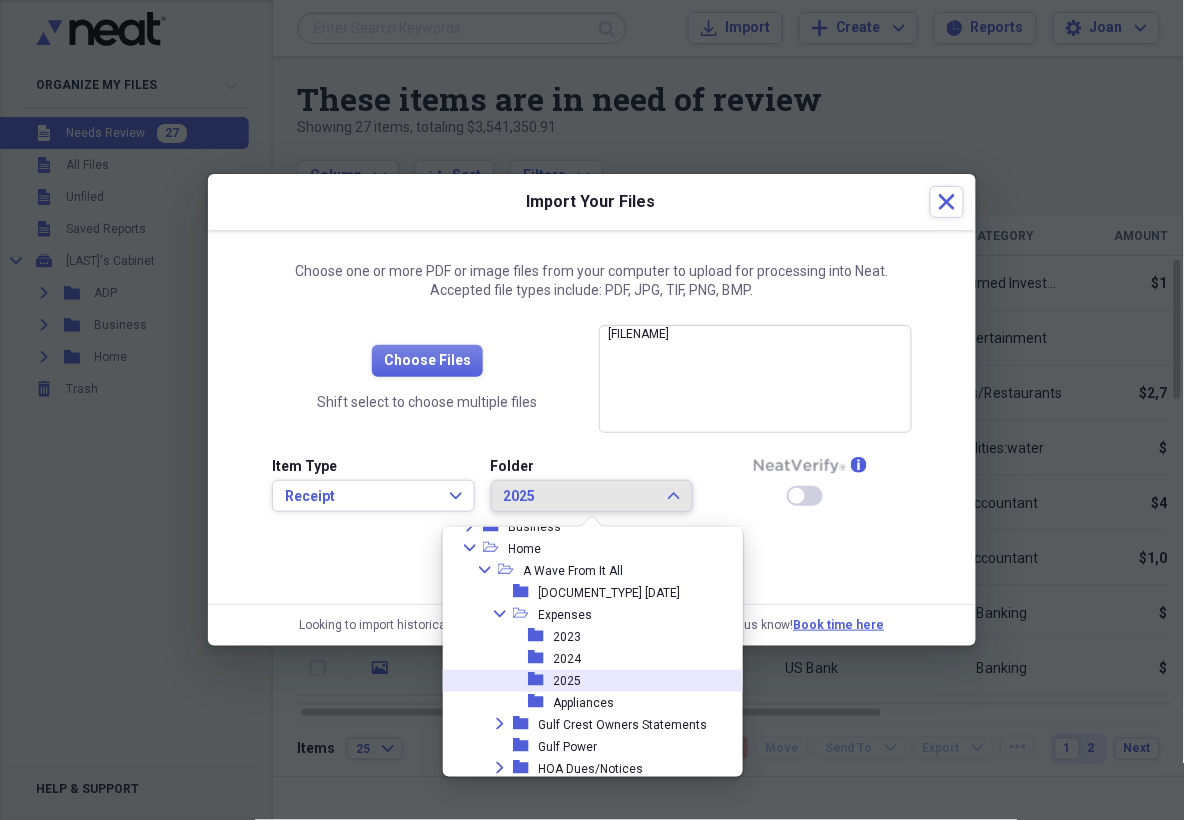 click on "2025" at bounding box center [568, 681] 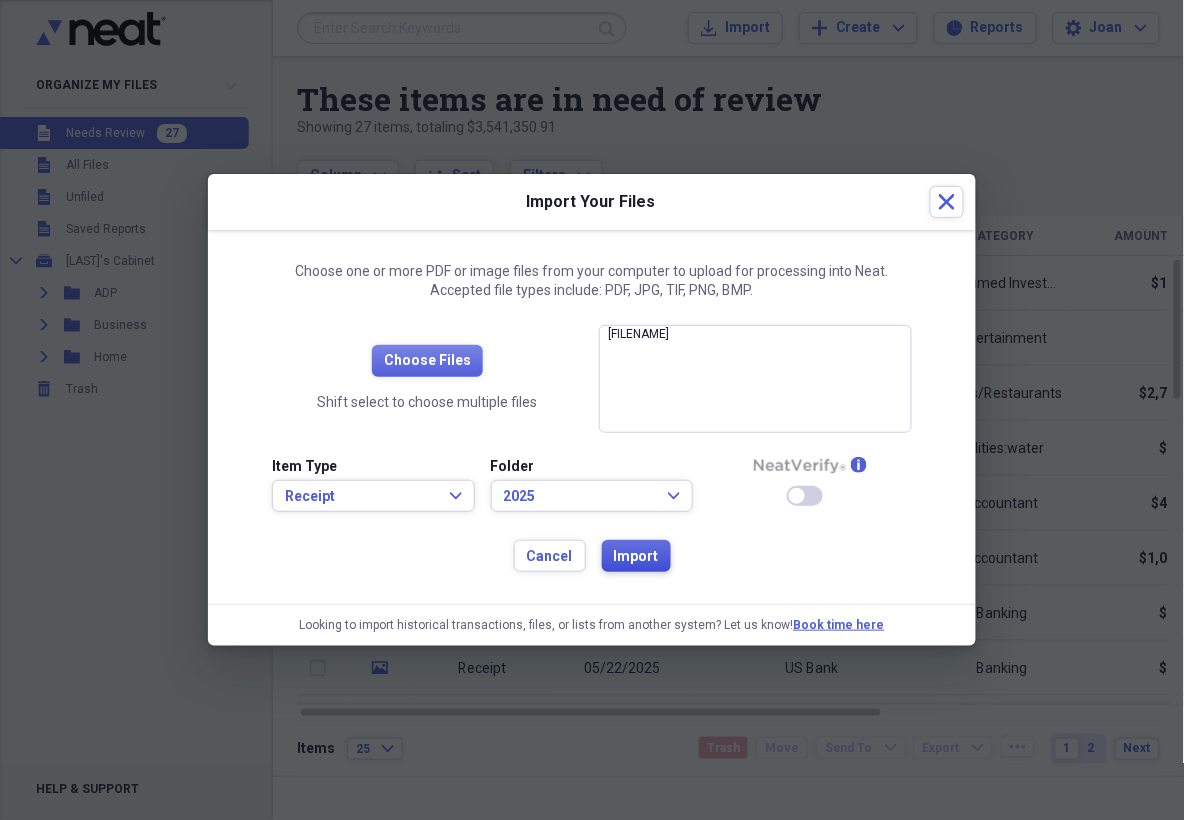 click on "Import" at bounding box center [636, 557] 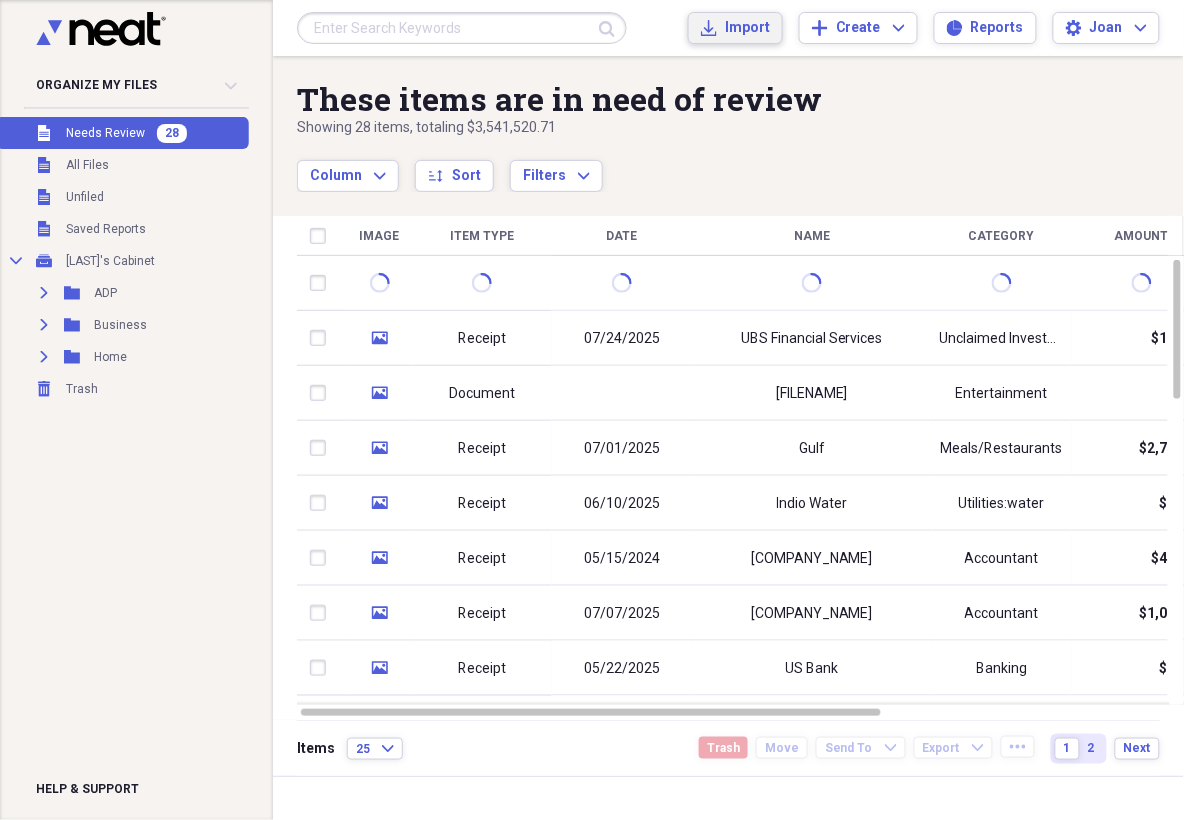 click on "Import Import" at bounding box center [735, 28] 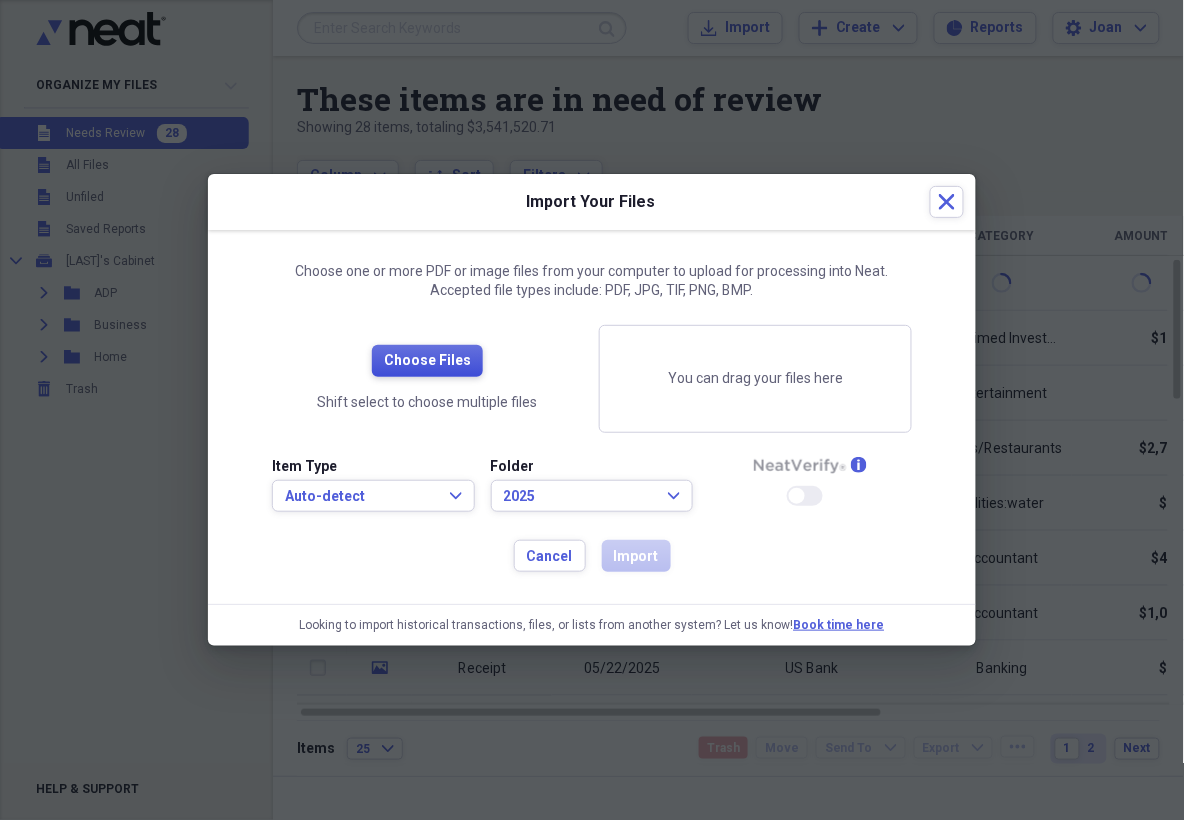 click on "Choose Files" at bounding box center [427, 361] 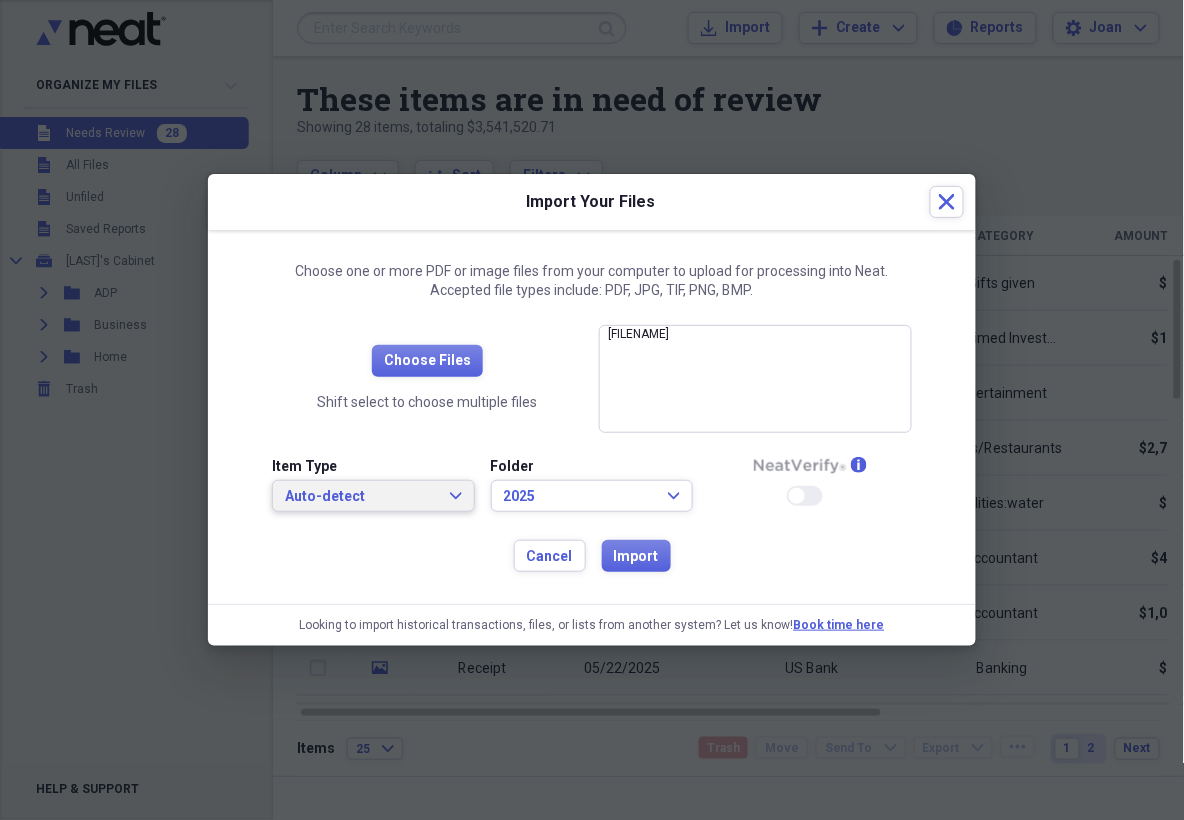 click on "Expand" 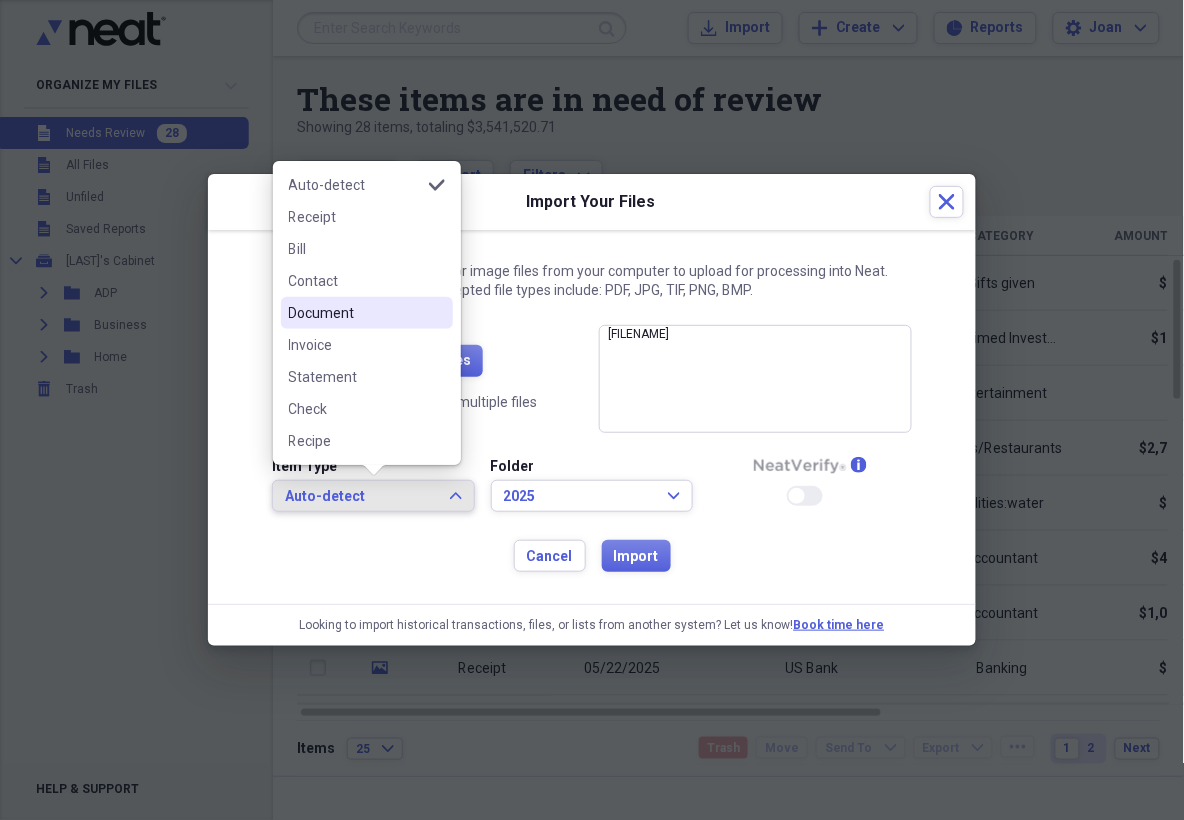 click on "Document" at bounding box center (355, 313) 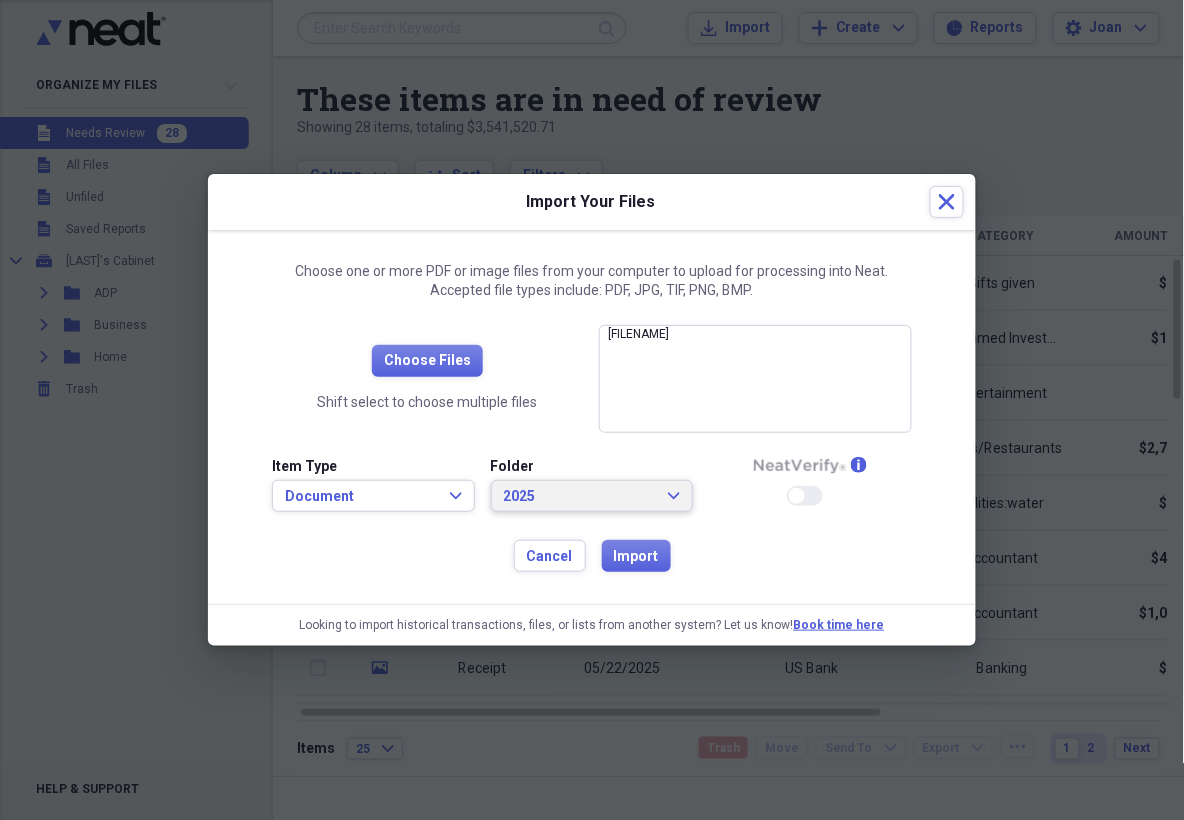 click on "Expand" 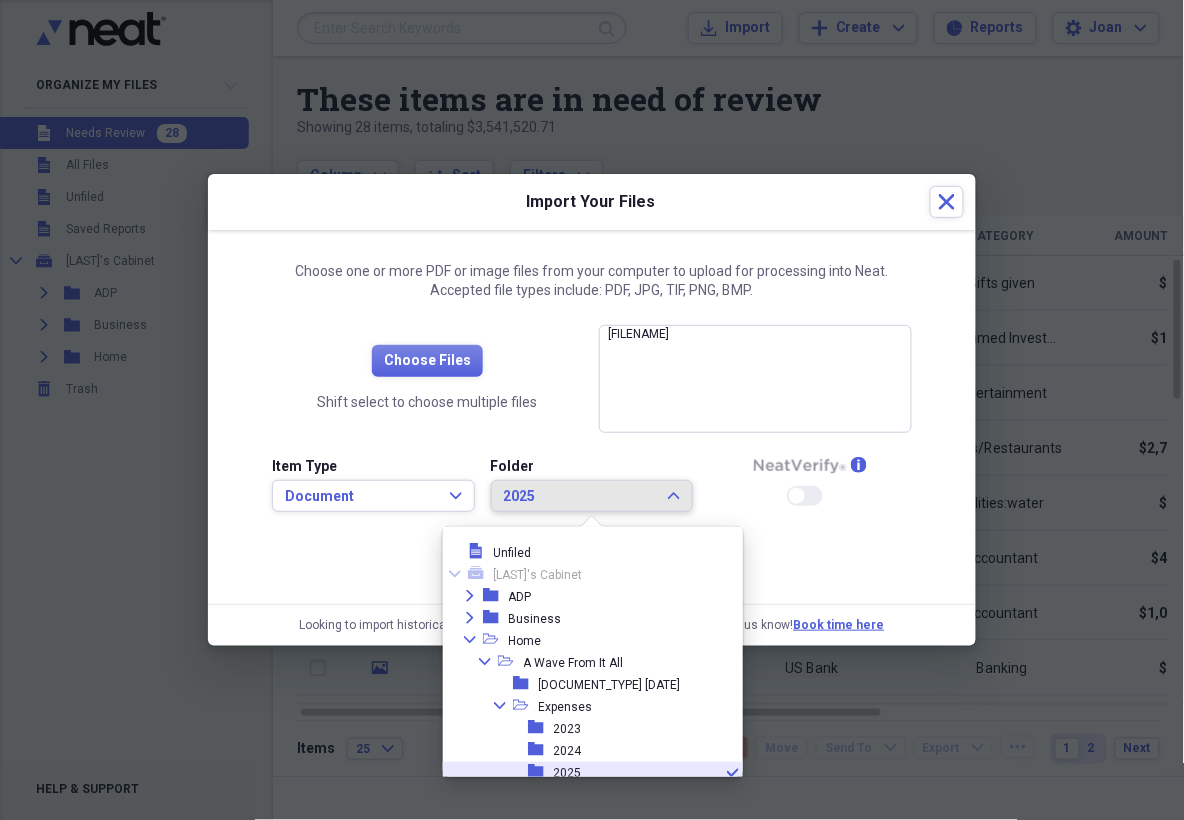 scroll, scrollTop: 122, scrollLeft: 0, axis: vertical 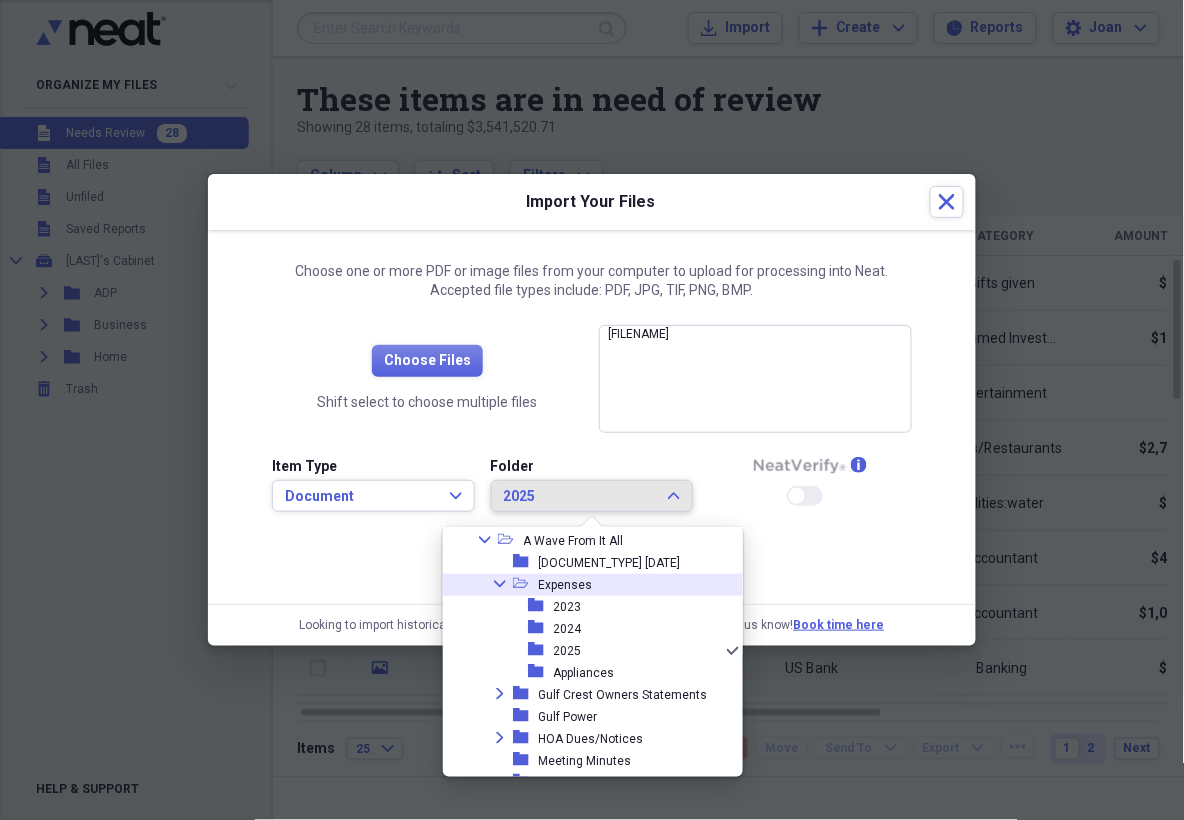 click on "Collapse" 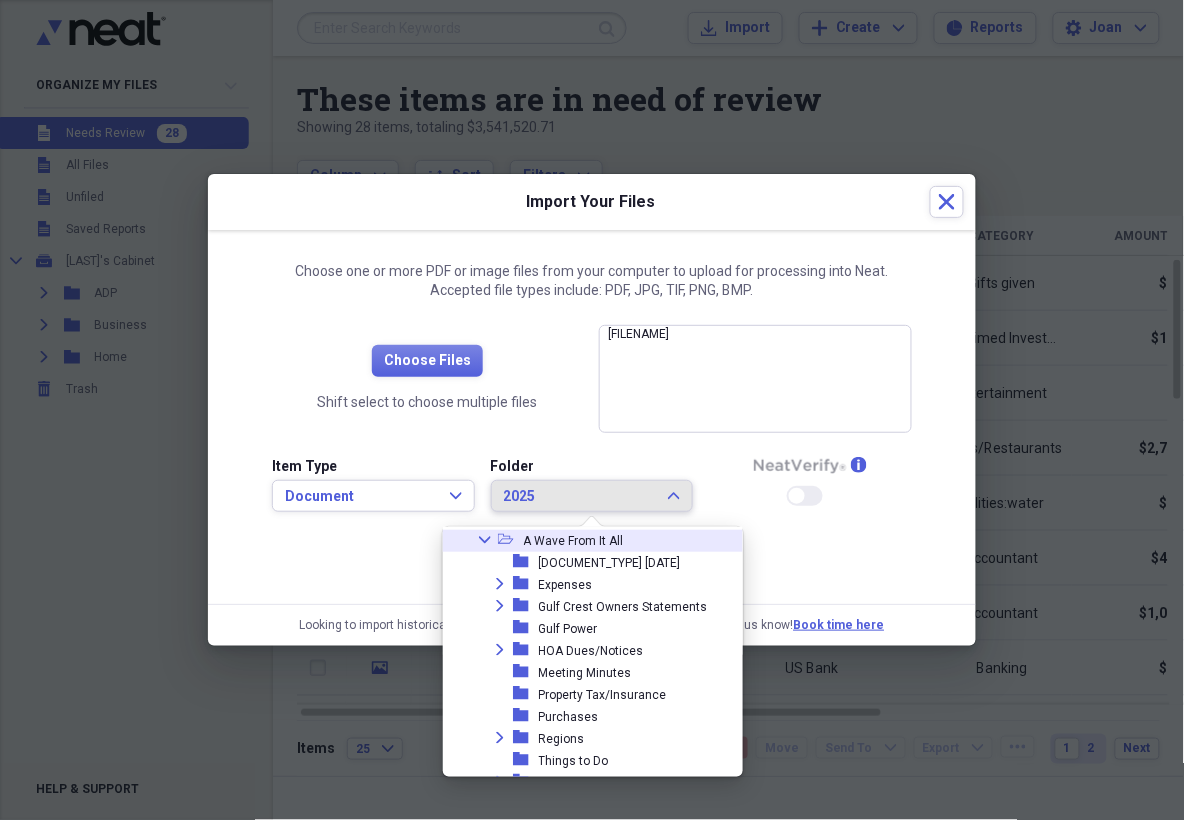 click on "Collapse" 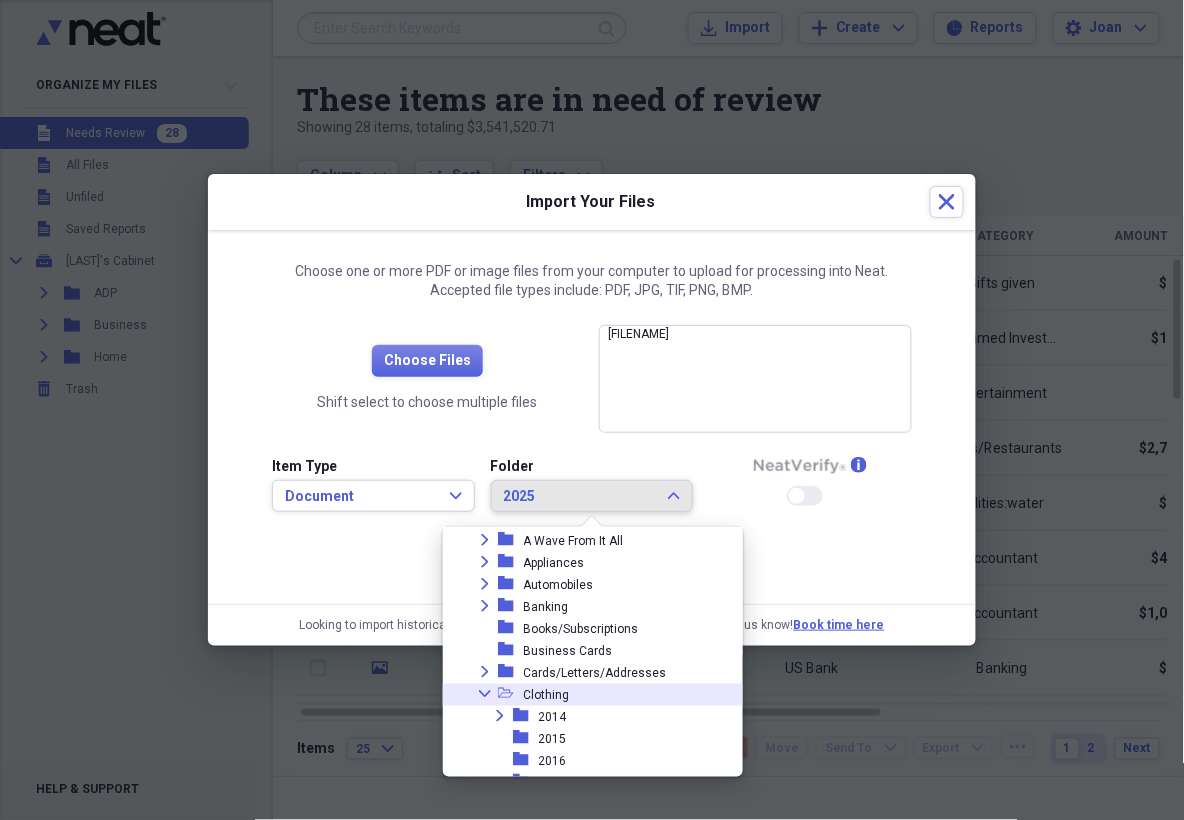 click on "Collapse" 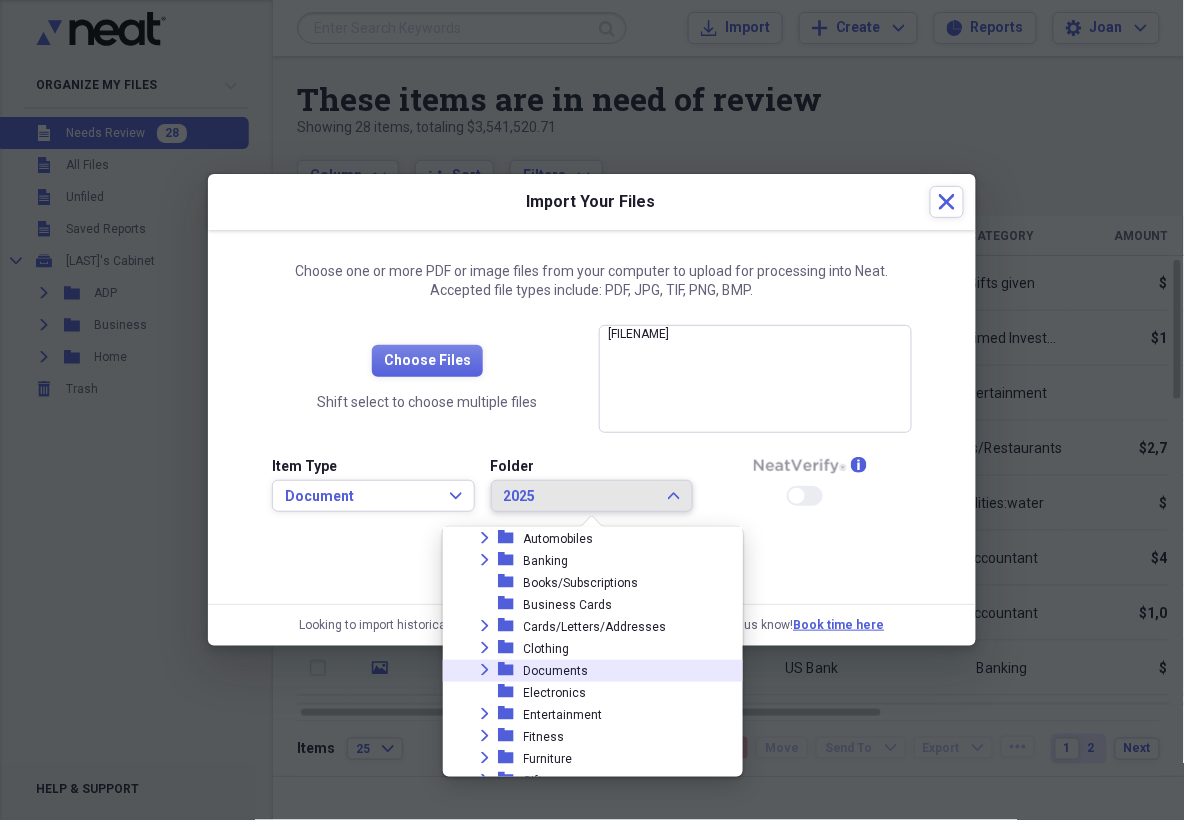 scroll, scrollTop: 172, scrollLeft: 0, axis: vertical 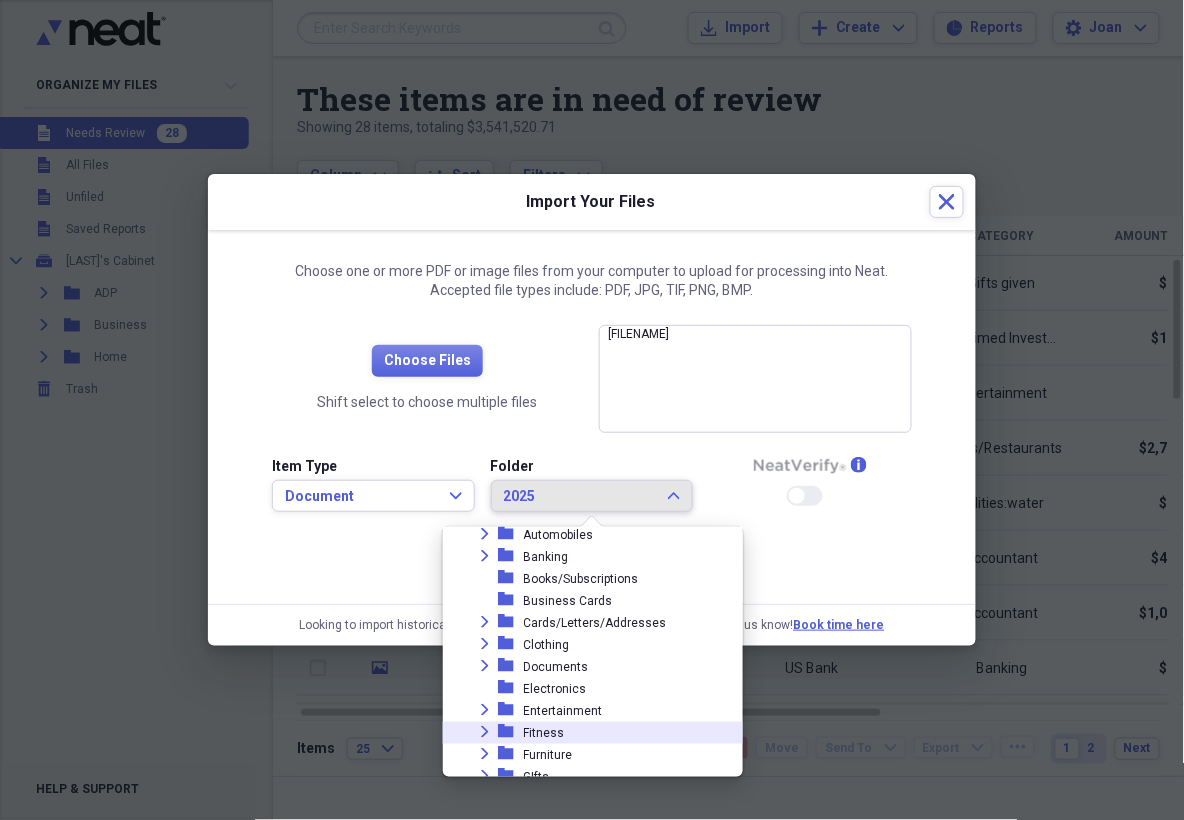 click on "Expand" 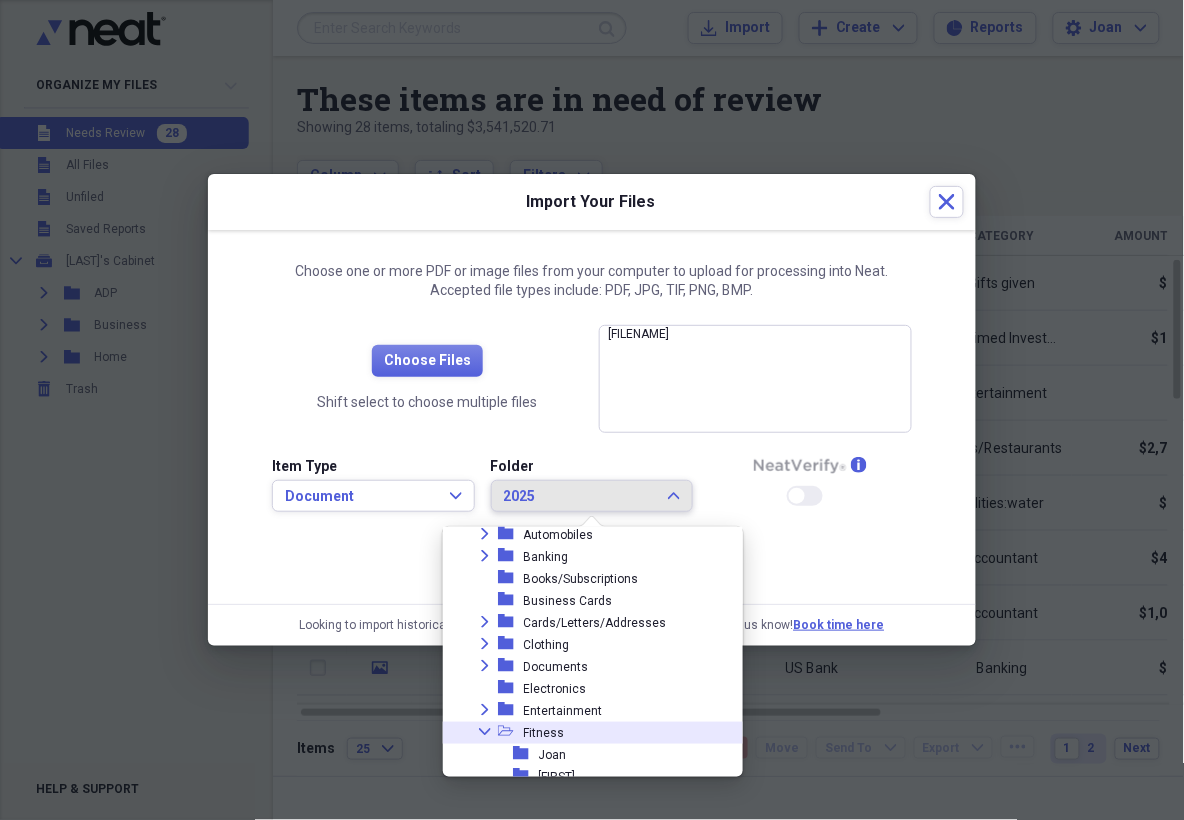 scroll, scrollTop: 177, scrollLeft: 0, axis: vertical 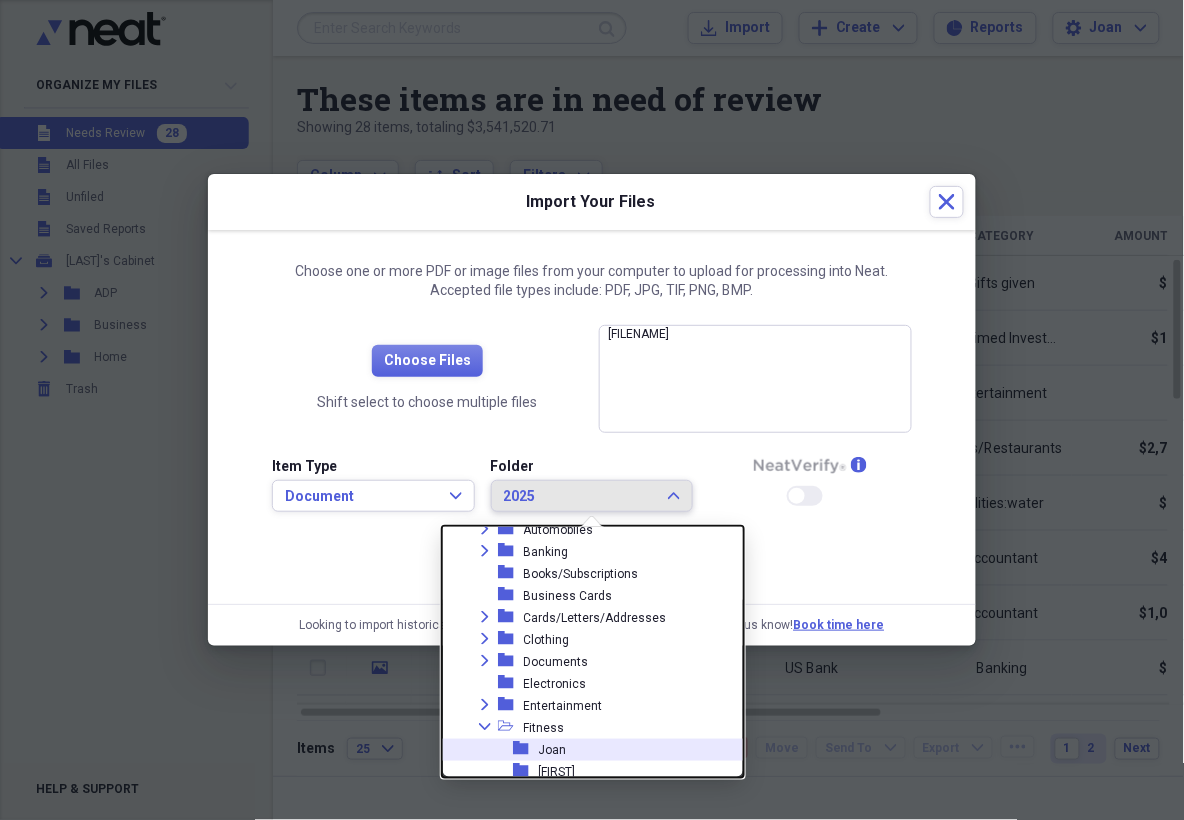 click on "Joan" at bounding box center [553, 750] 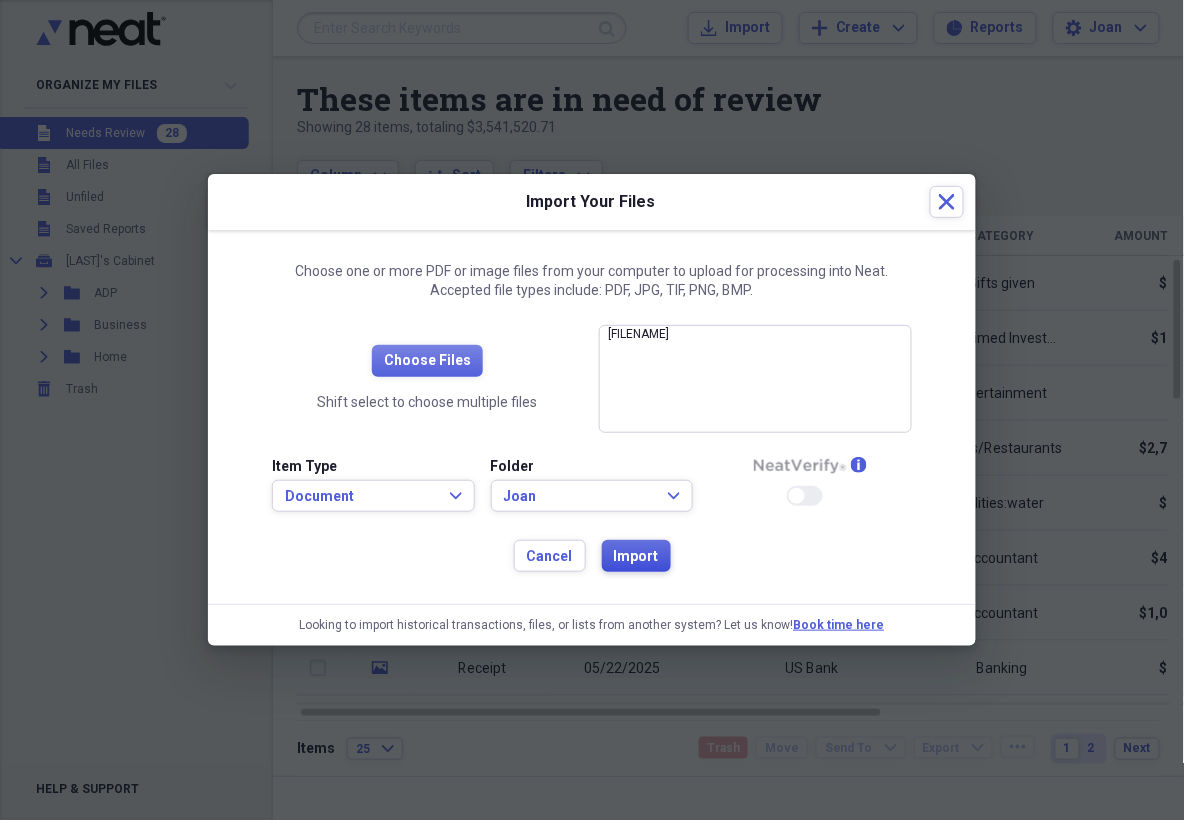 click on "Import" at bounding box center (636, 557) 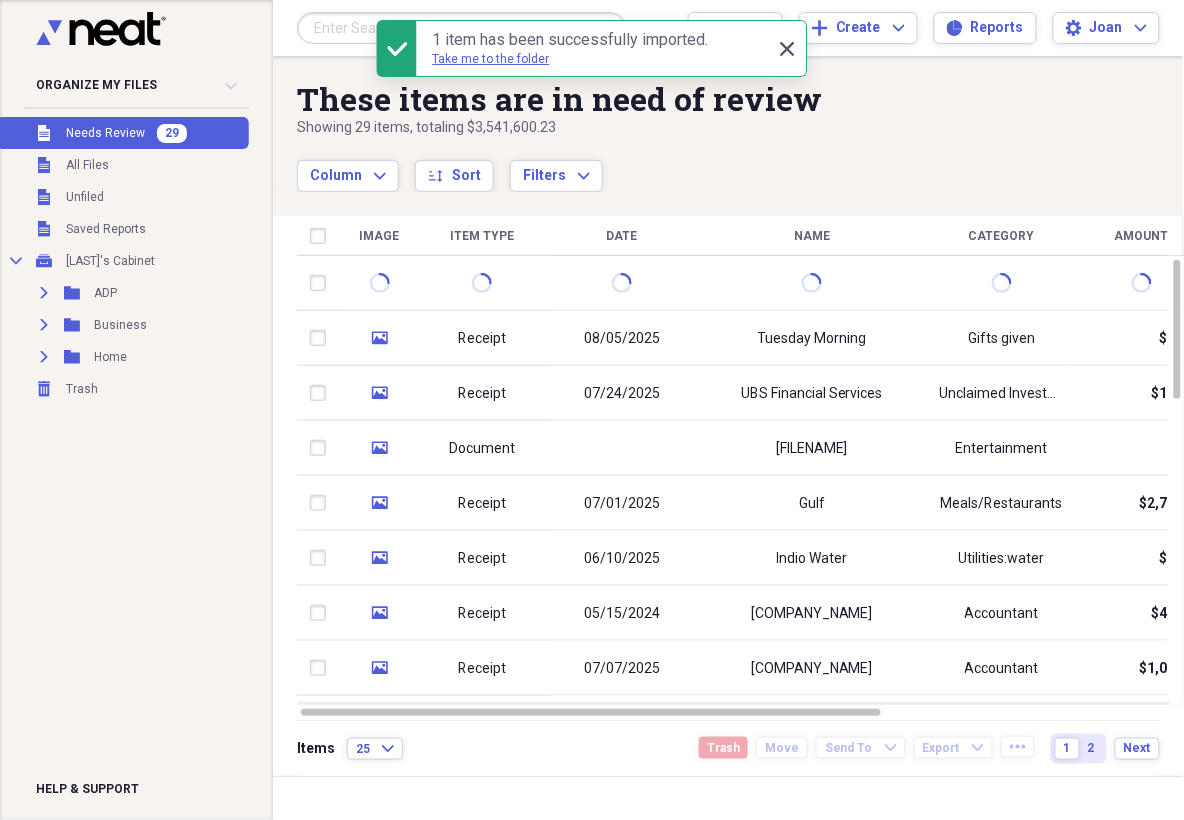 click on "Close" 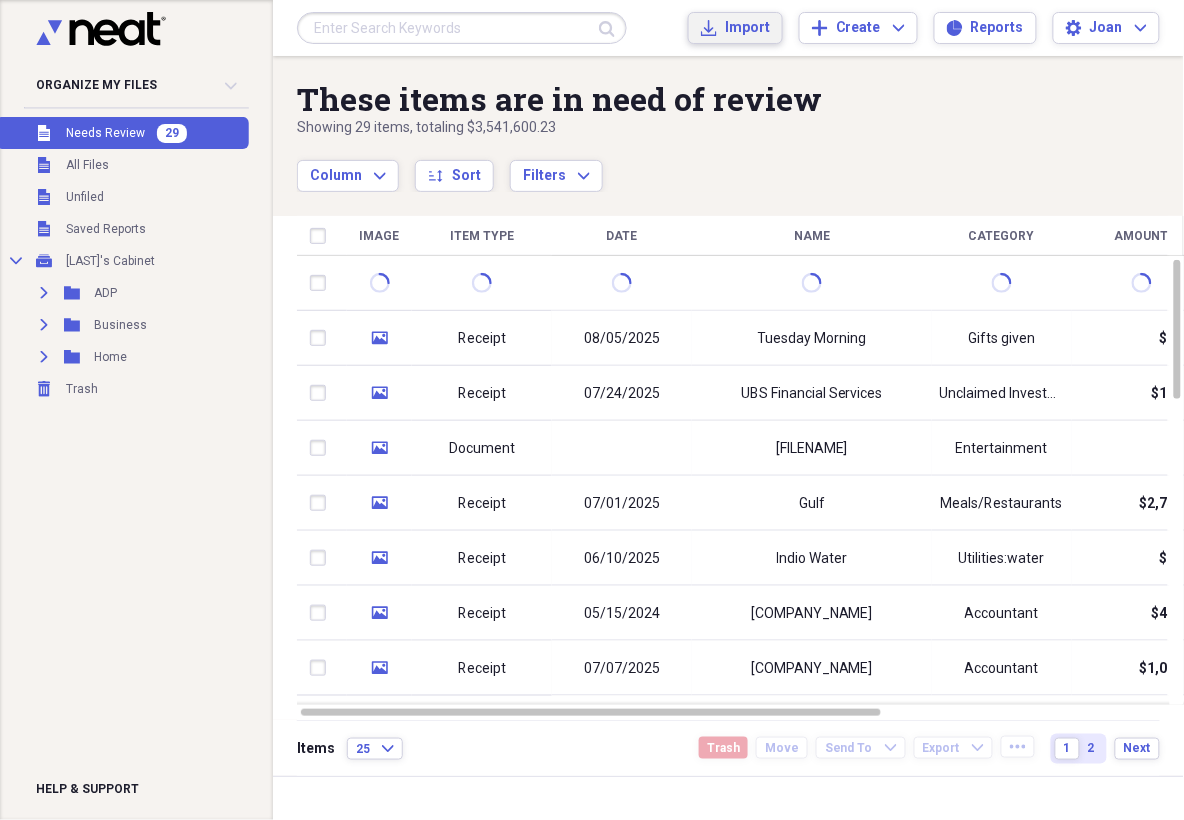 click on "Import" at bounding box center [747, 28] 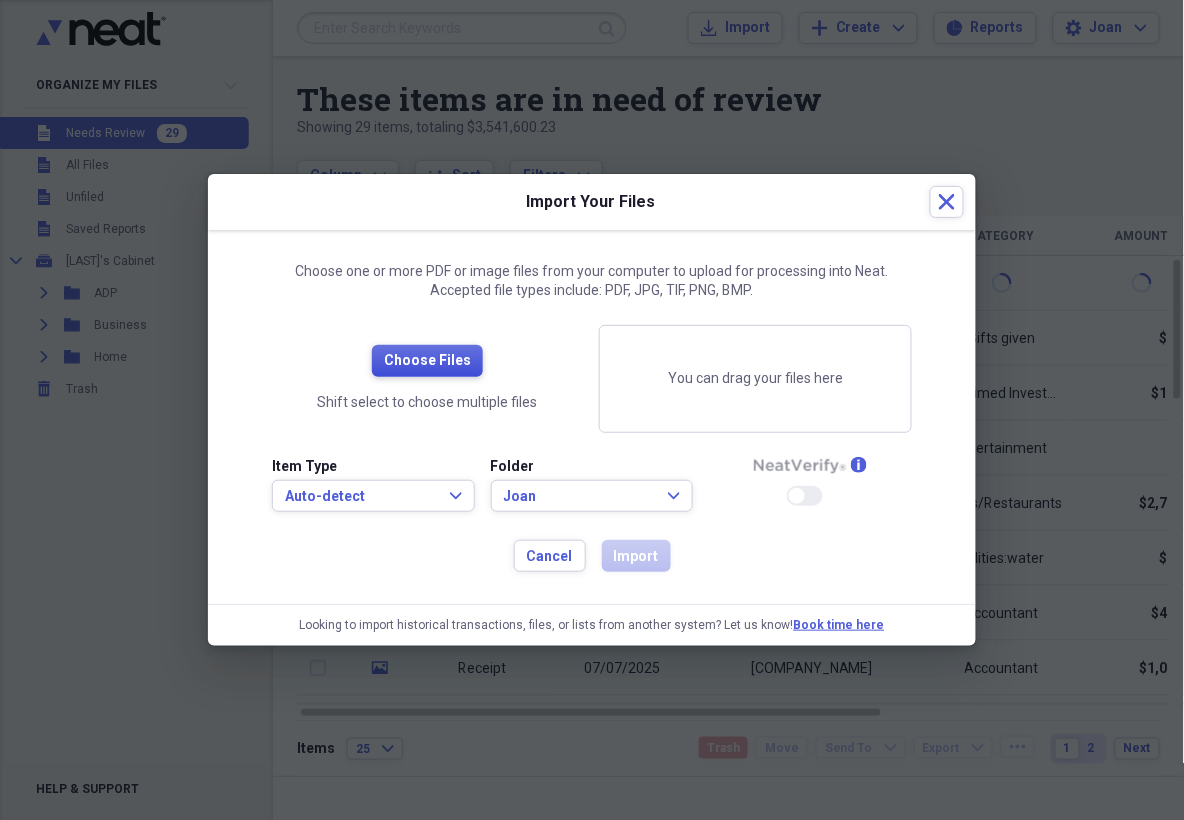 click on "Choose Files" at bounding box center [427, 361] 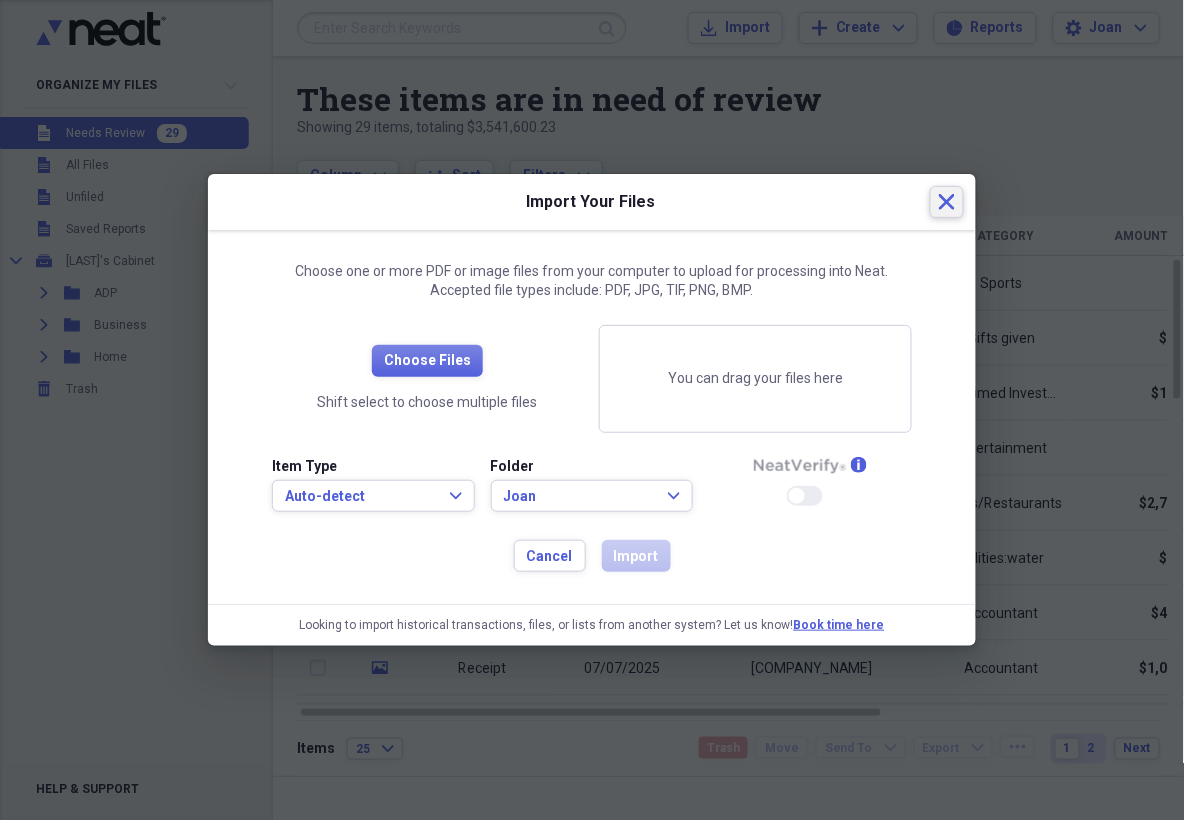 click on "Close" 